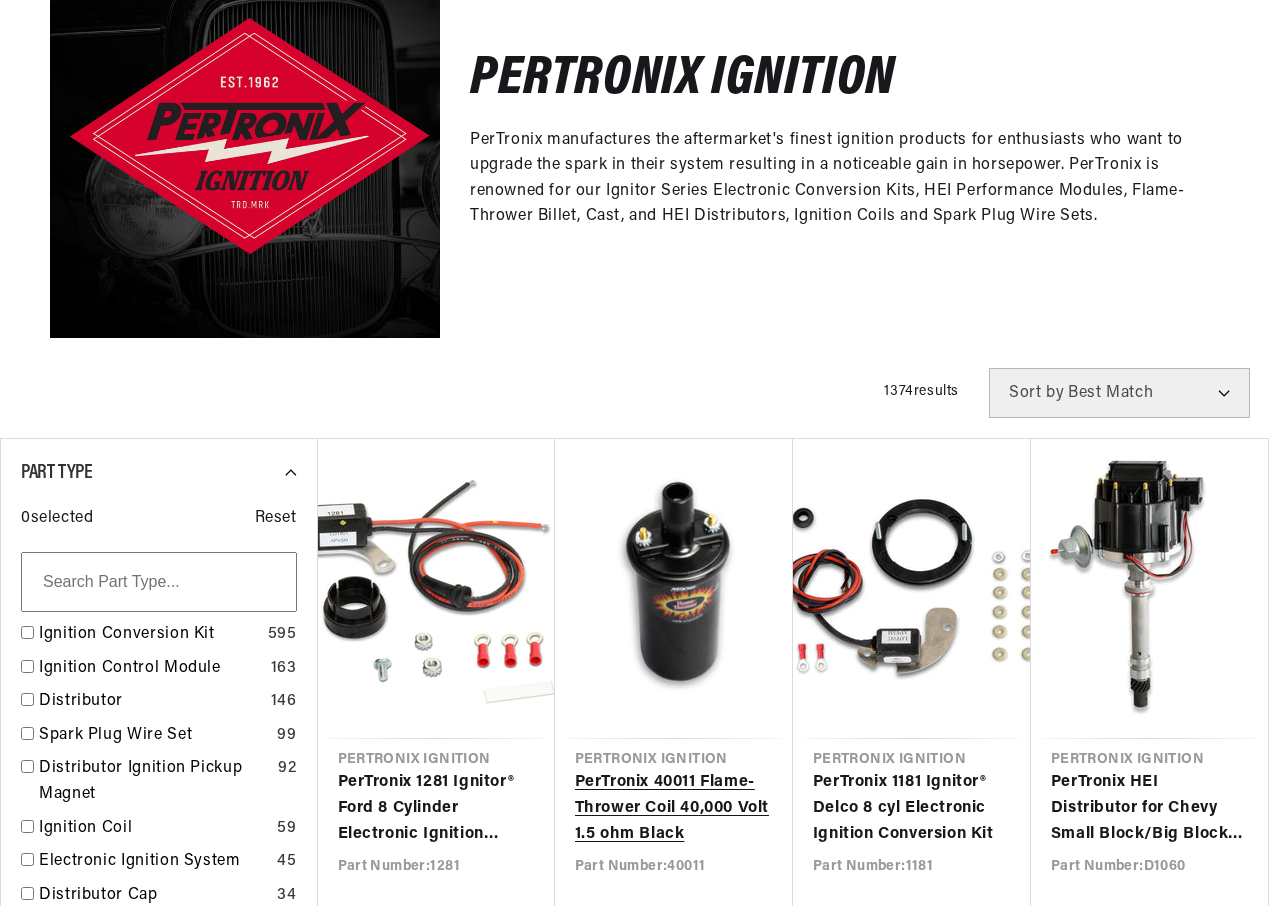 scroll, scrollTop: 600, scrollLeft: 0, axis: vertical 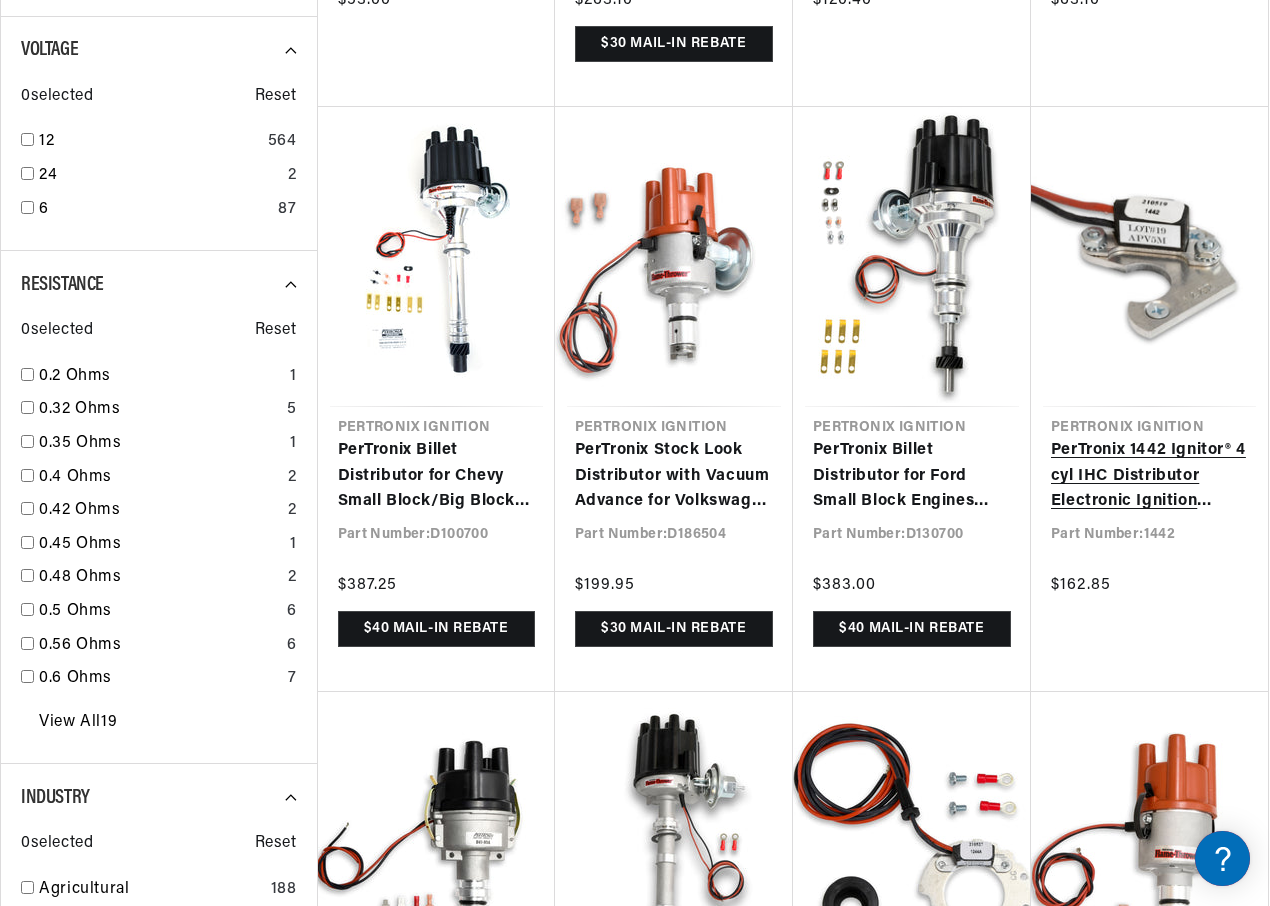 click on "PerTronix 1442 Ignitor® 4 cyl IHC Distributor Electronic Ignition Conversion Kit" at bounding box center [1149, 476] 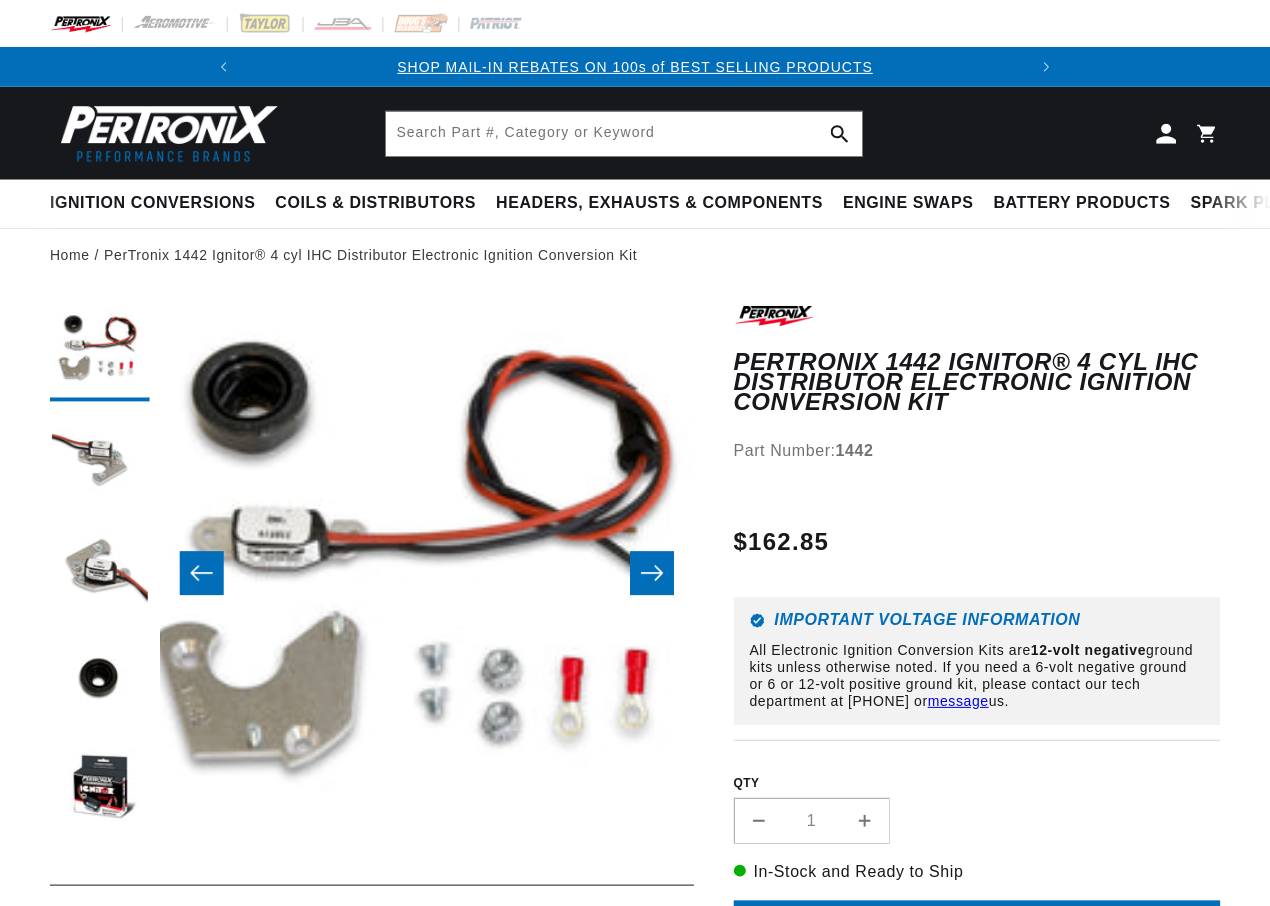 scroll, scrollTop: 0, scrollLeft: 0, axis: both 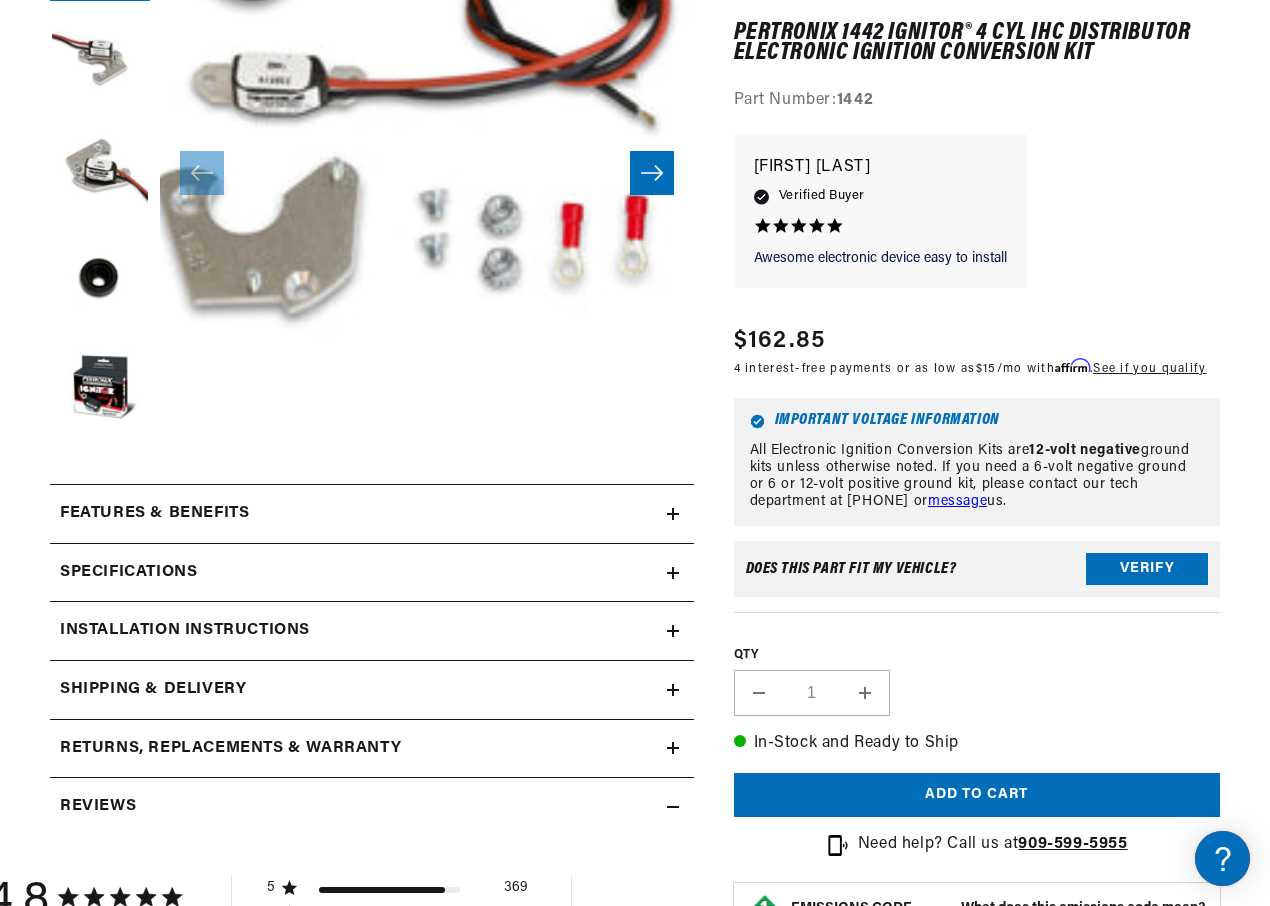 click on "Features & Benefits" at bounding box center (372, 514) 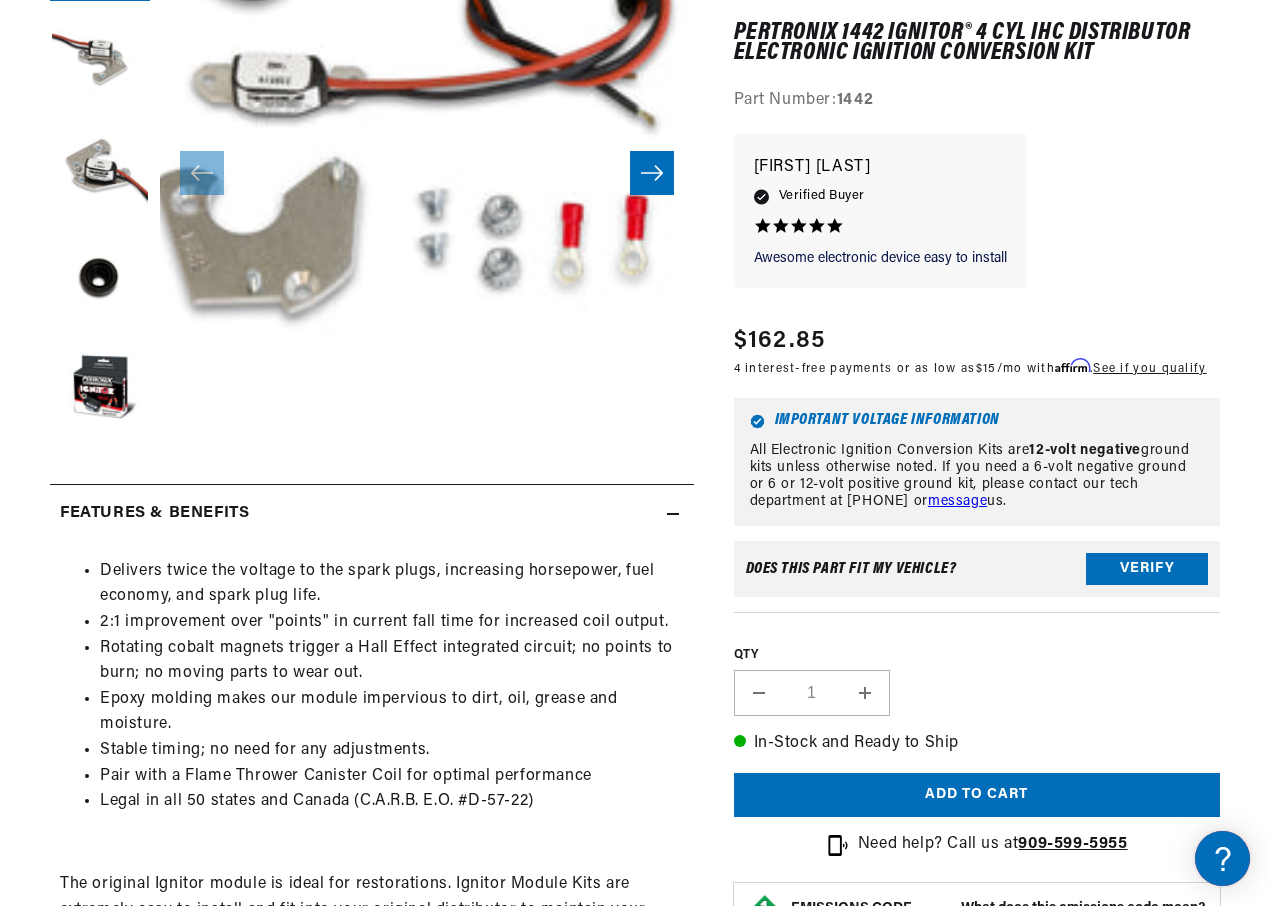 scroll, scrollTop: 0, scrollLeft: 0, axis: both 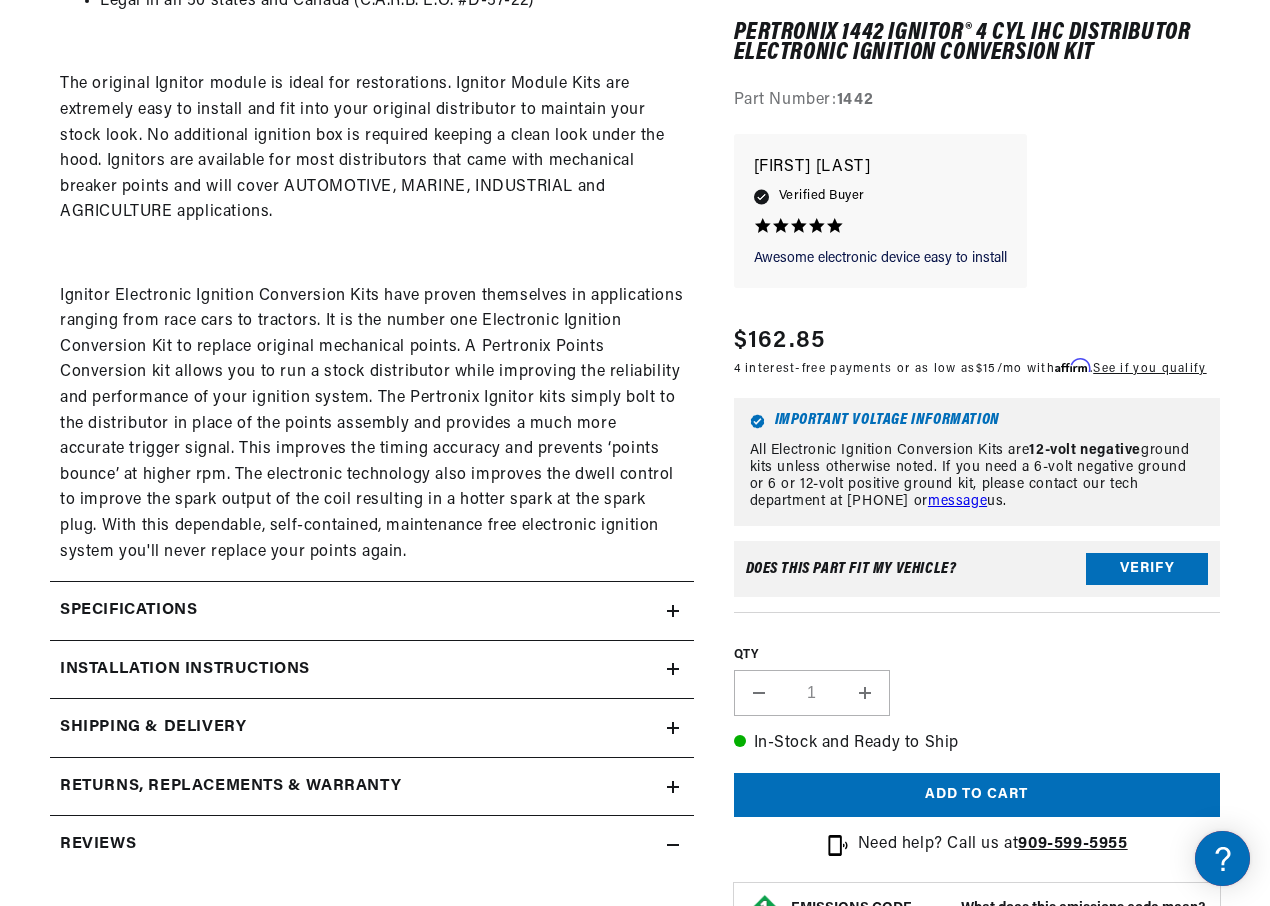 click on "Specifications" at bounding box center (358, -286) 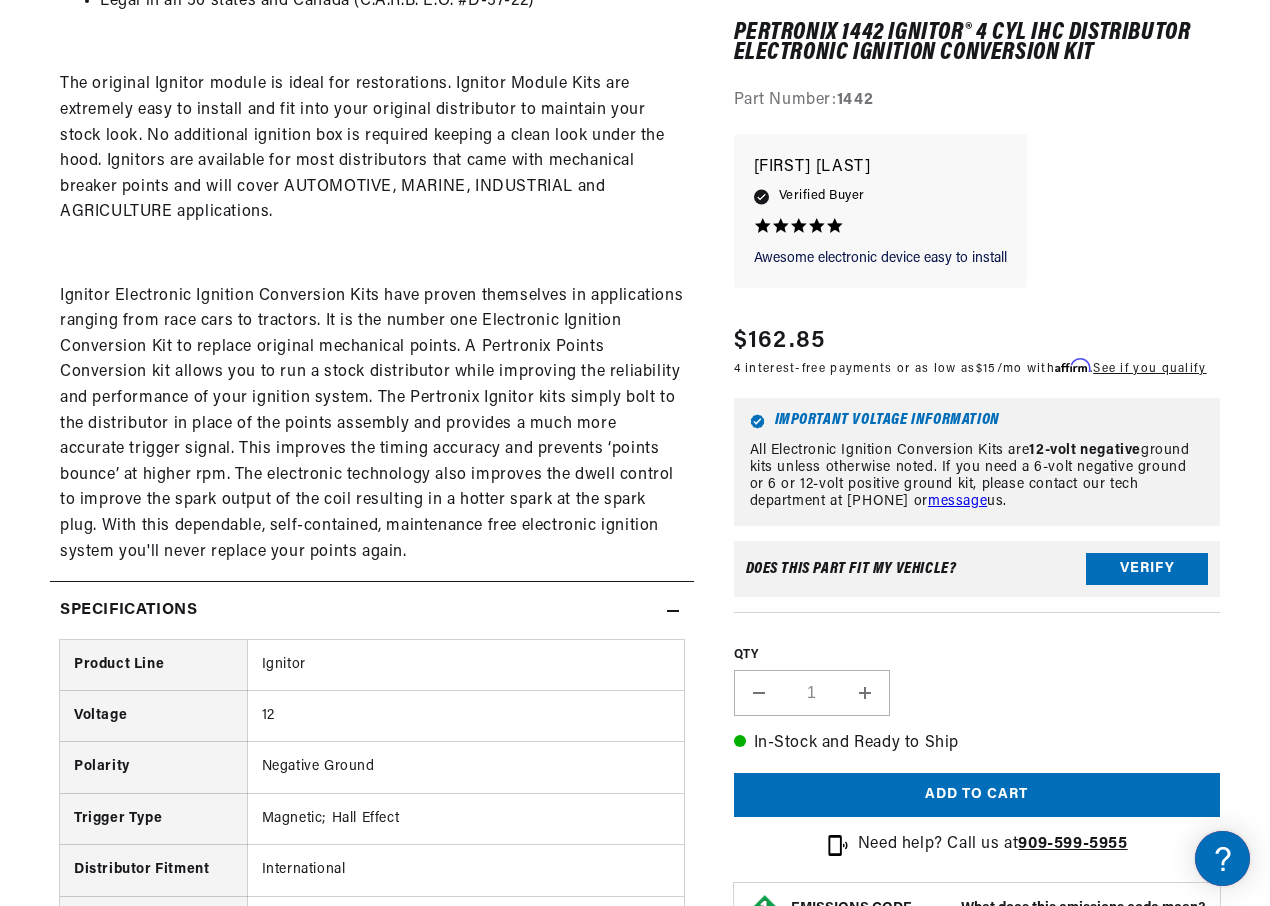 scroll, scrollTop: 0, scrollLeft: 747, axis: horizontal 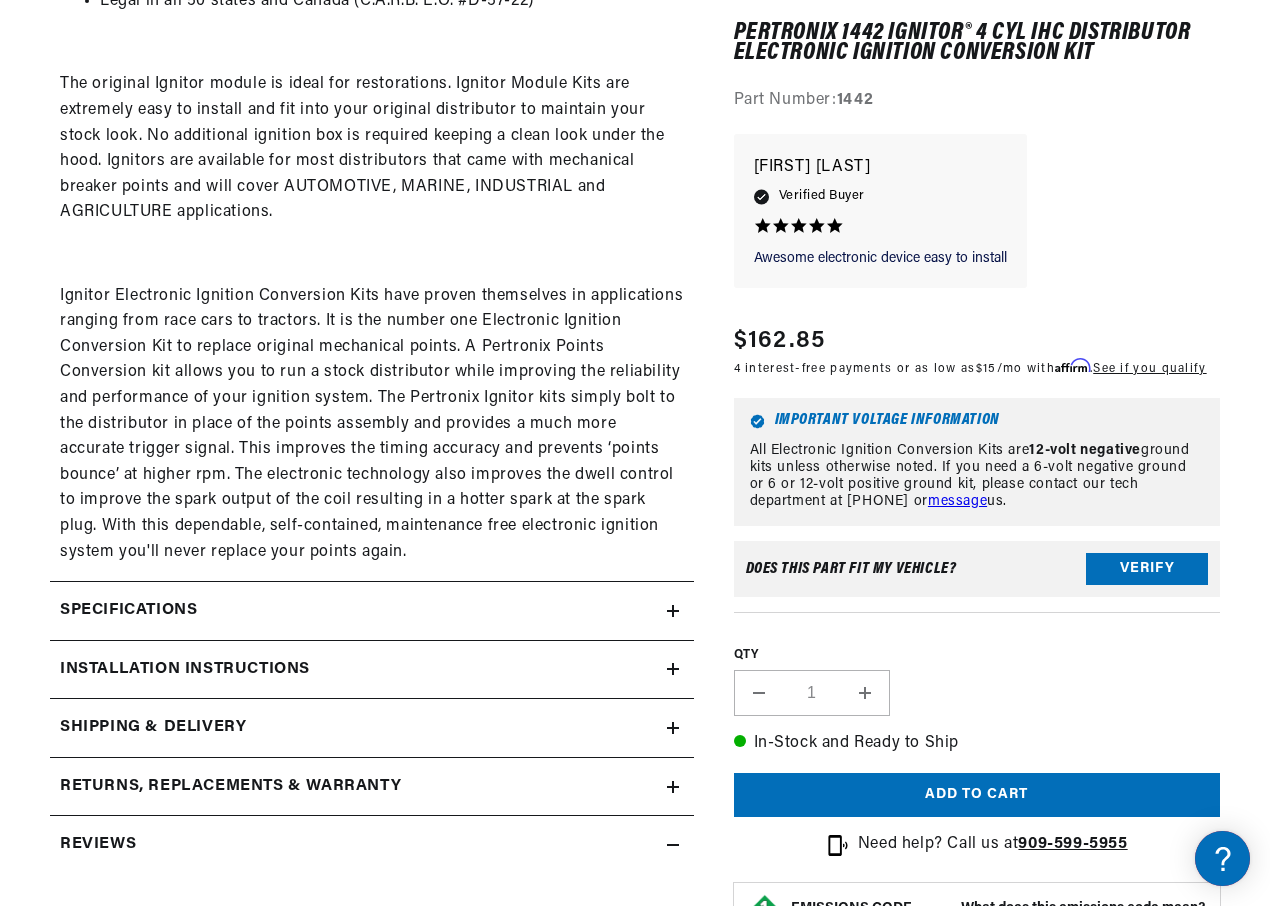 click on "Installation instructions" at bounding box center (372, -286) 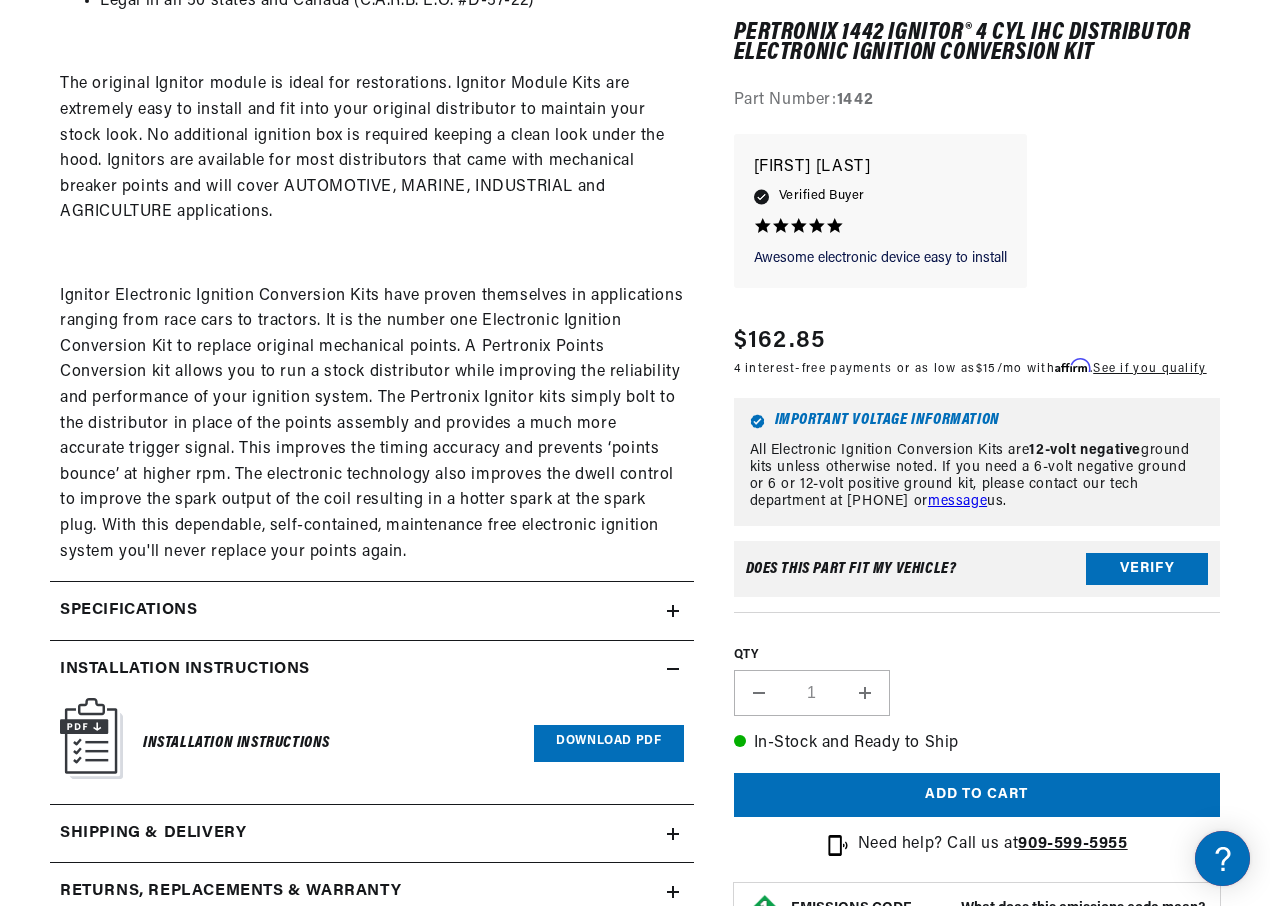 click on "Installation instructions" at bounding box center [358, -286] 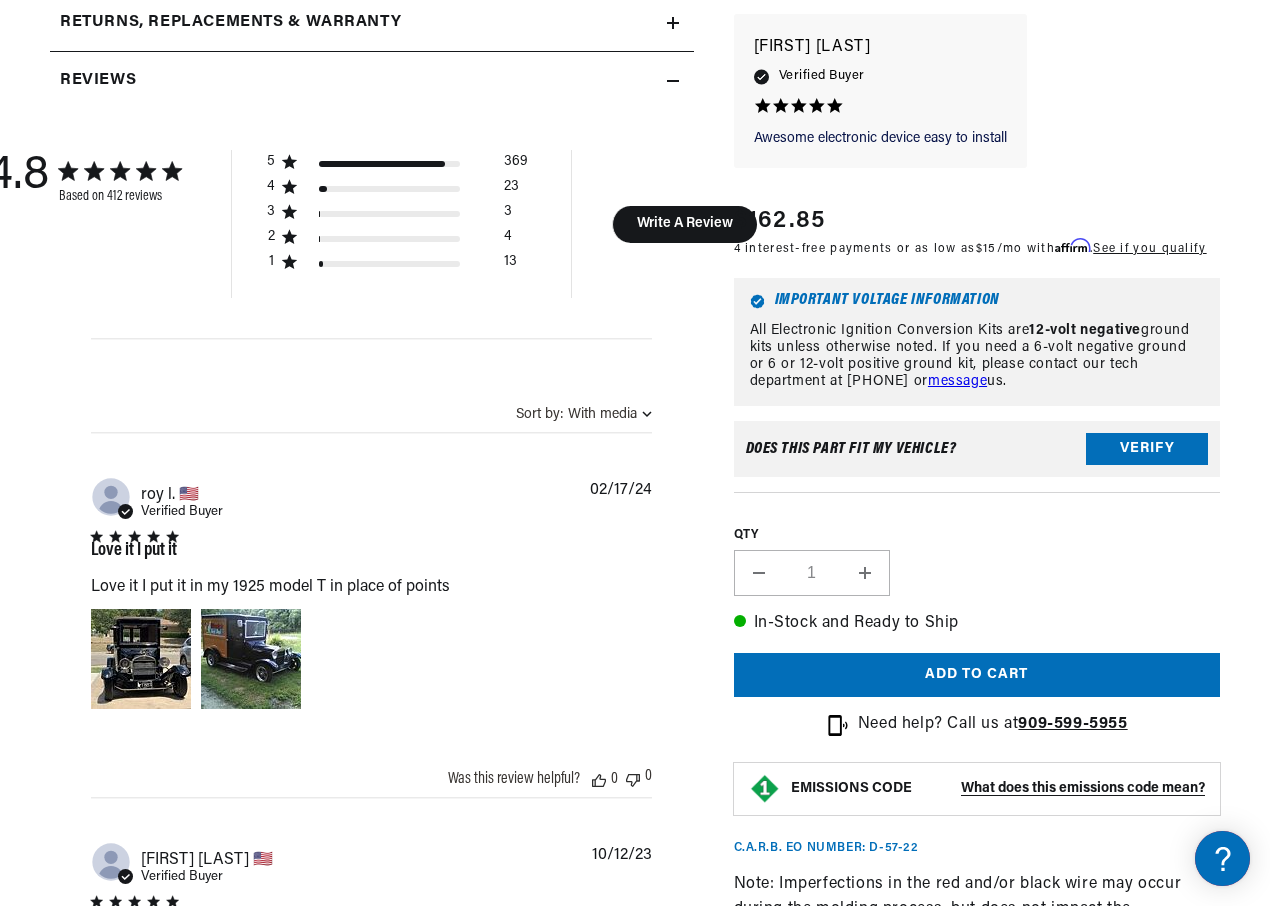 scroll, scrollTop: 2000, scrollLeft: 0, axis: vertical 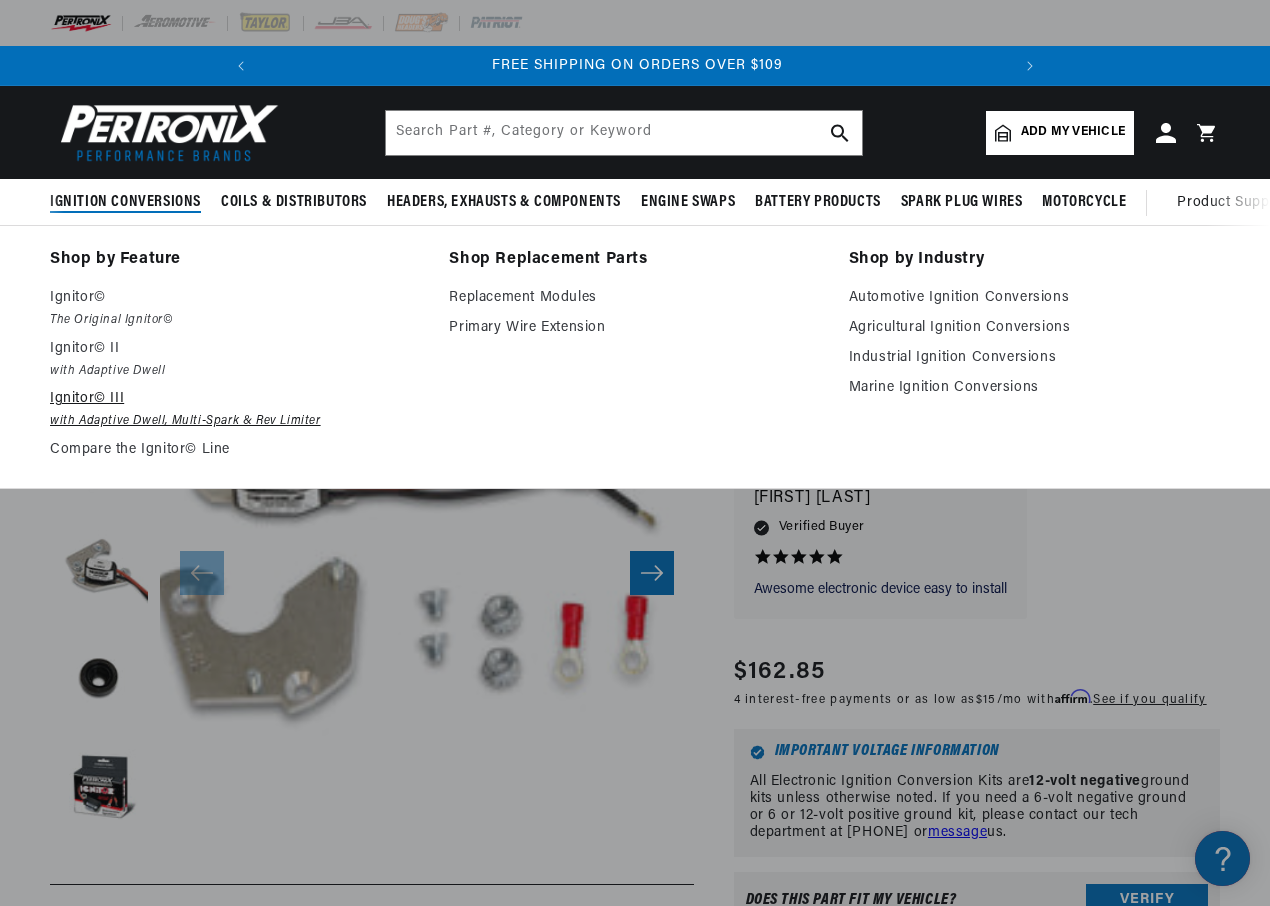 click on "Ignitor© III" at bounding box center [235, 399] 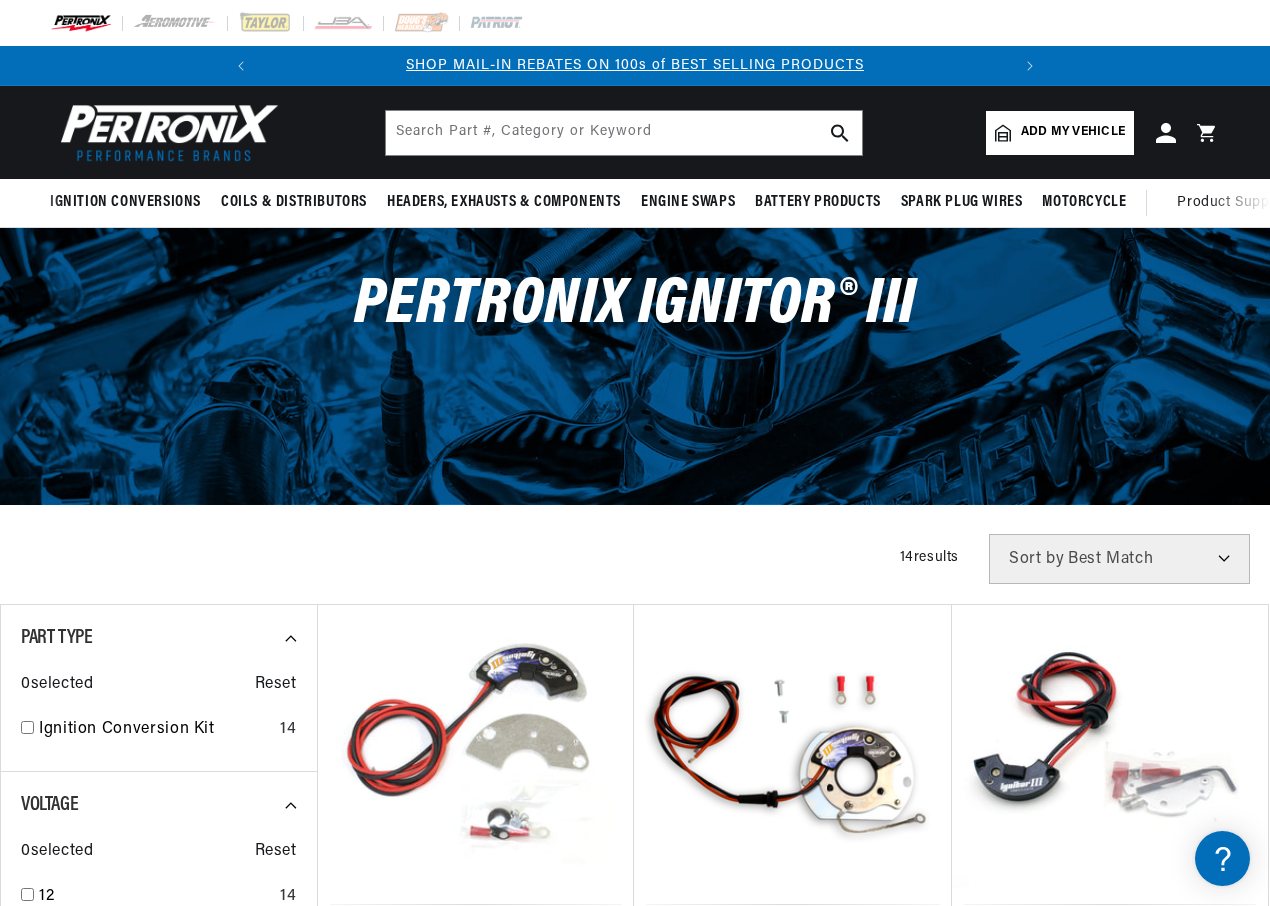 scroll, scrollTop: 0, scrollLeft: 0, axis: both 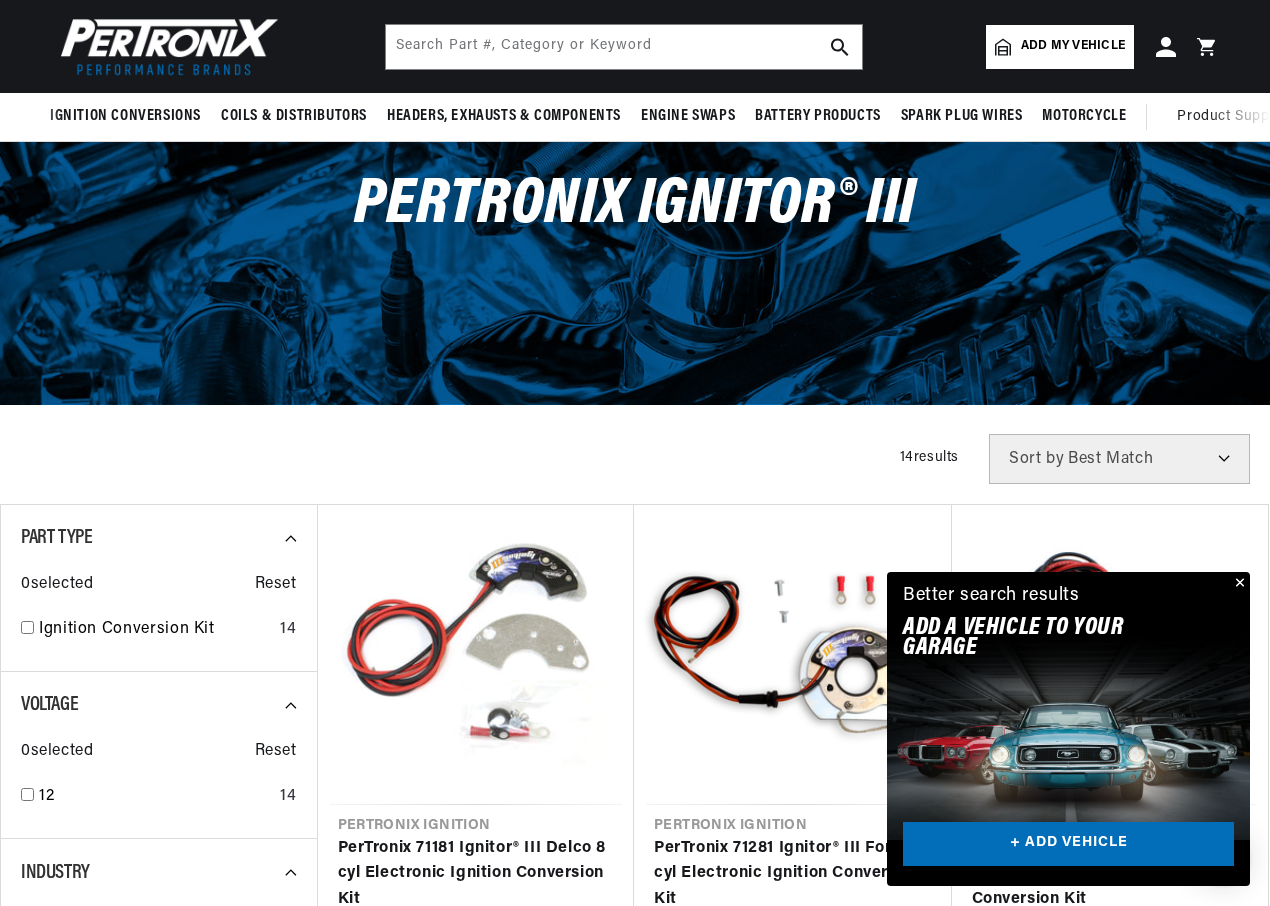 click at bounding box center [1238, 584] 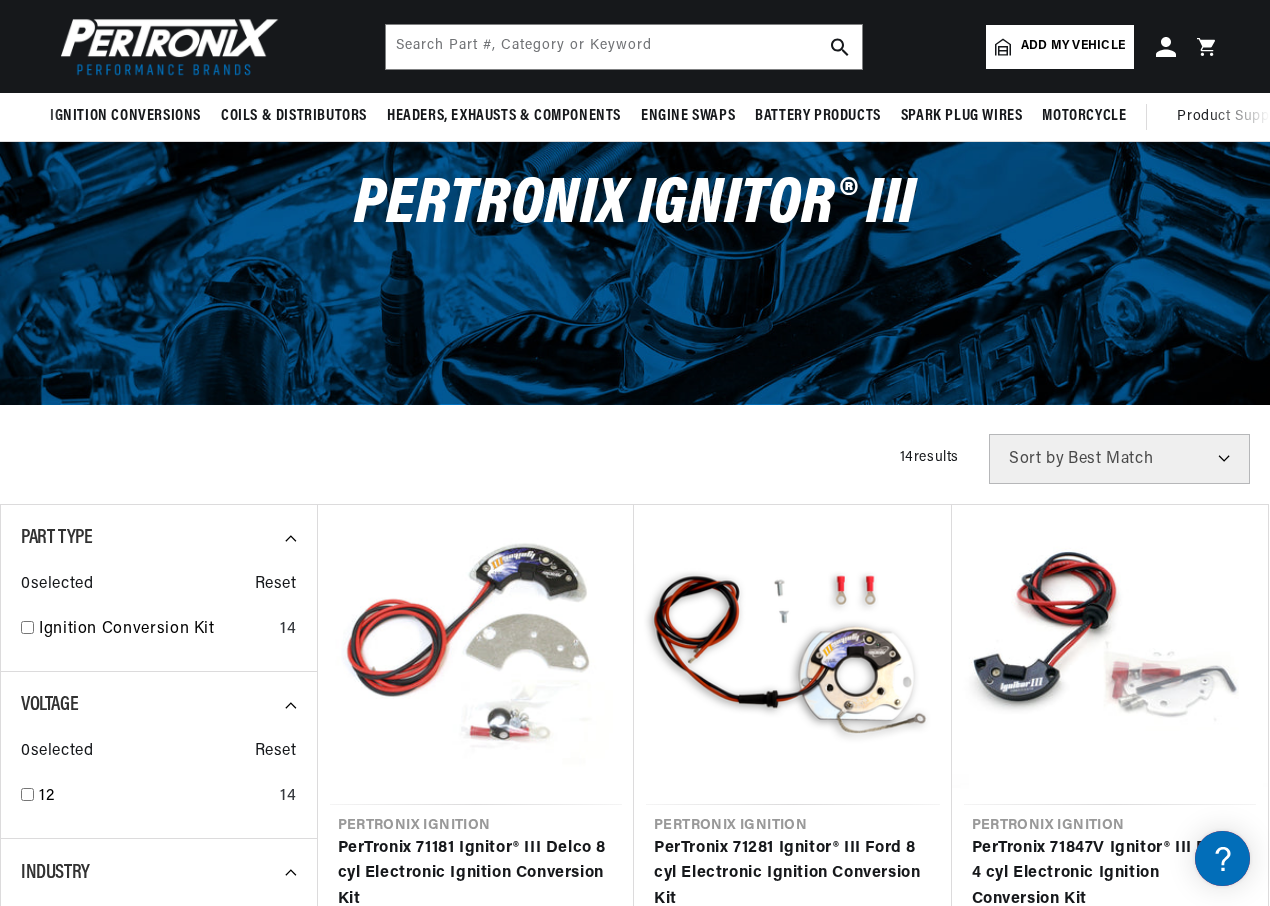 scroll, scrollTop: 0, scrollLeft: 747, axis: horizontal 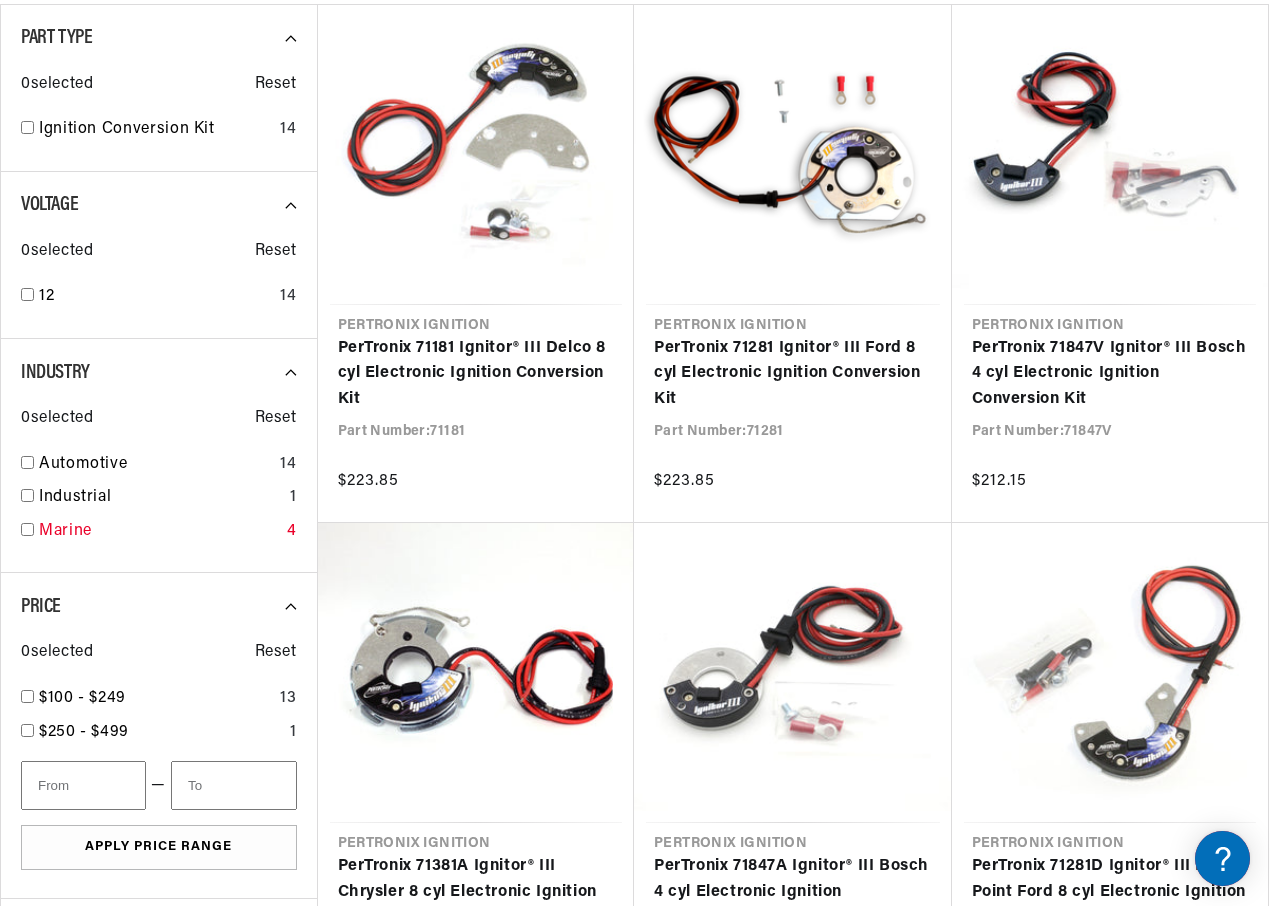 click at bounding box center [27, 529] 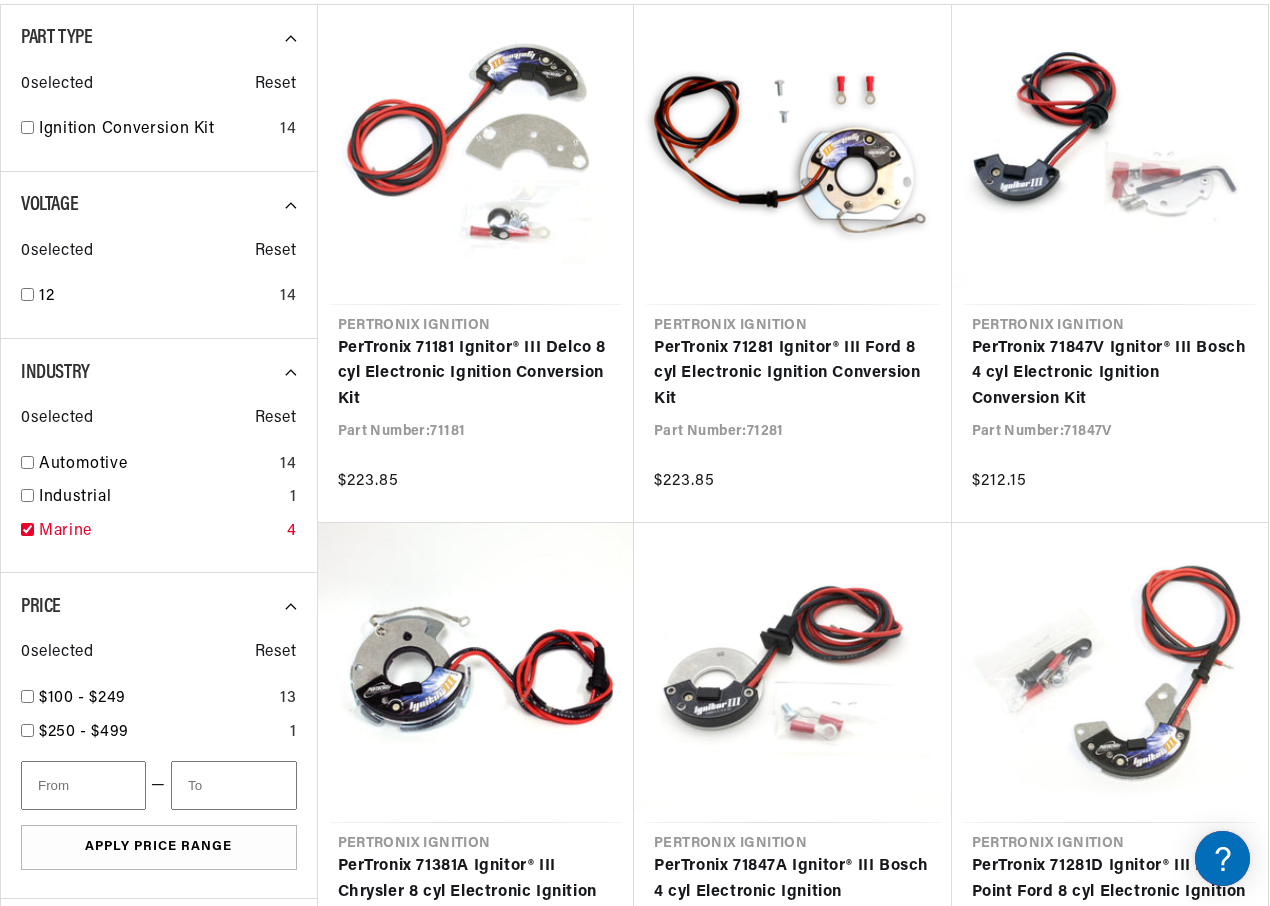 checkbox on "true" 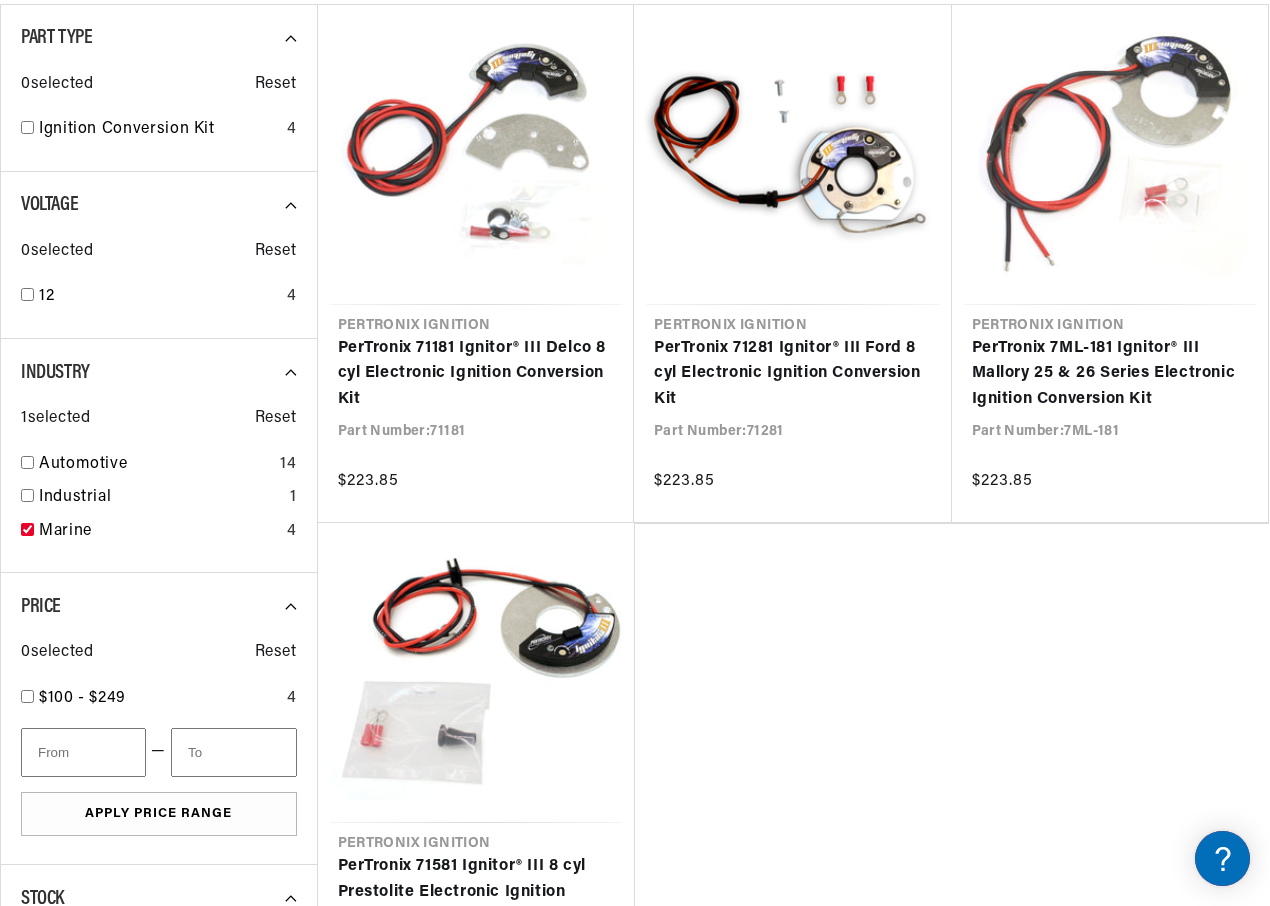 scroll, scrollTop: 0, scrollLeft: 747, axis: horizontal 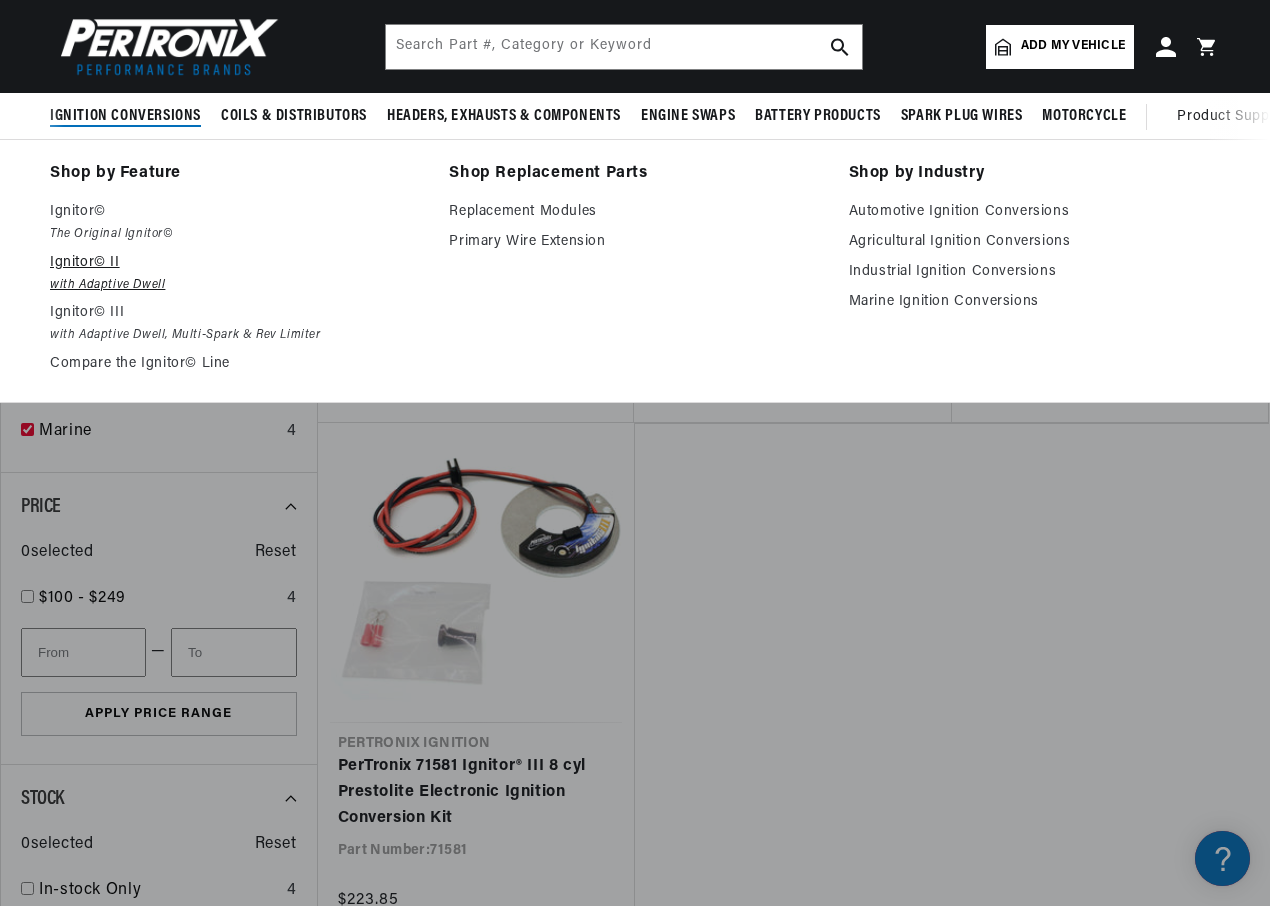 click on "Ignitor© II" at bounding box center (235, 263) 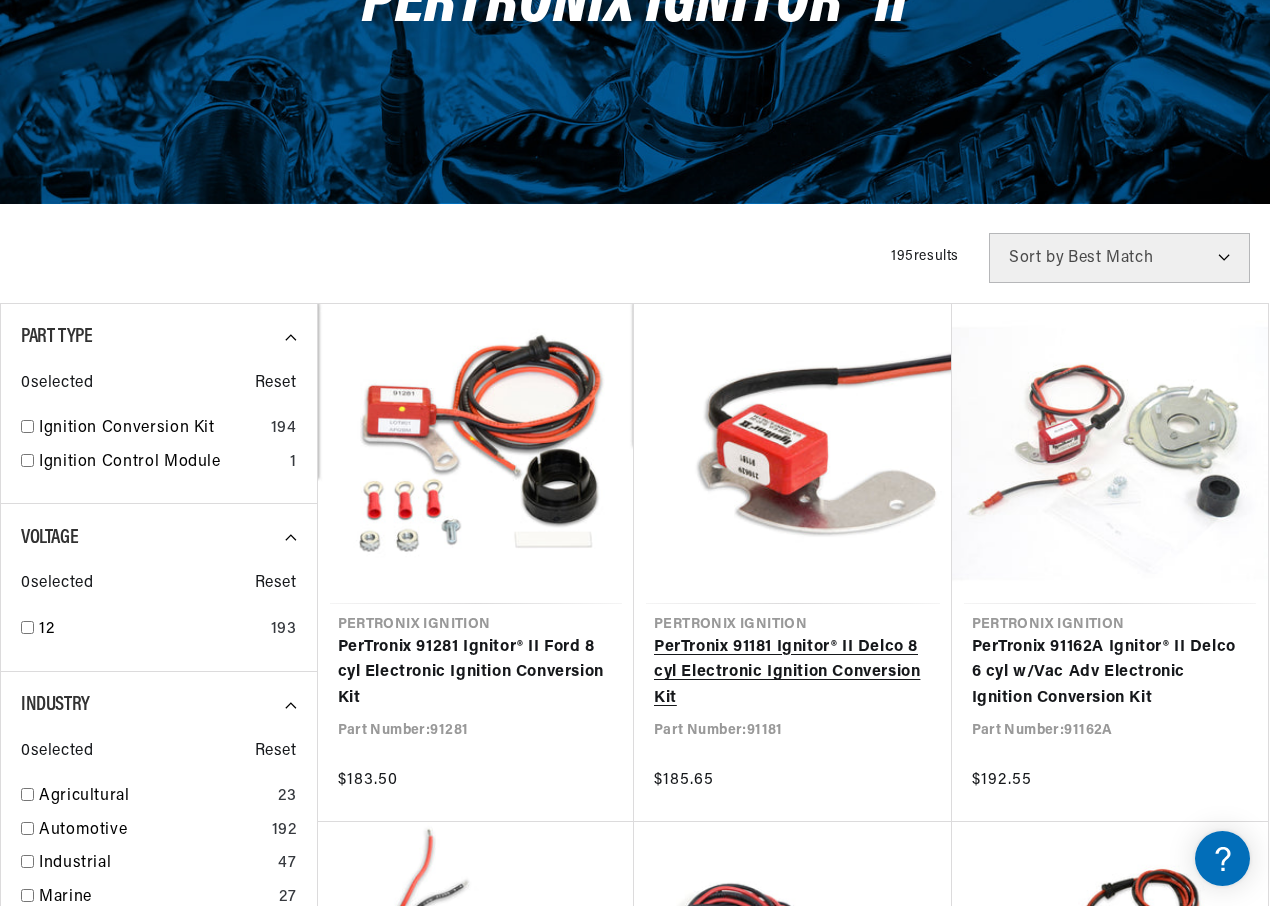 scroll, scrollTop: 500, scrollLeft: 0, axis: vertical 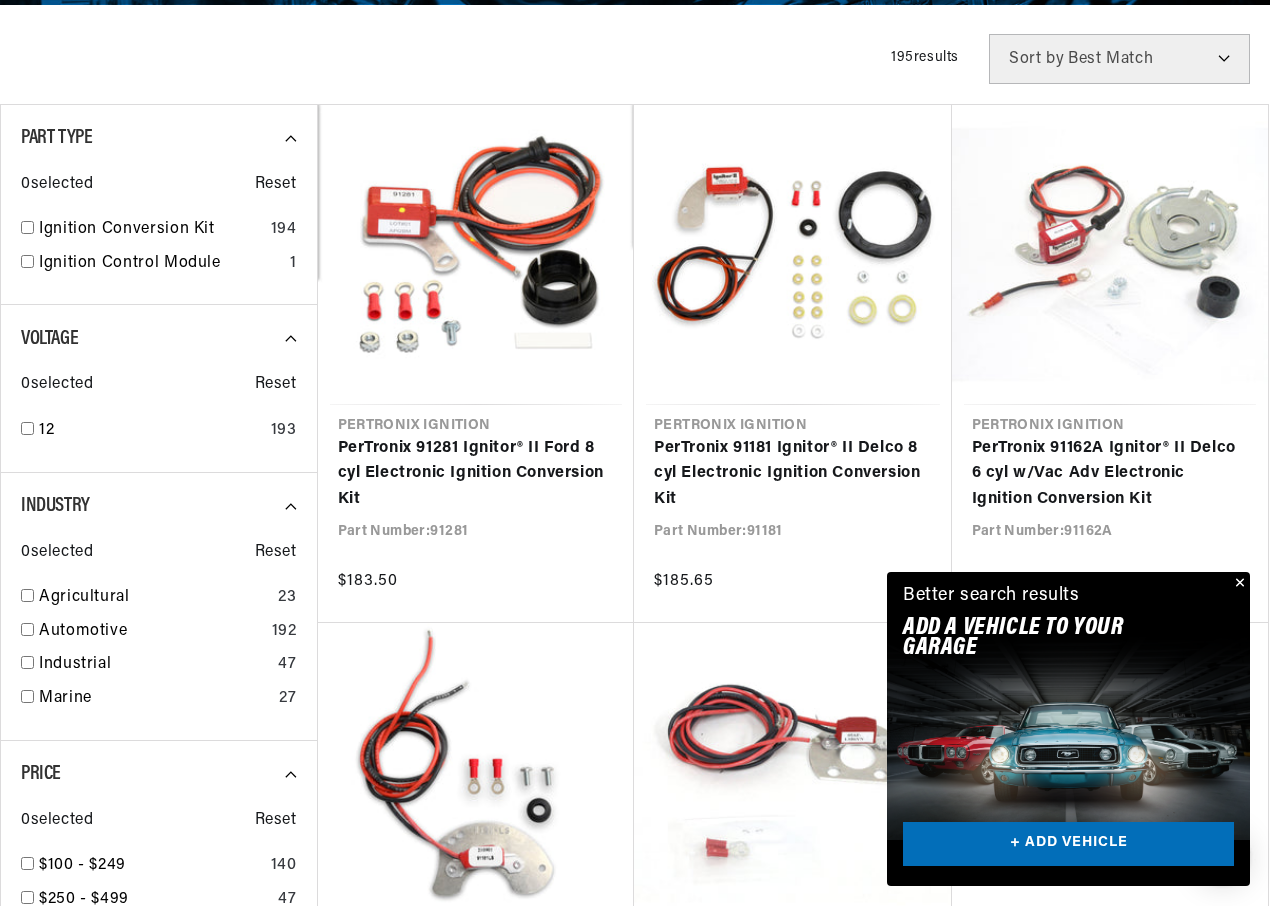 click at bounding box center [1238, 584] 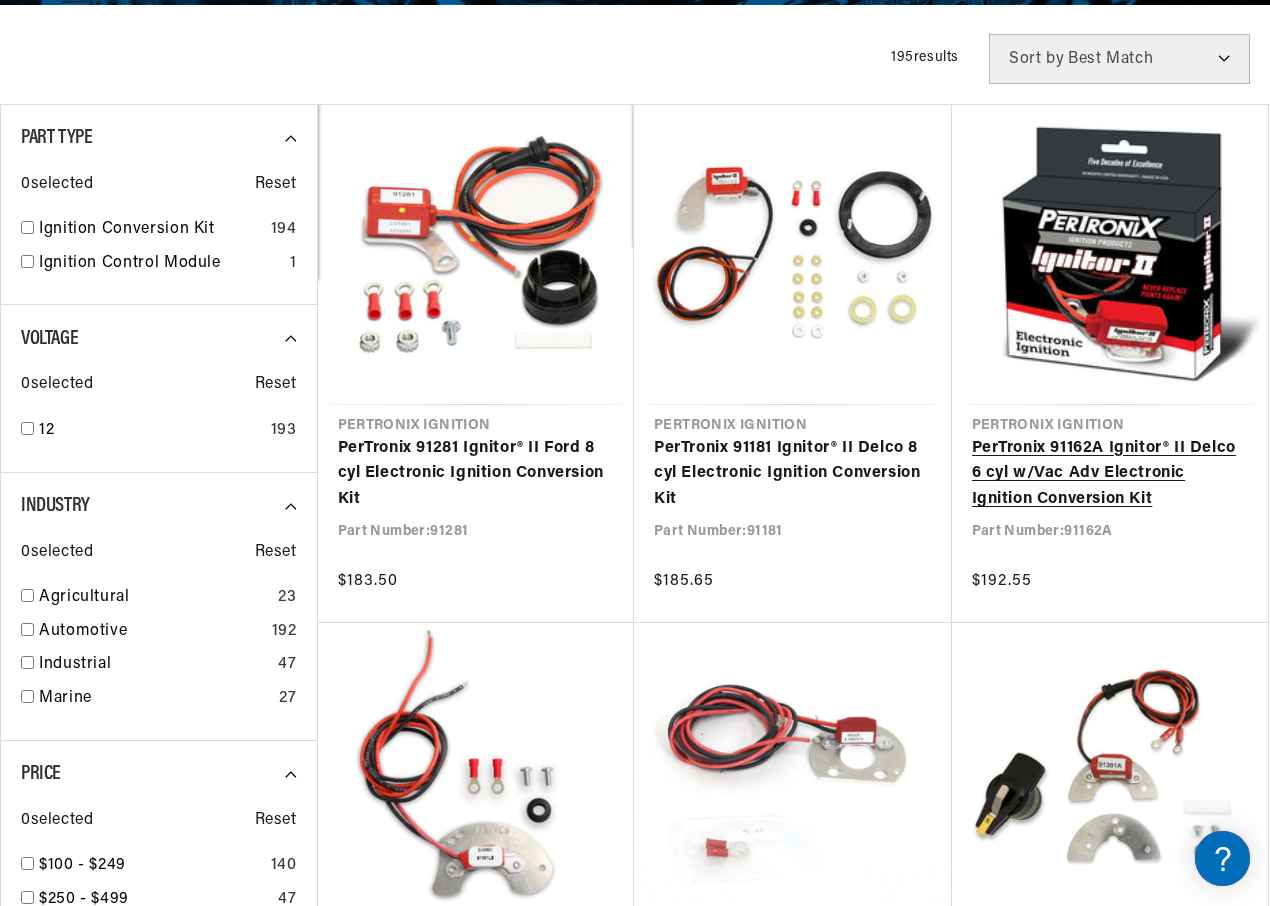 scroll, scrollTop: 0, scrollLeft: 747, axis: horizontal 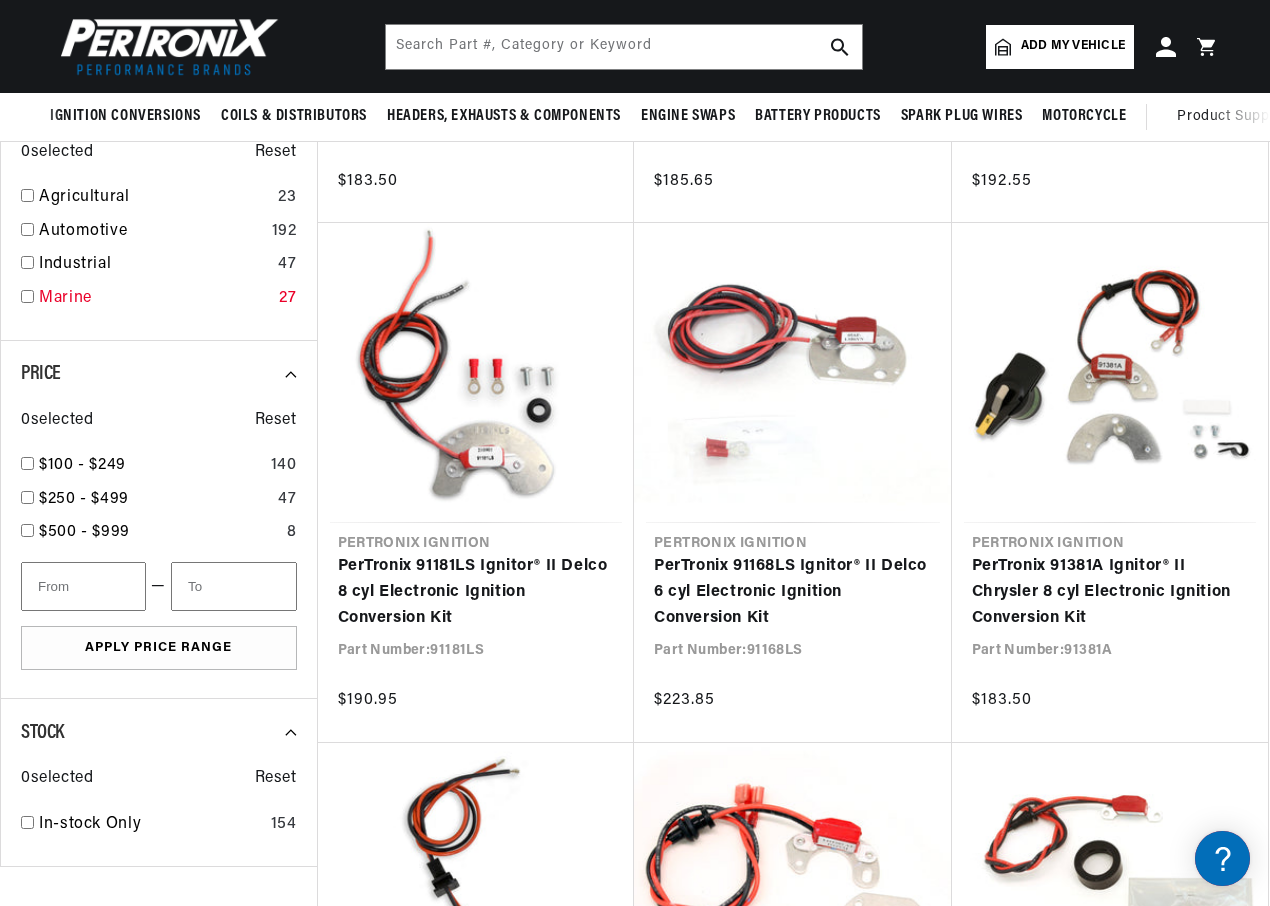 click at bounding box center (27, 296) 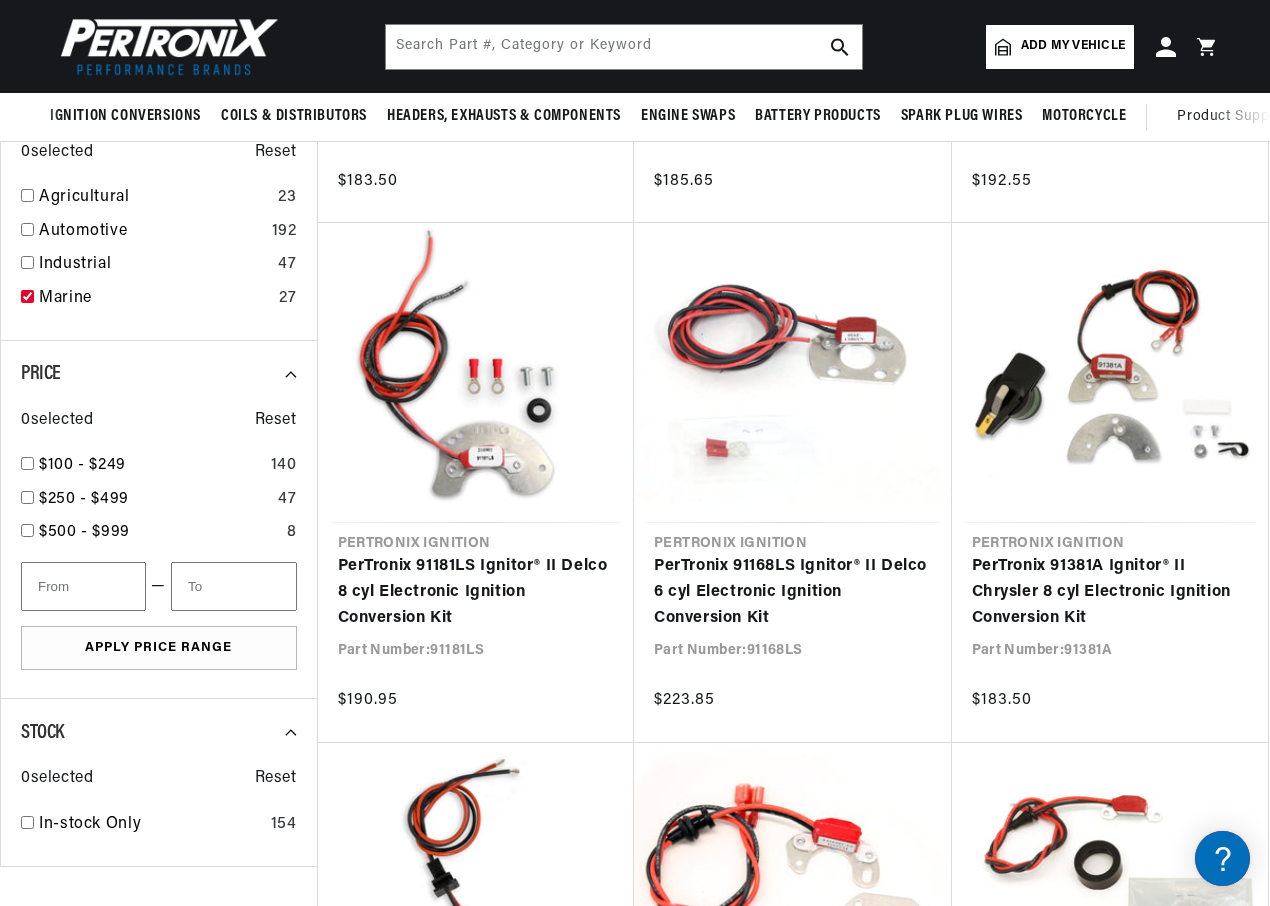 checkbox on "true" 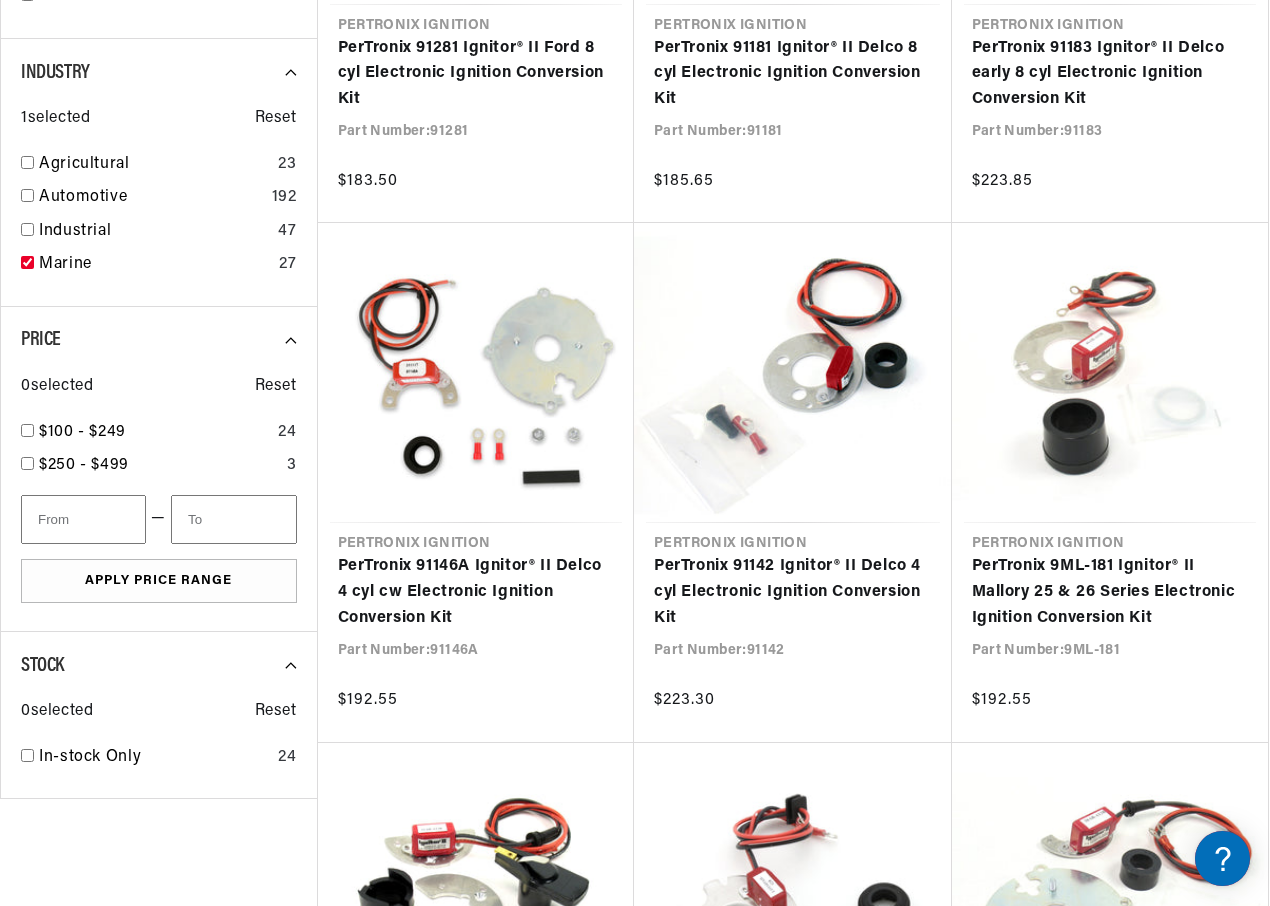 scroll, scrollTop: 1000, scrollLeft: 0, axis: vertical 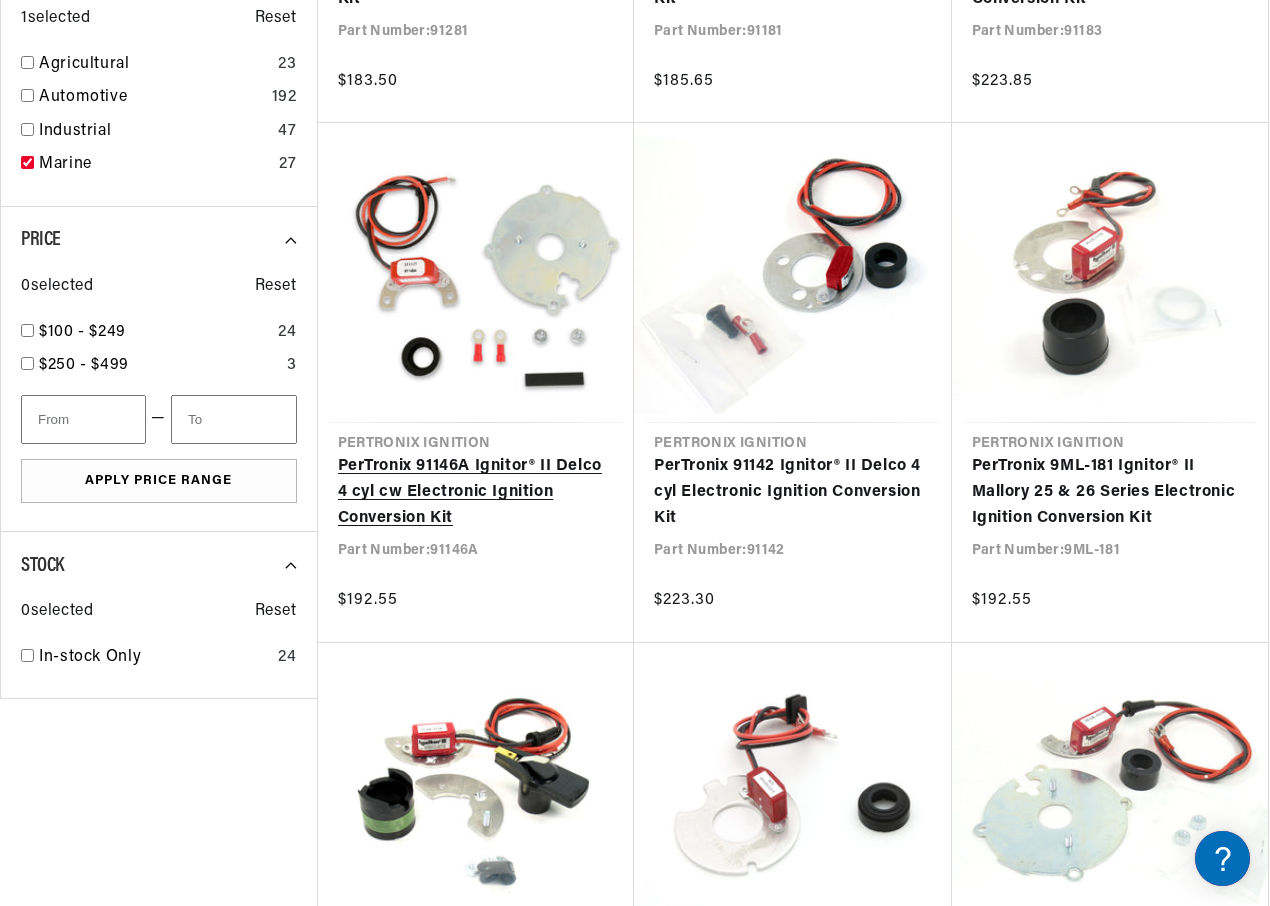 click on "PerTronix 91146A Ignitor® II Delco 4 cyl cw Electronic Ignition Conversion Kit" at bounding box center (476, 492) 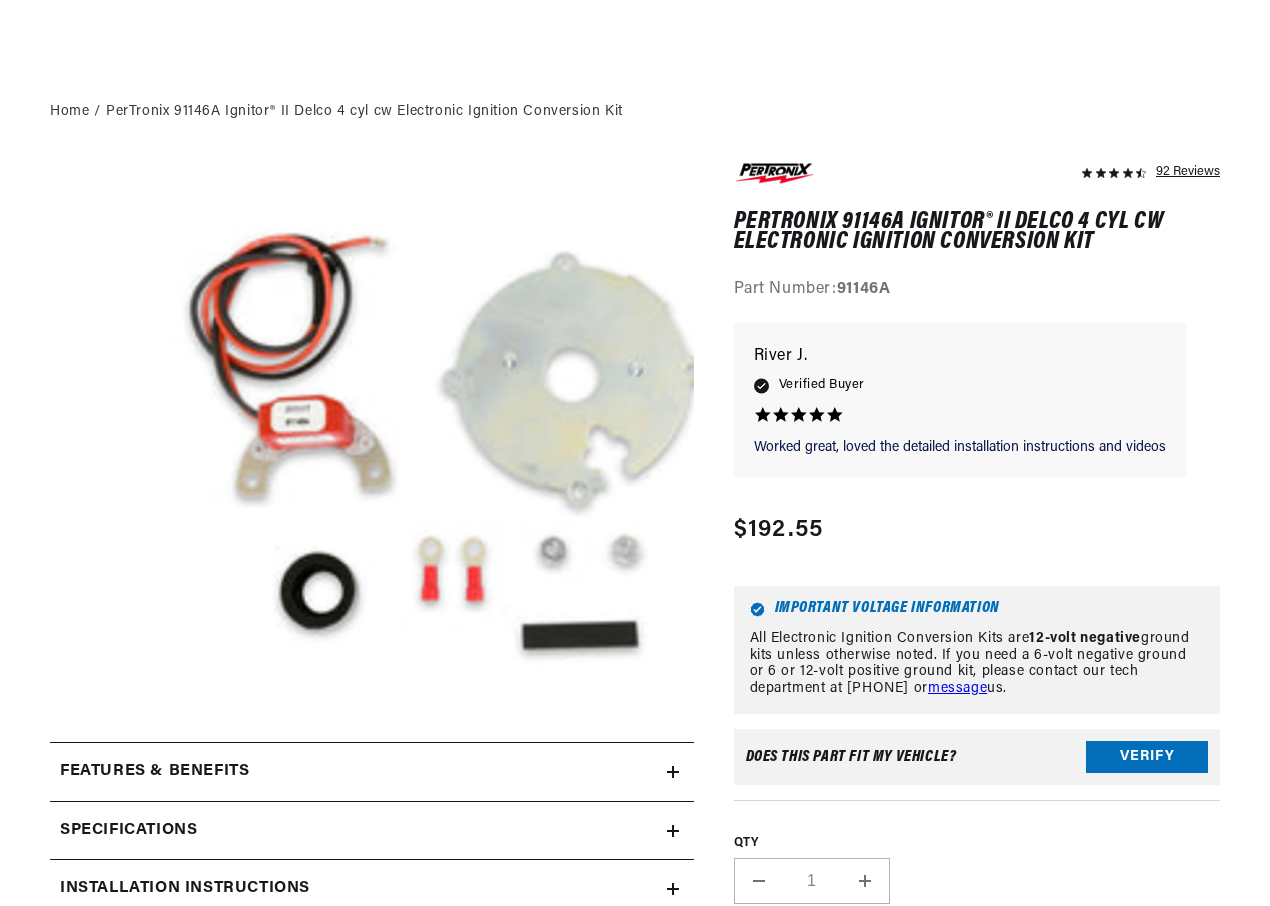 scroll, scrollTop: 400, scrollLeft: 0, axis: vertical 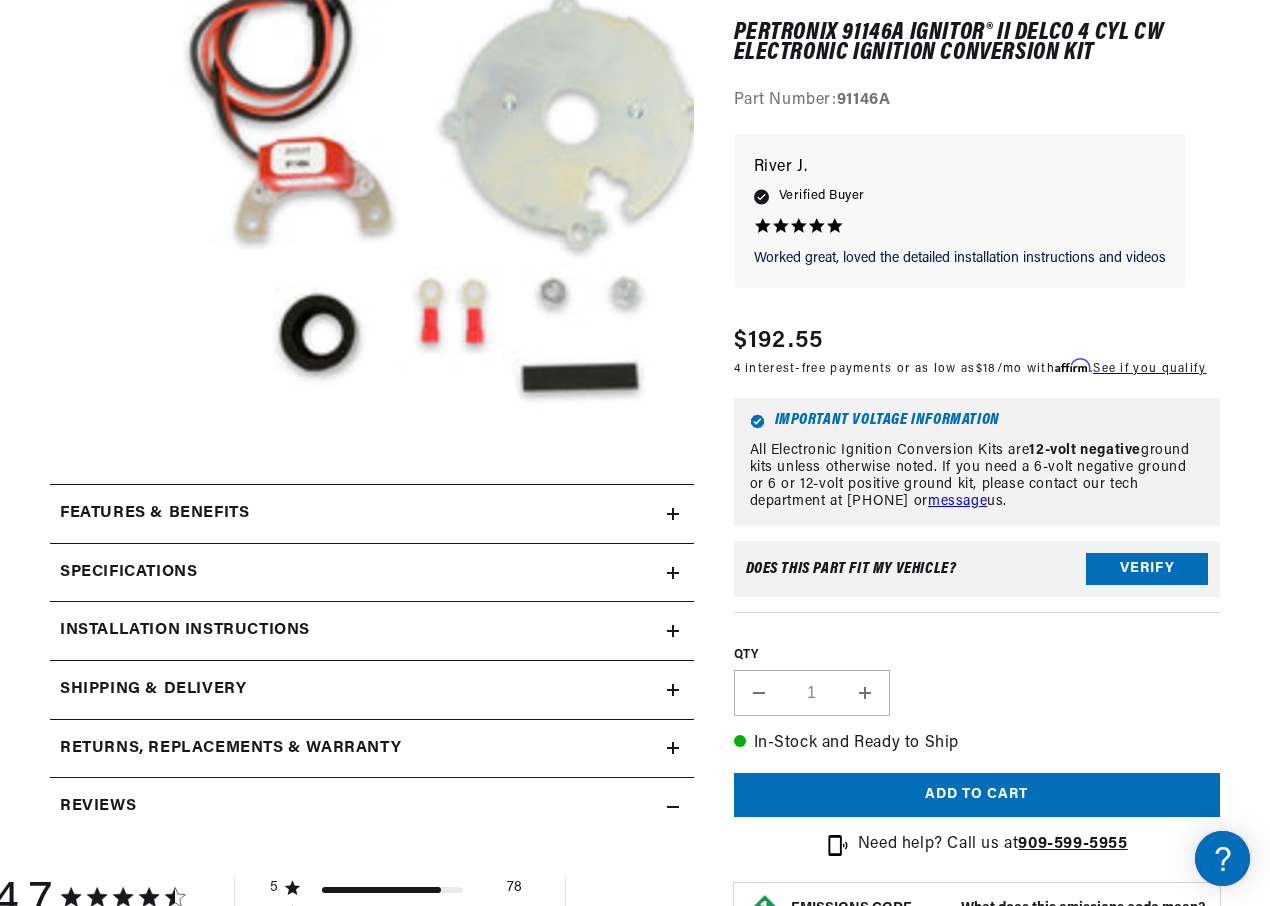 click on "Specifications" at bounding box center (372, 514) 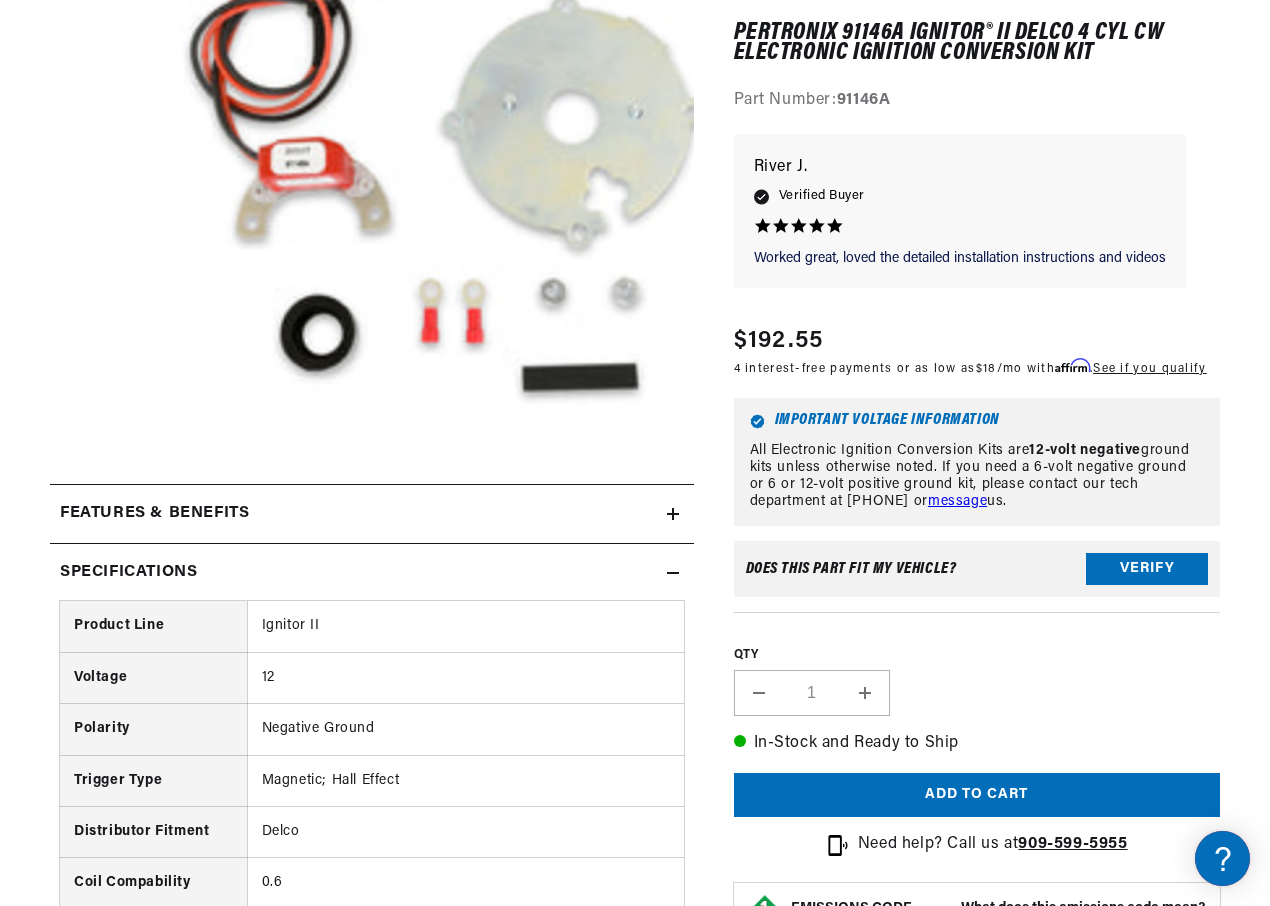 click on "Specifications" at bounding box center (358, 514) 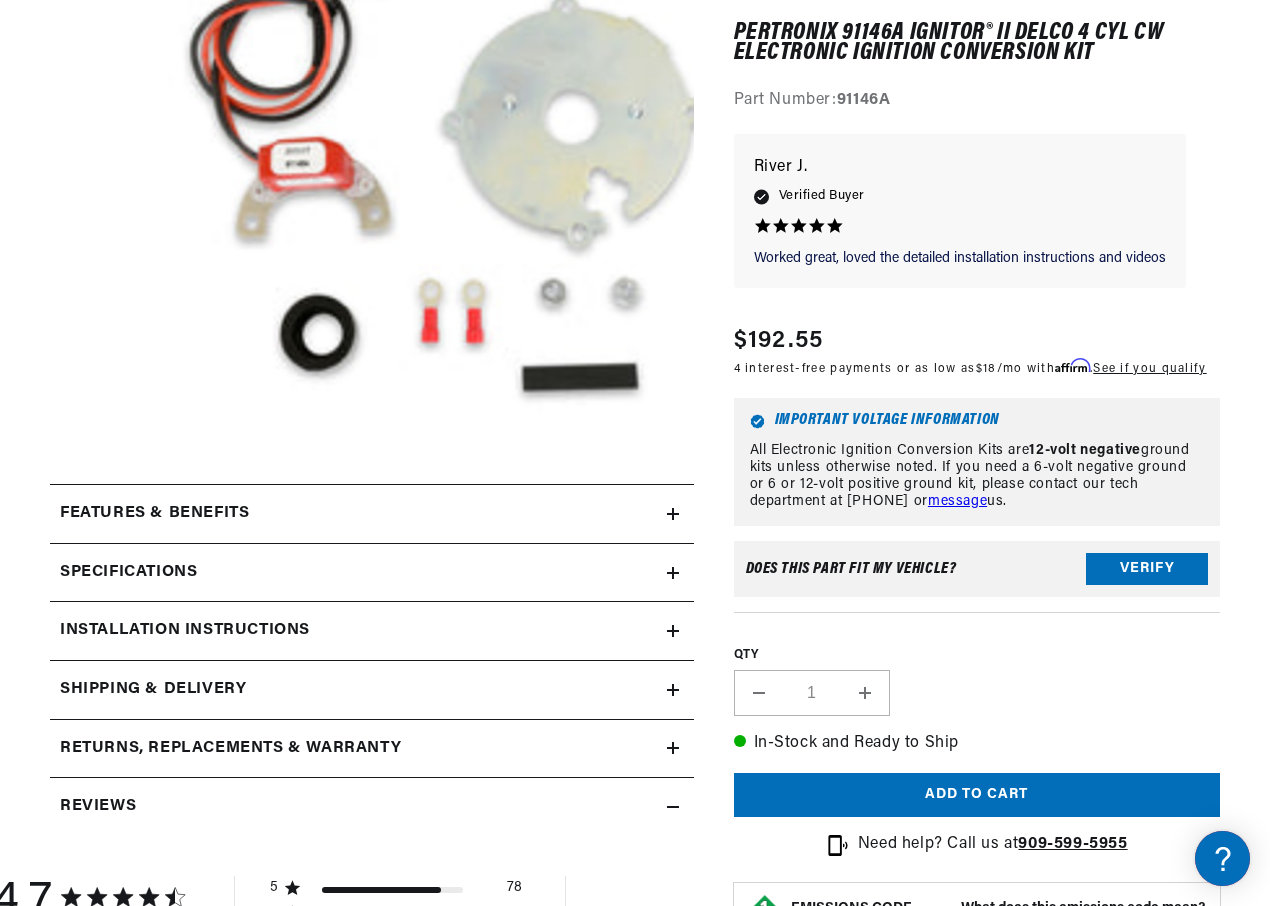 click on "Features & Benefits" at bounding box center [372, 514] 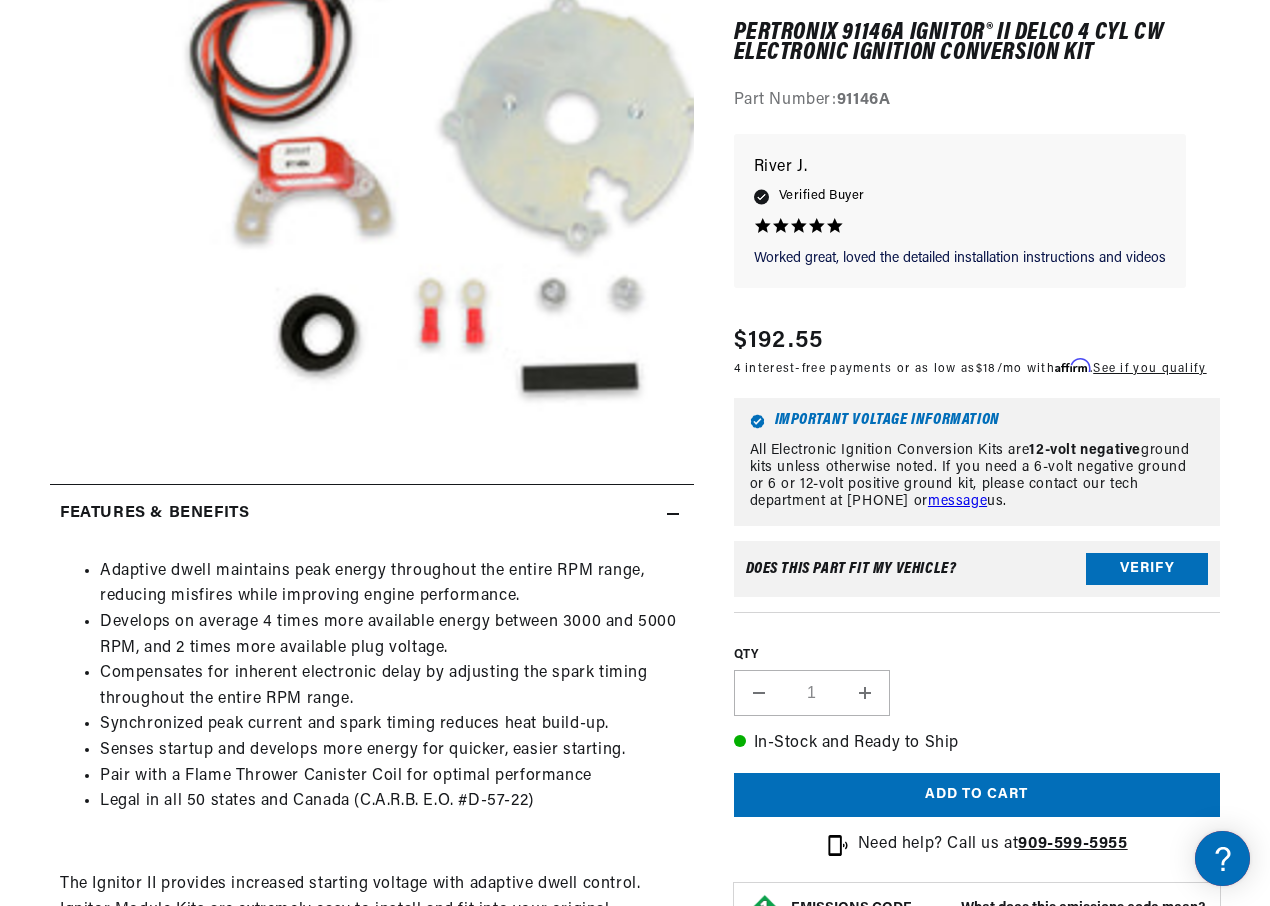 scroll, scrollTop: 0, scrollLeft: 747, axis: horizontal 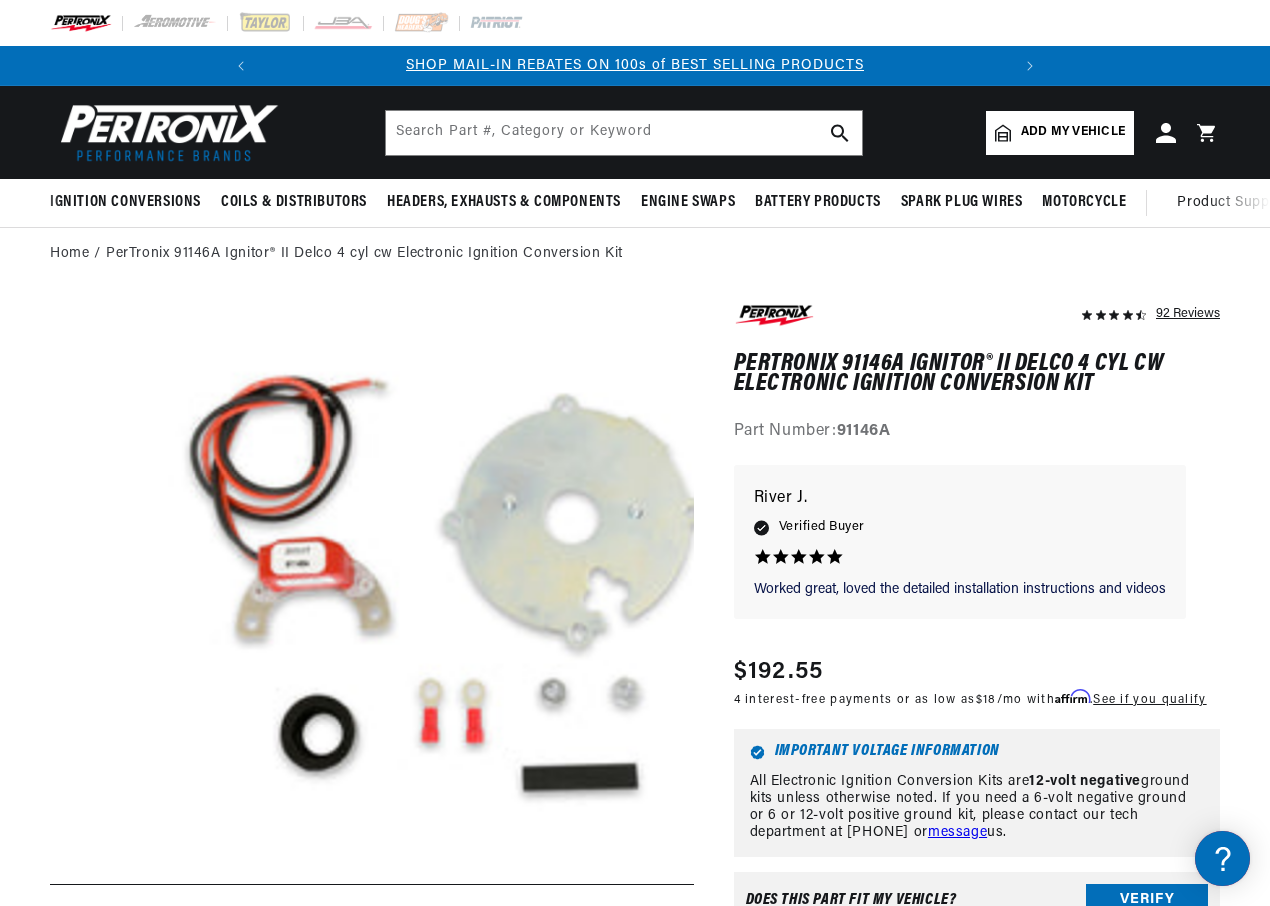 click on "Add my vehicle" at bounding box center [1060, 133] 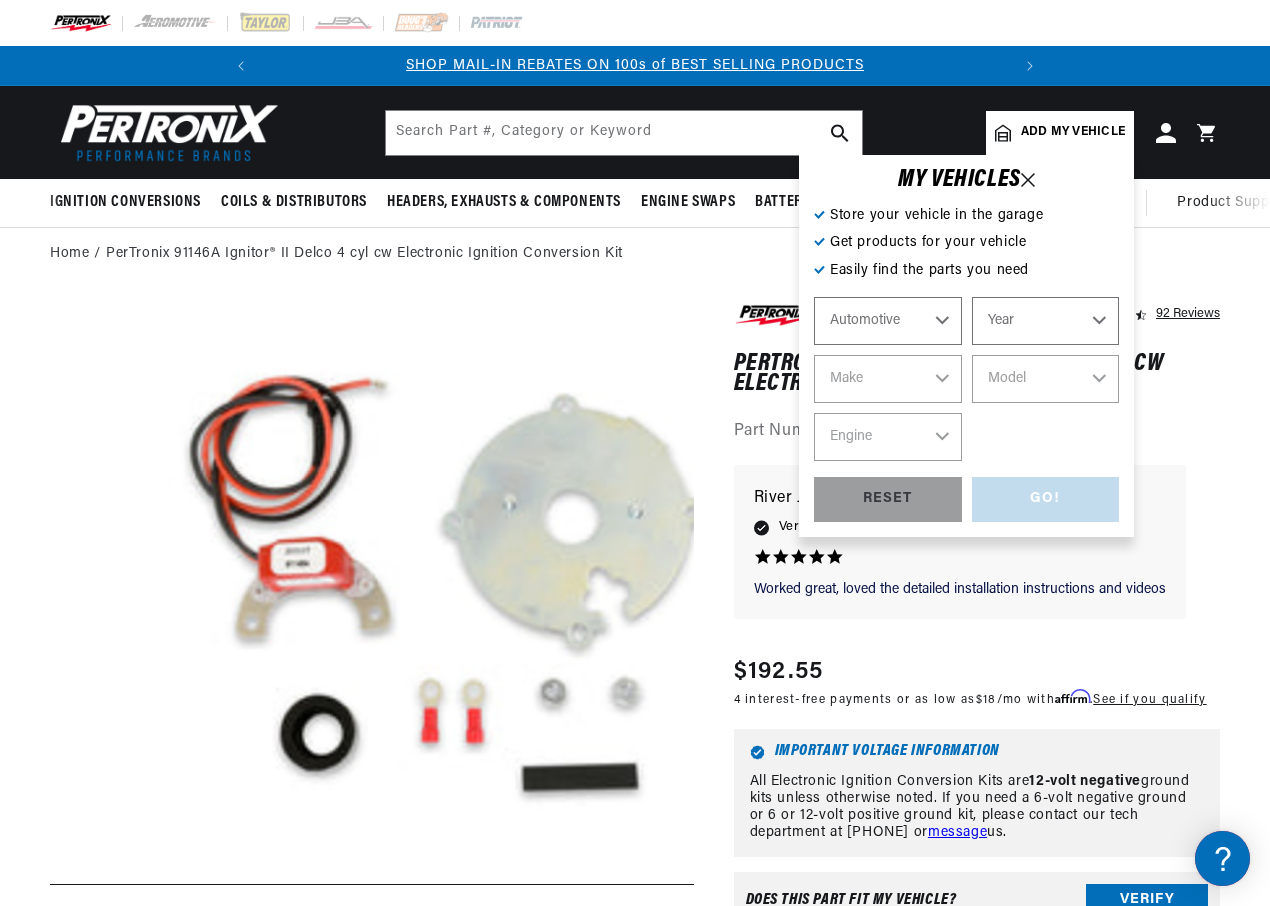 click on "Automotive
Agricultural
Industrial
Marine
Motorcycle" at bounding box center (888, 321) 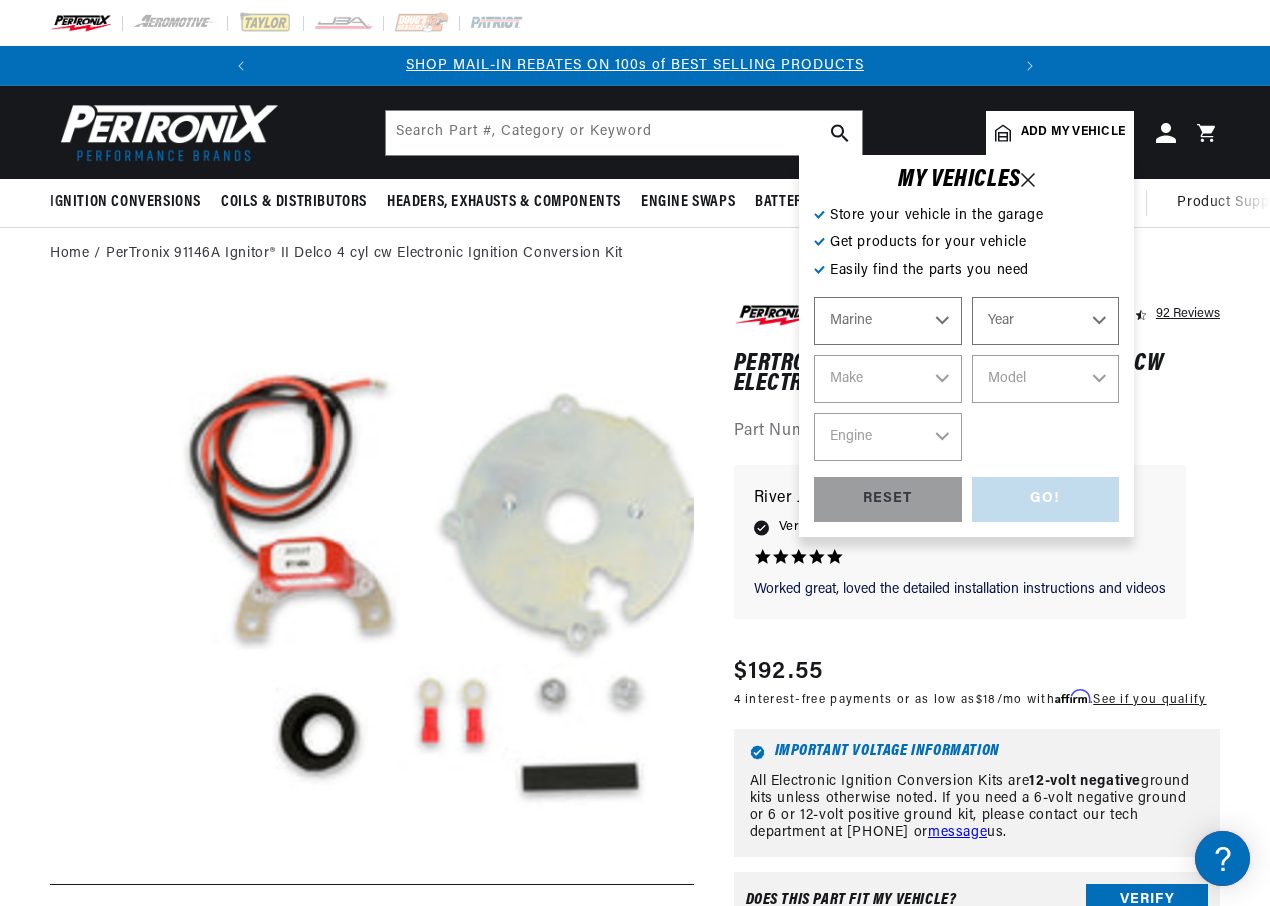 click on "Automotive
Agricultural
Industrial
Marine
Motorcycle" at bounding box center [888, 321] 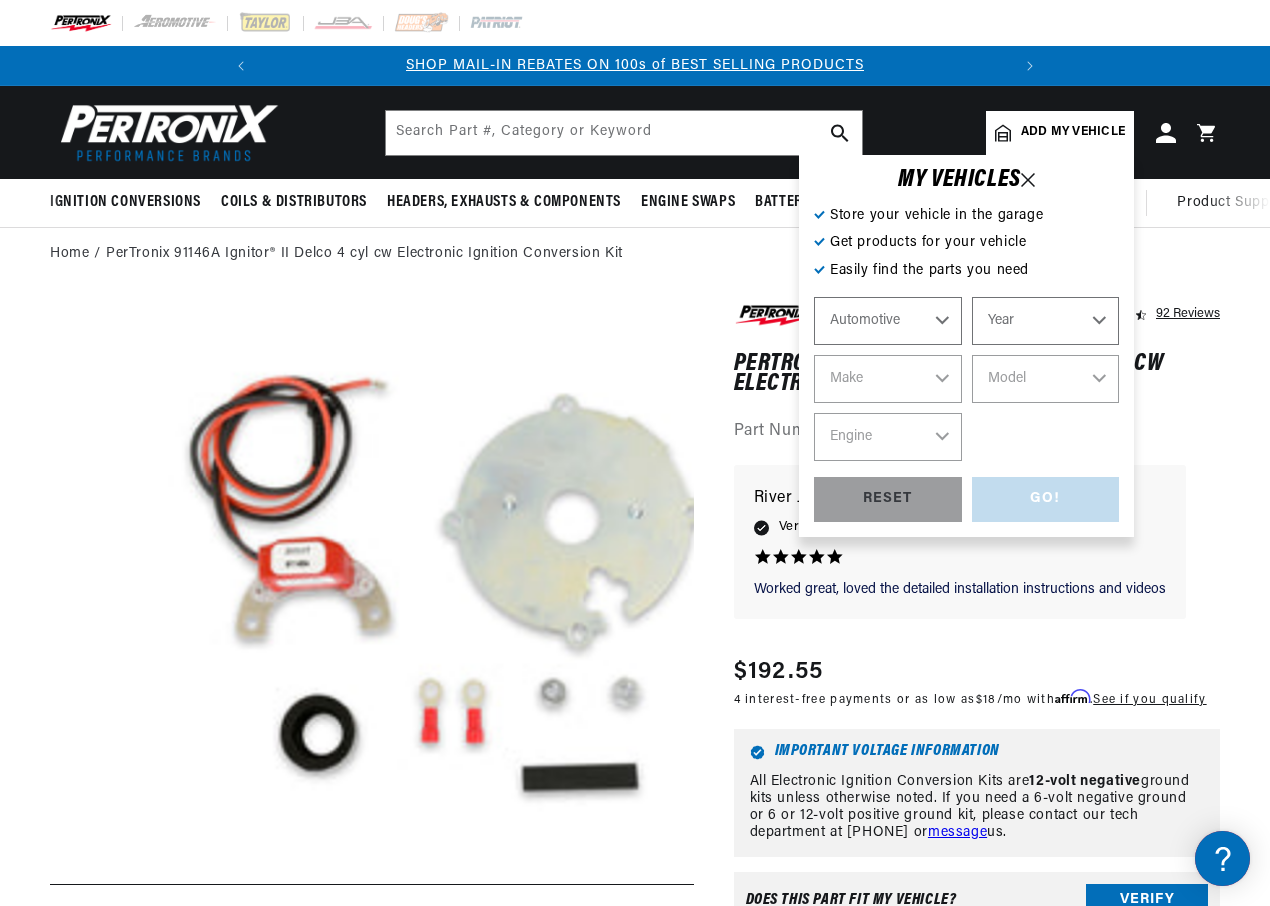 select on "Marine" 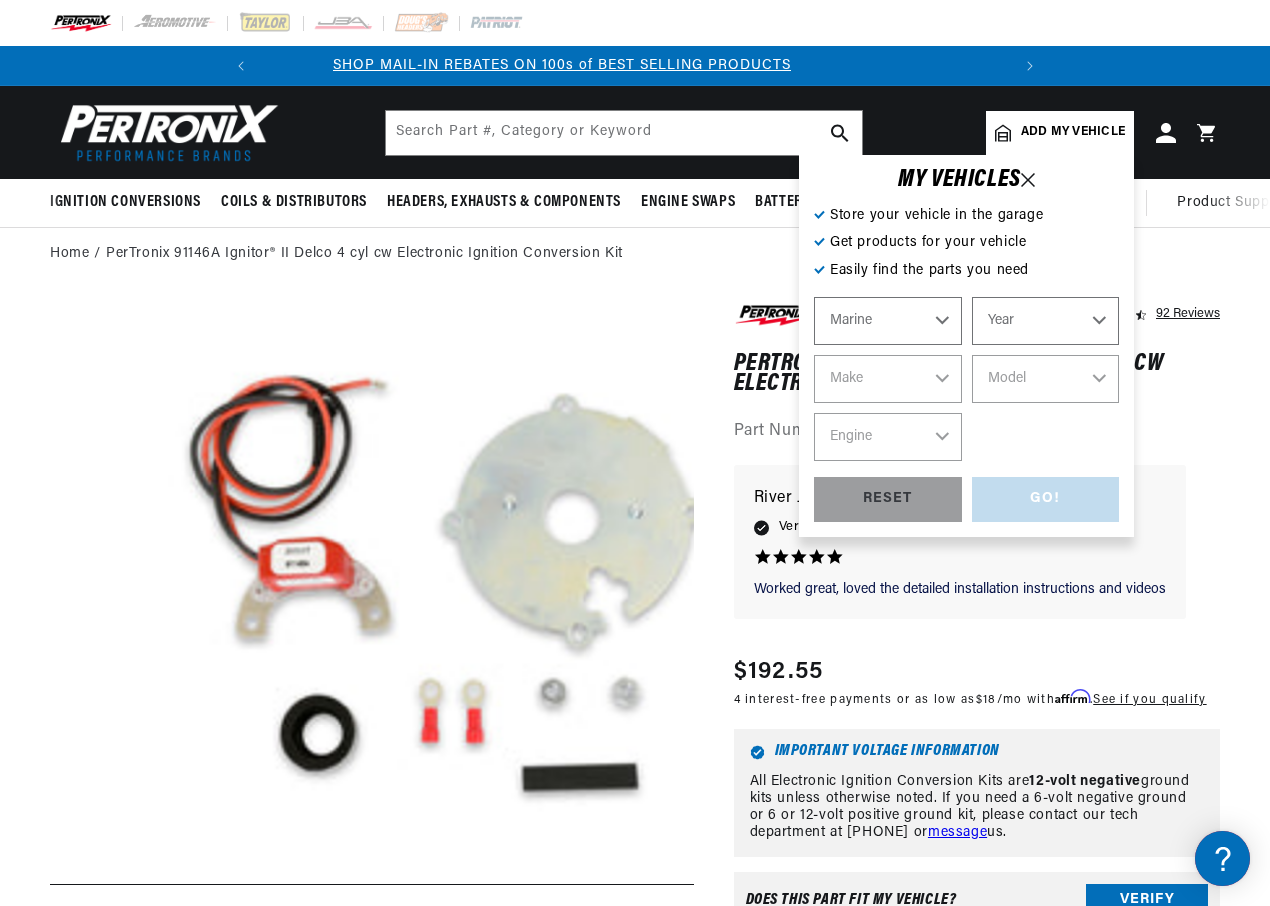 click on "Year
1987
1986
1985
1983
1982
1981
1980
1979
1978
1977
1976
1975
1974
1973
1972
1968
1967
1966
1965
1964
1963
1961
1960
1959
1957
1953
1950
1949
1948
1947
1946
1945
1944
1940
1939
1938
1936 1935" at bounding box center (1046, 321) 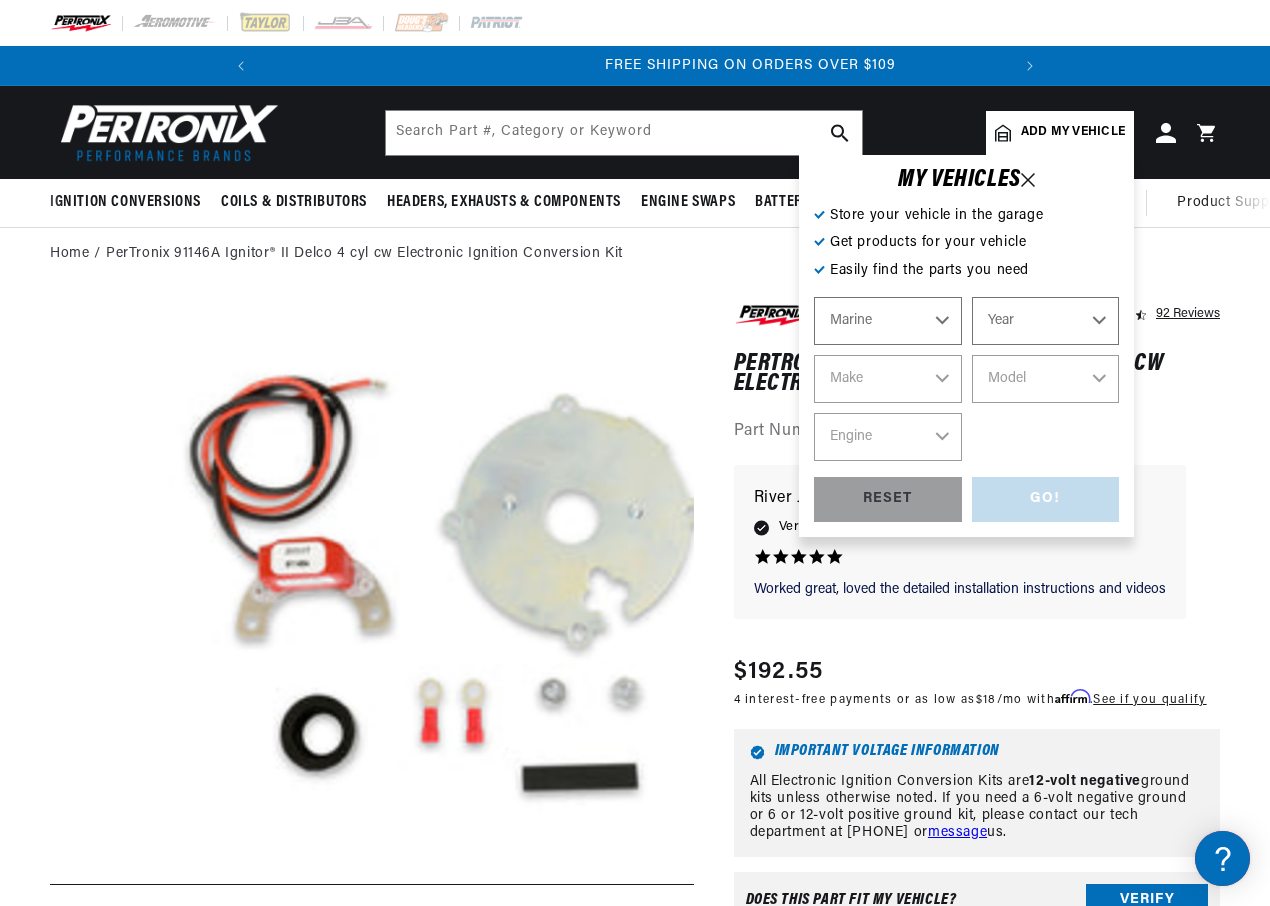 scroll, scrollTop: 0, scrollLeft: 747, axis: horizontal 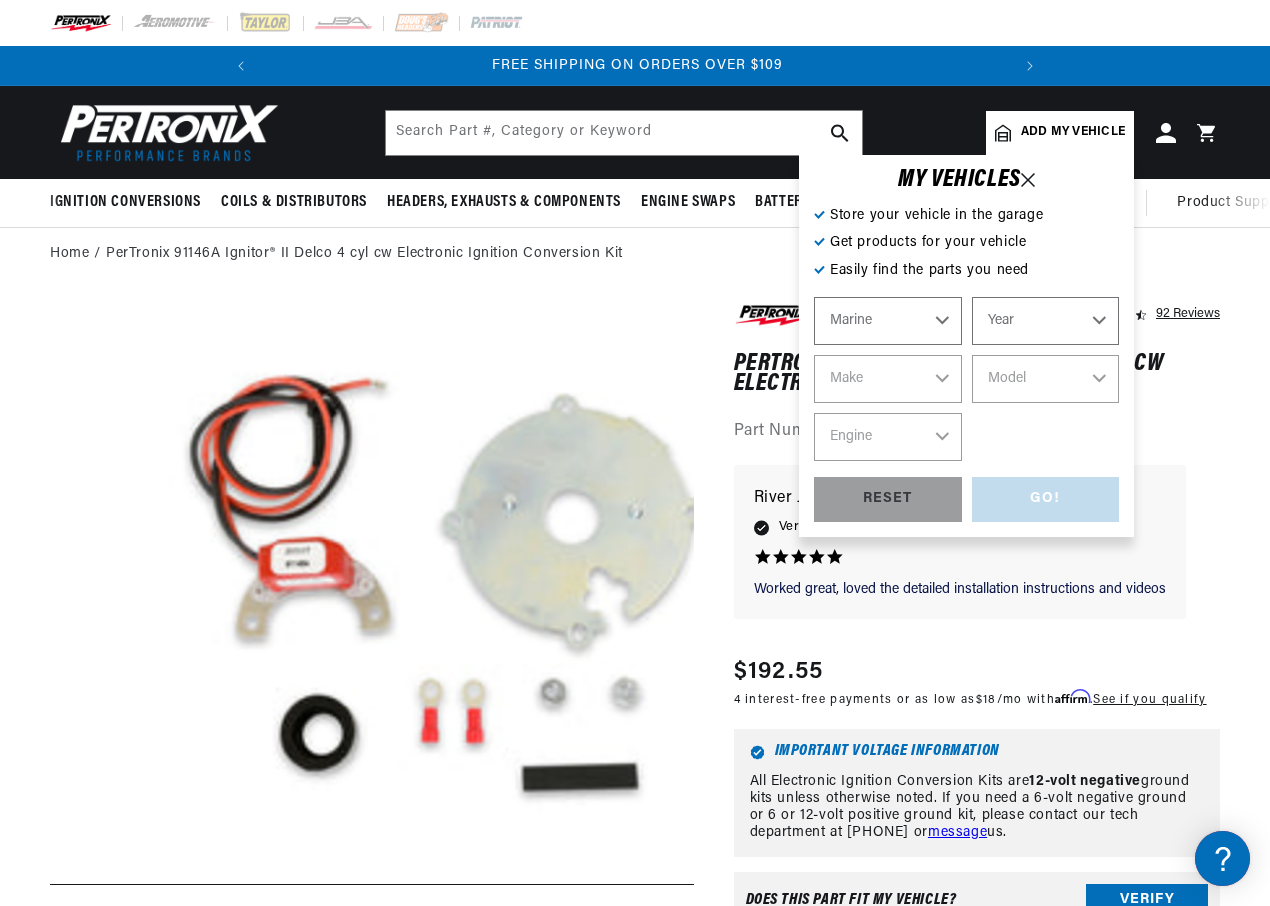 select on "1987" 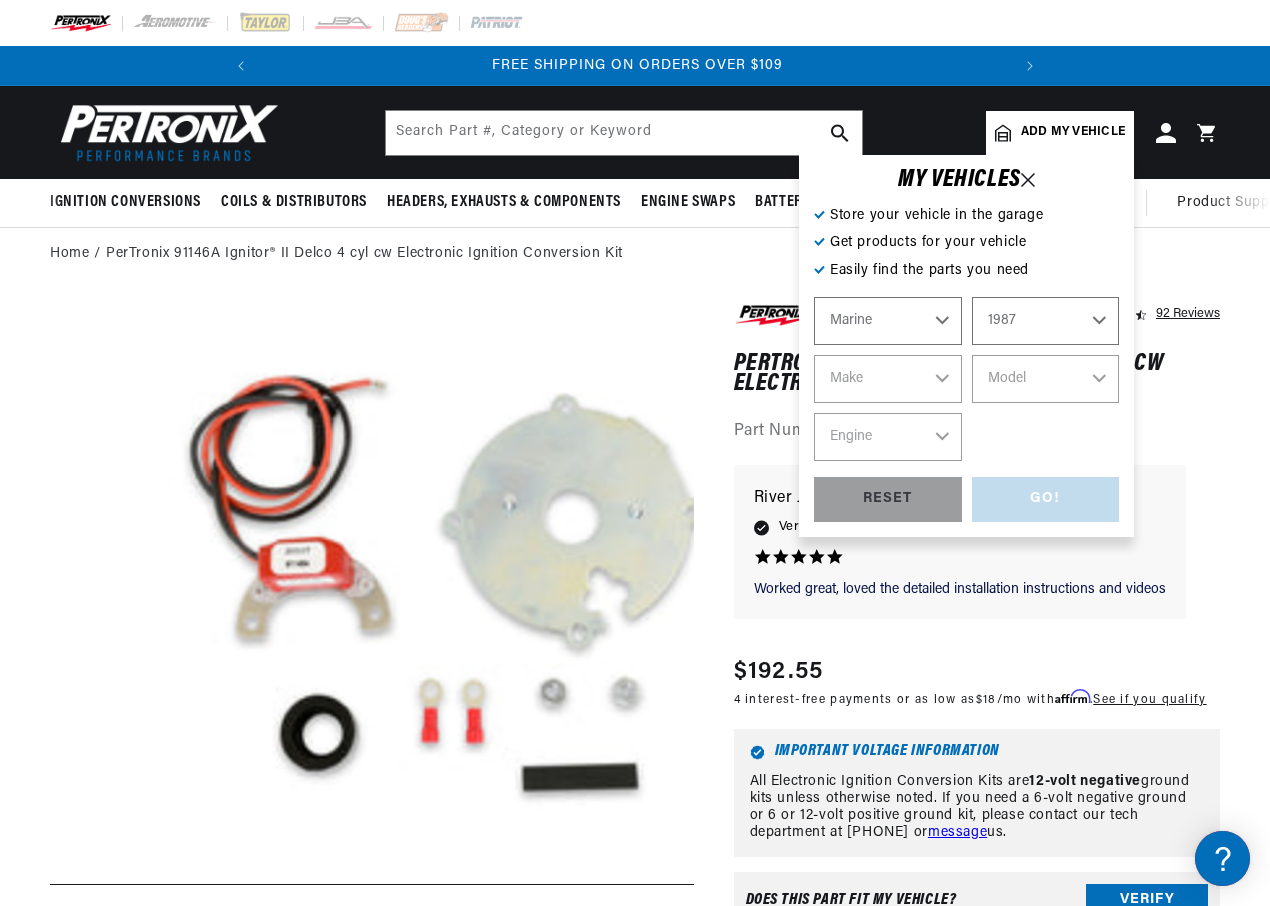 click on "Year
1987
1986
1985
1983
1982
1981
1980
1979
1978
1977
1976
1975
1974
1973
1972
1968
1967
1966
1965
1964
1963
1961
1960
1959
1957
1953
1950
1949
1948
1947
1946
1945
1944
1940
1939
1938
1936 1935" at bounding box center [1046, 321] 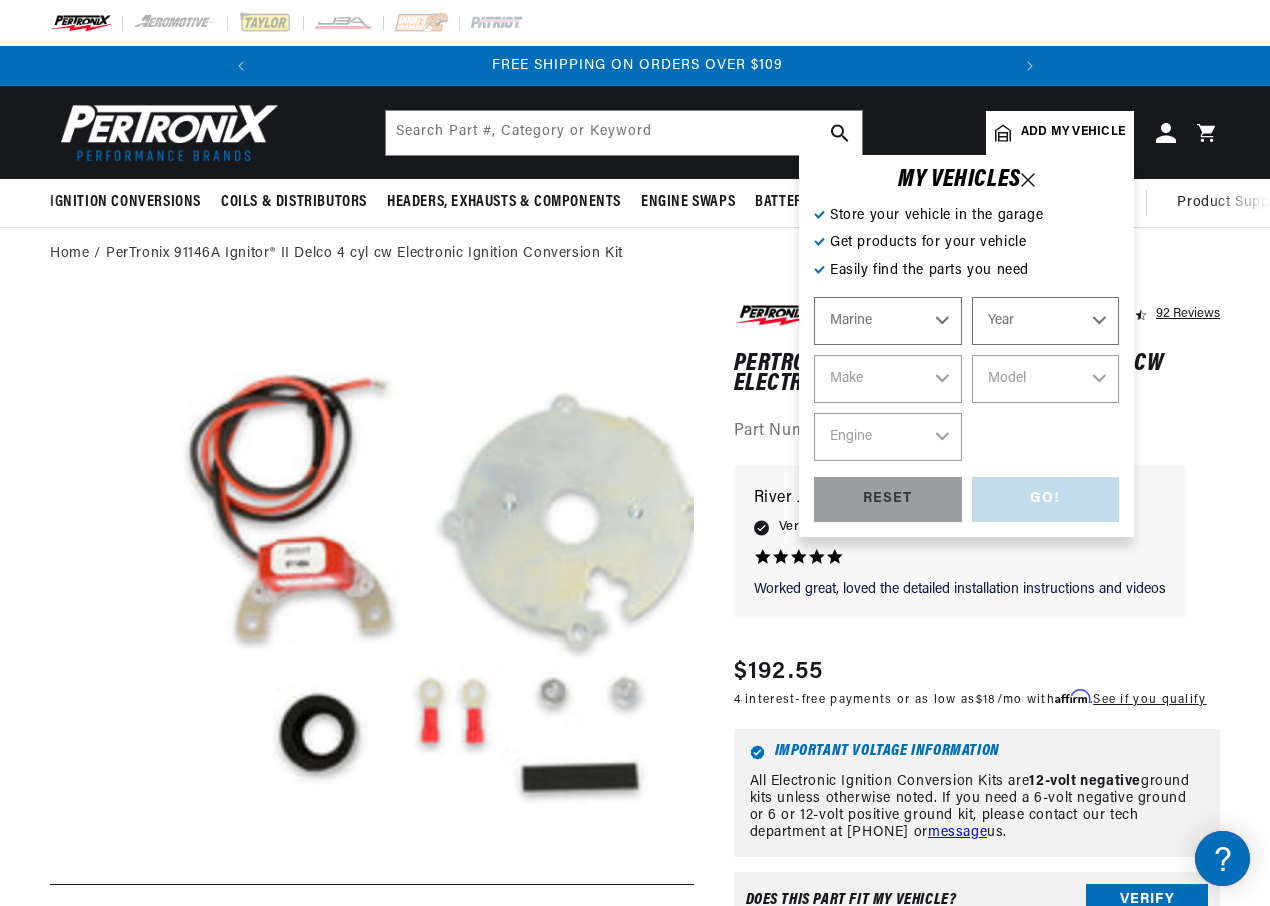 select on "1987" 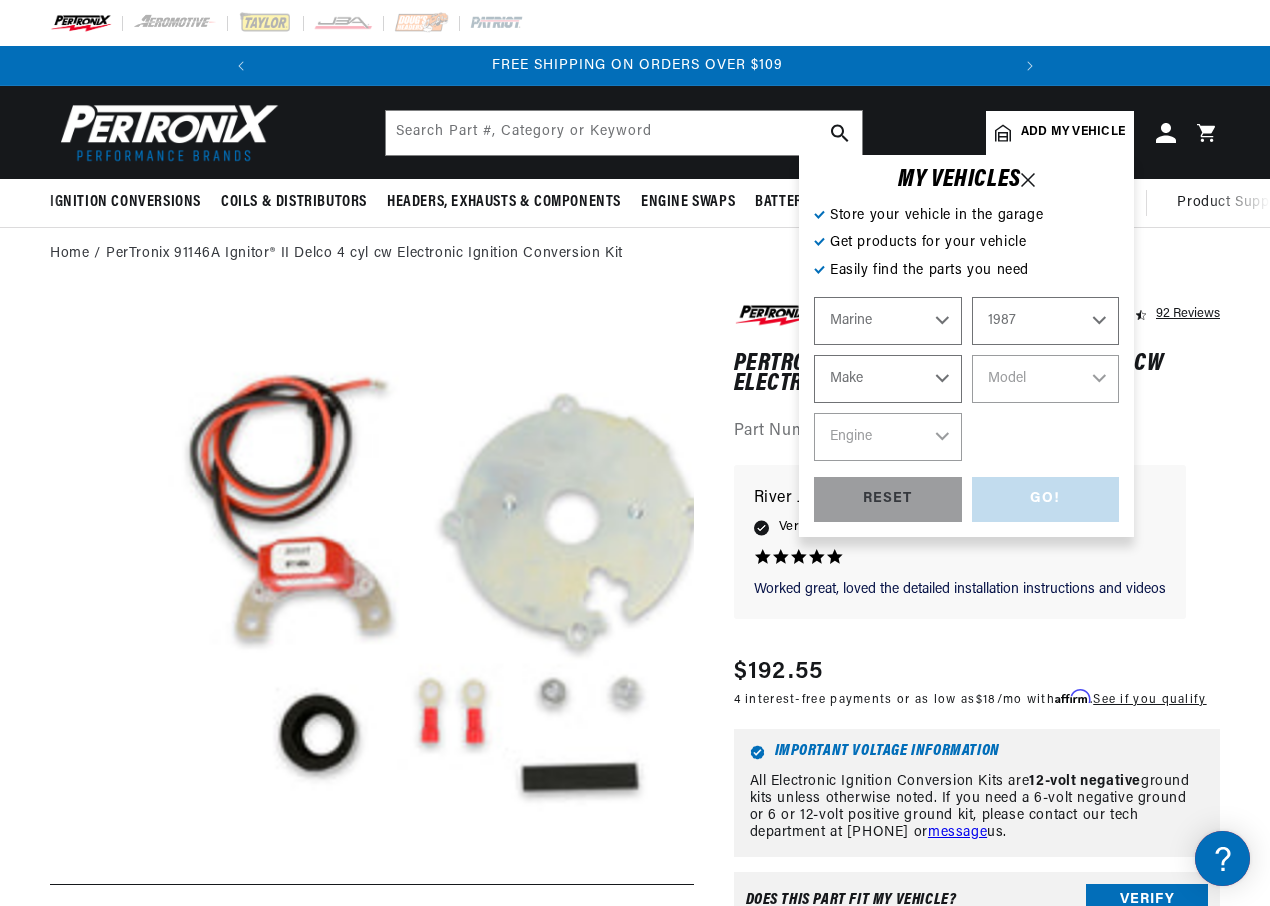 click on "Make
Crusader (Thermo-Electron)" at bounding box center [888, 379] 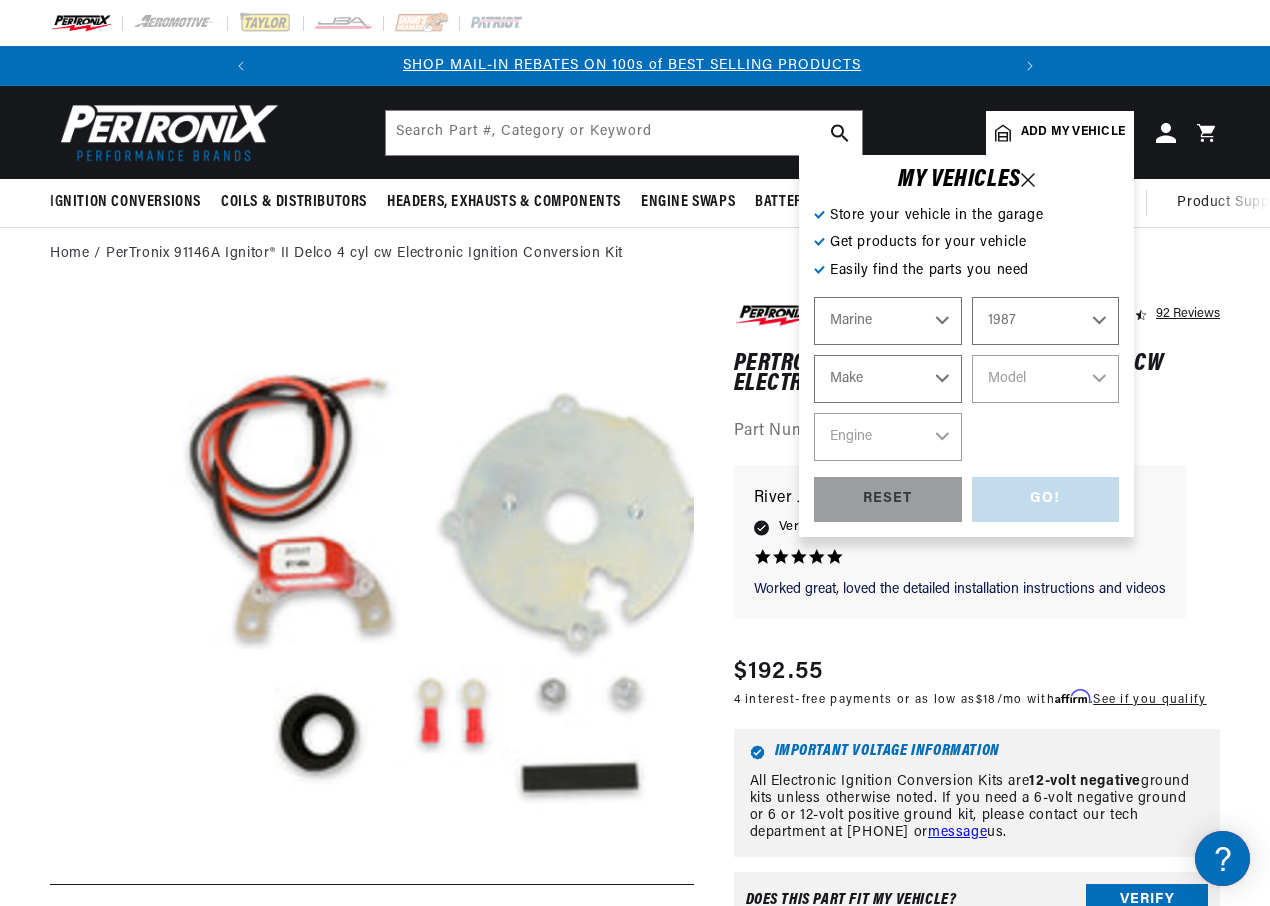 scroll, scrollTop: 0, scrollLeft: 0, axis: both 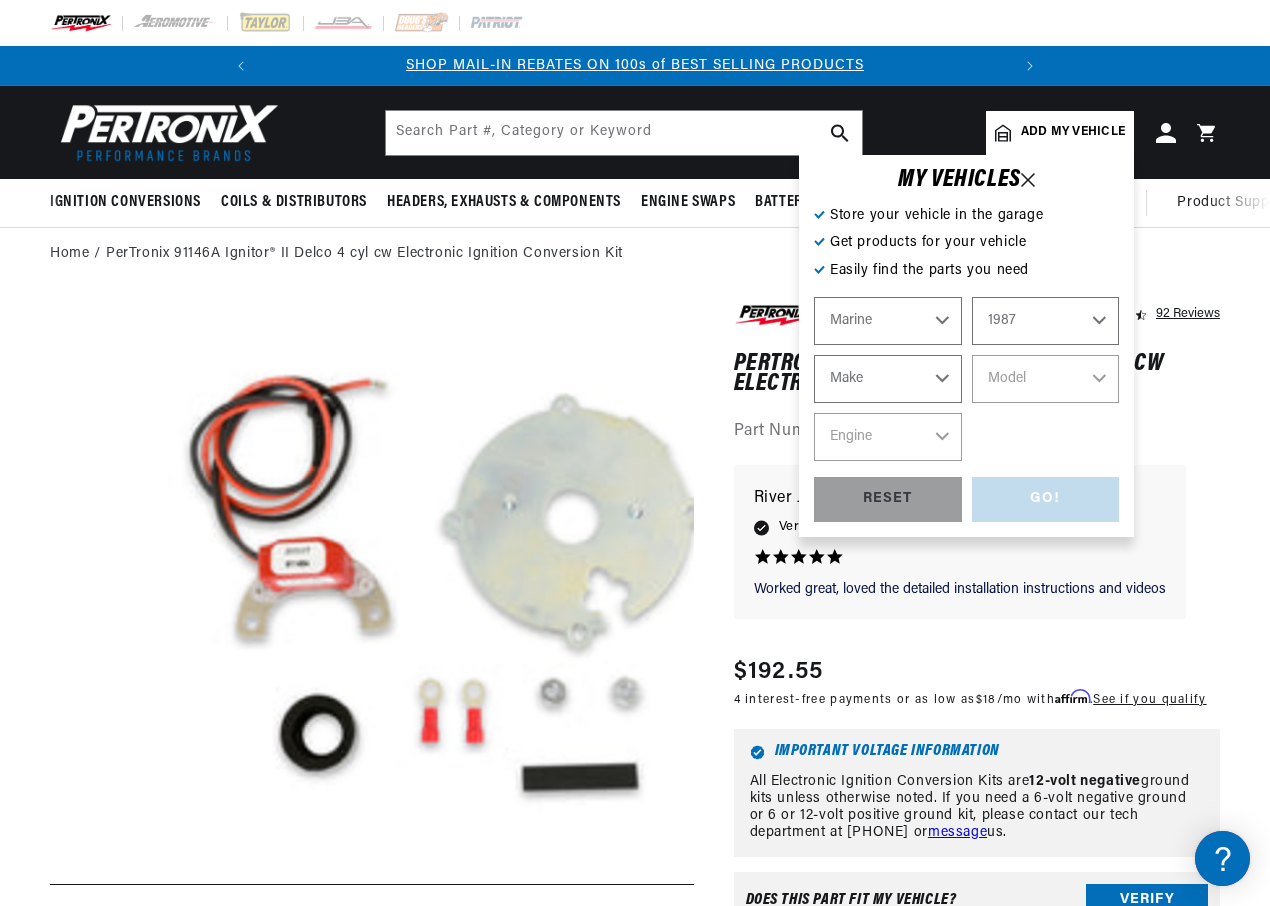 click on "1987
1986
1985
1983
1982
1981
1980
1979
1978
1977
1976
1975
1974
1973
1972
1968
1967
1966
1965
1964
1963
1961
1960
1959
1957
1953
1950
1949
1948
1947
1946
1945
1944
1940
1939
1938
1936
1935" at bounding box center [1046, 321] 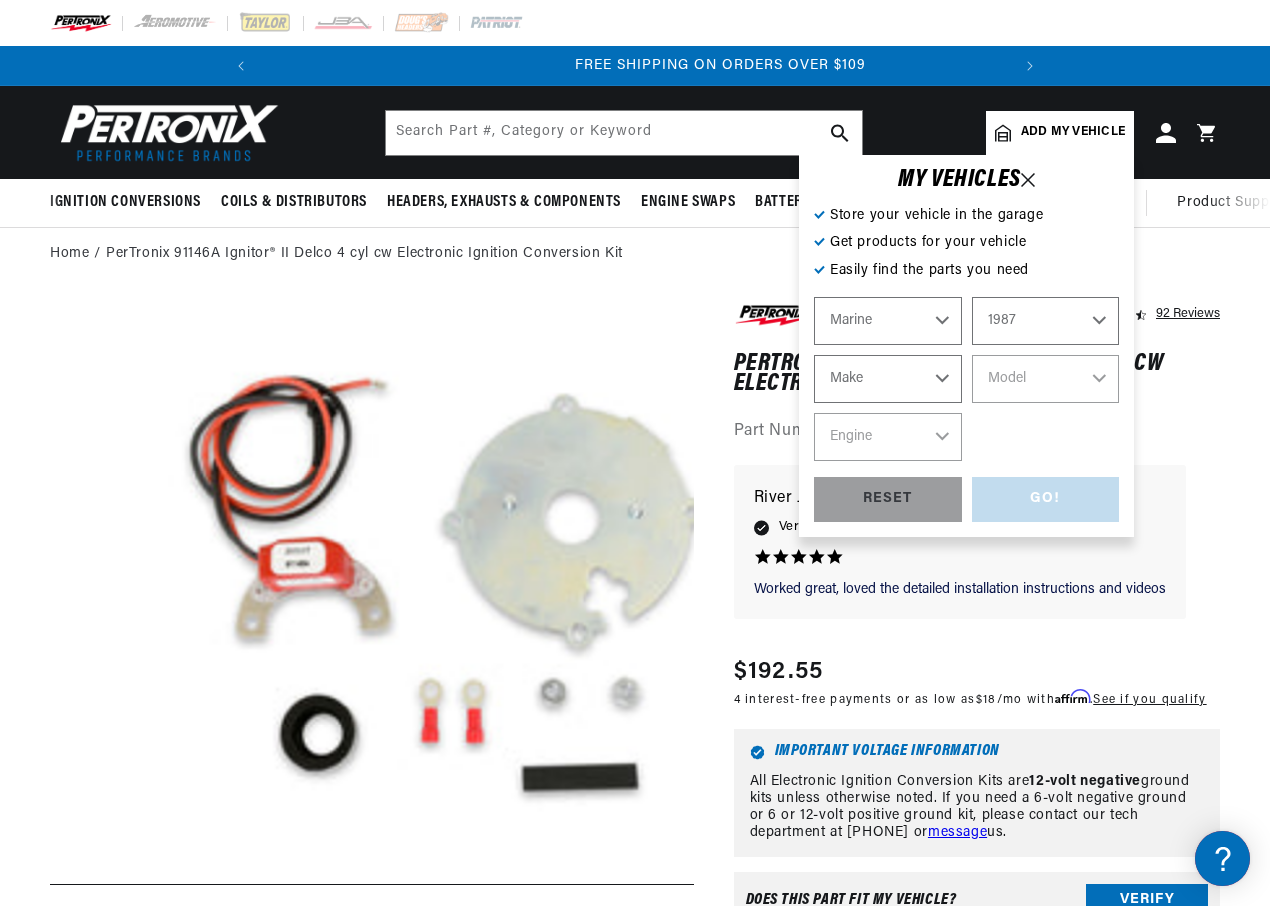scroll, scrollTop: 0, scrollLeft: 747, axis: horizontal 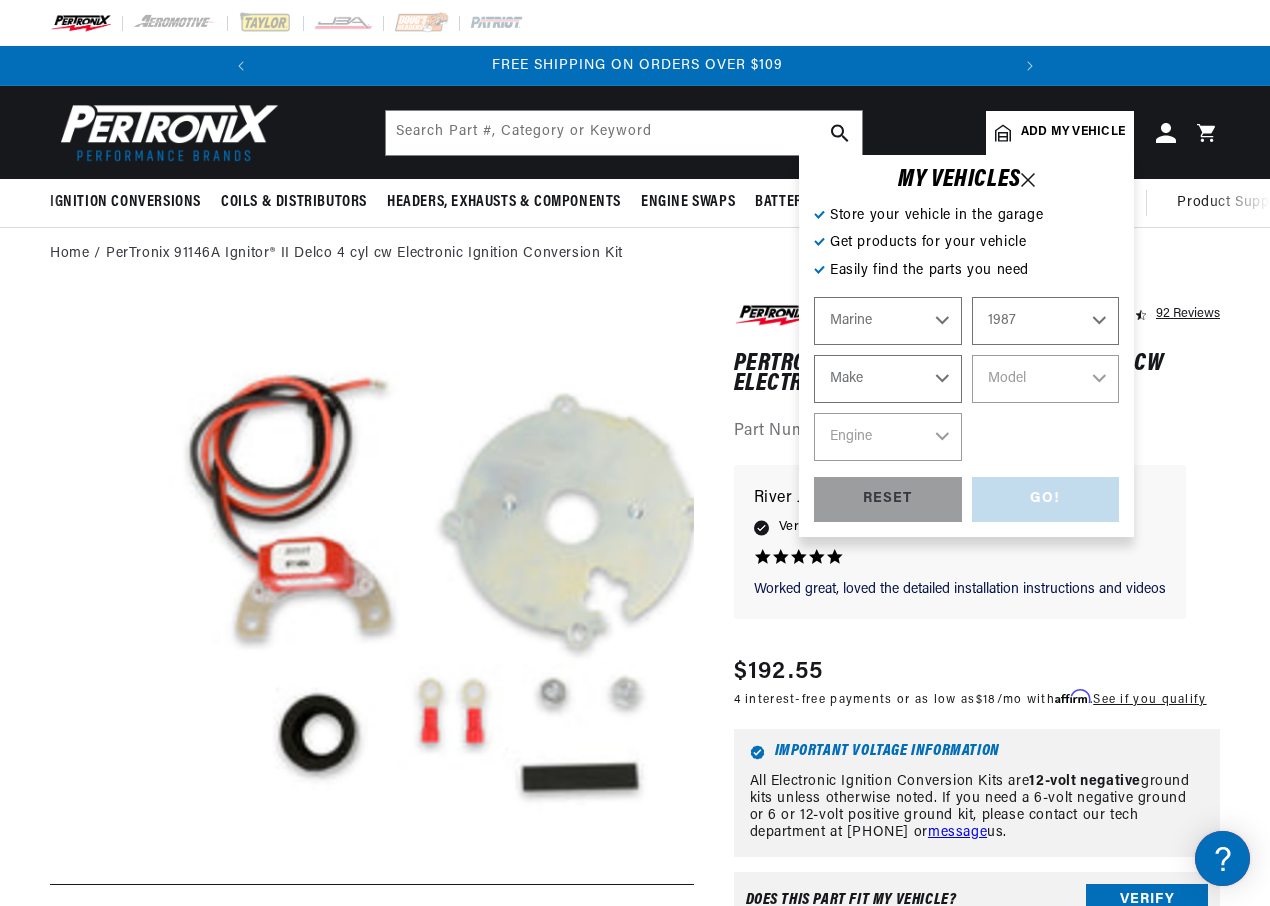 click on "Make
Crusader (Thermo-Electron)" at bounding box center (888, 379) 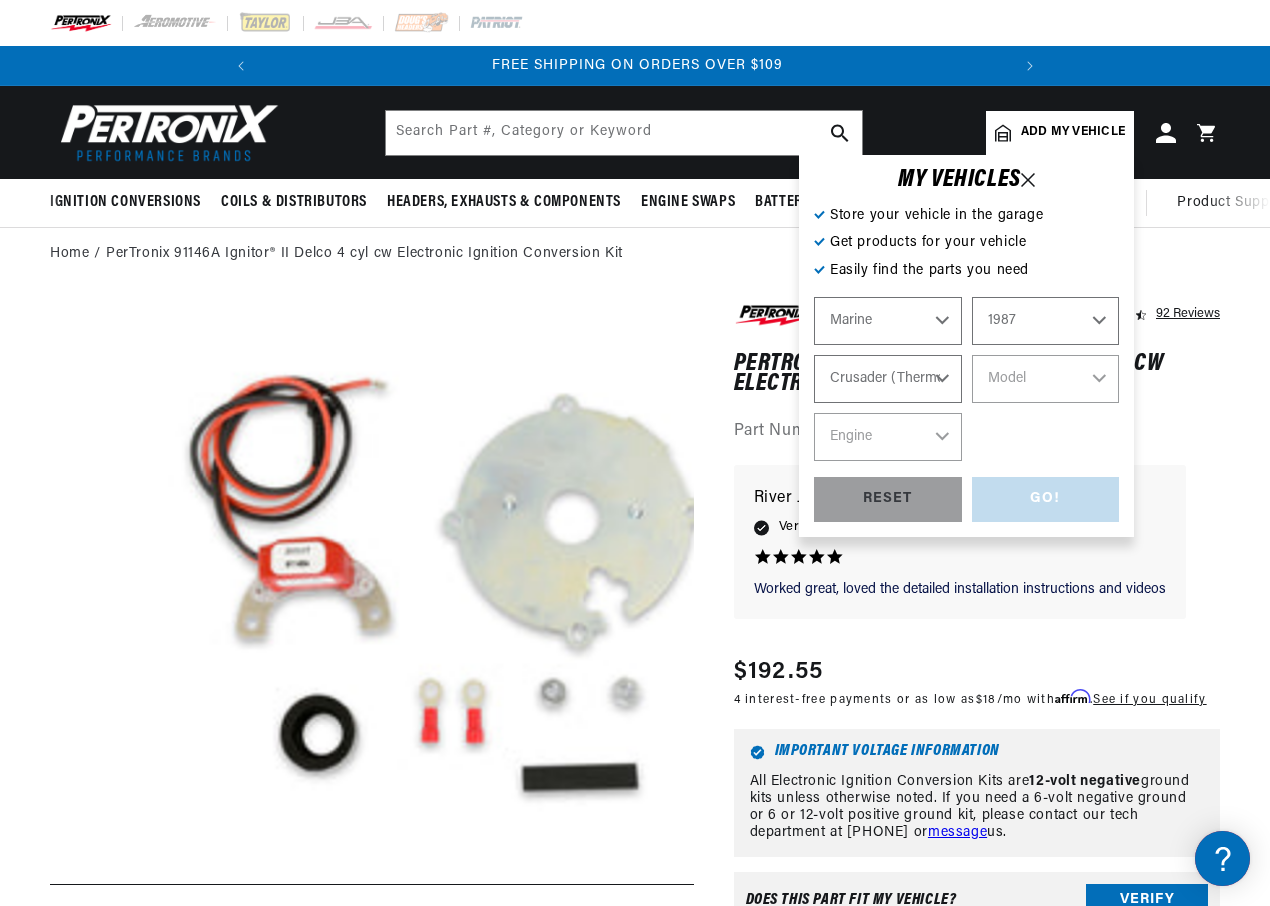 click on "Make
Crusader (Thermo-Electron)" at bounding box center [888, 379] 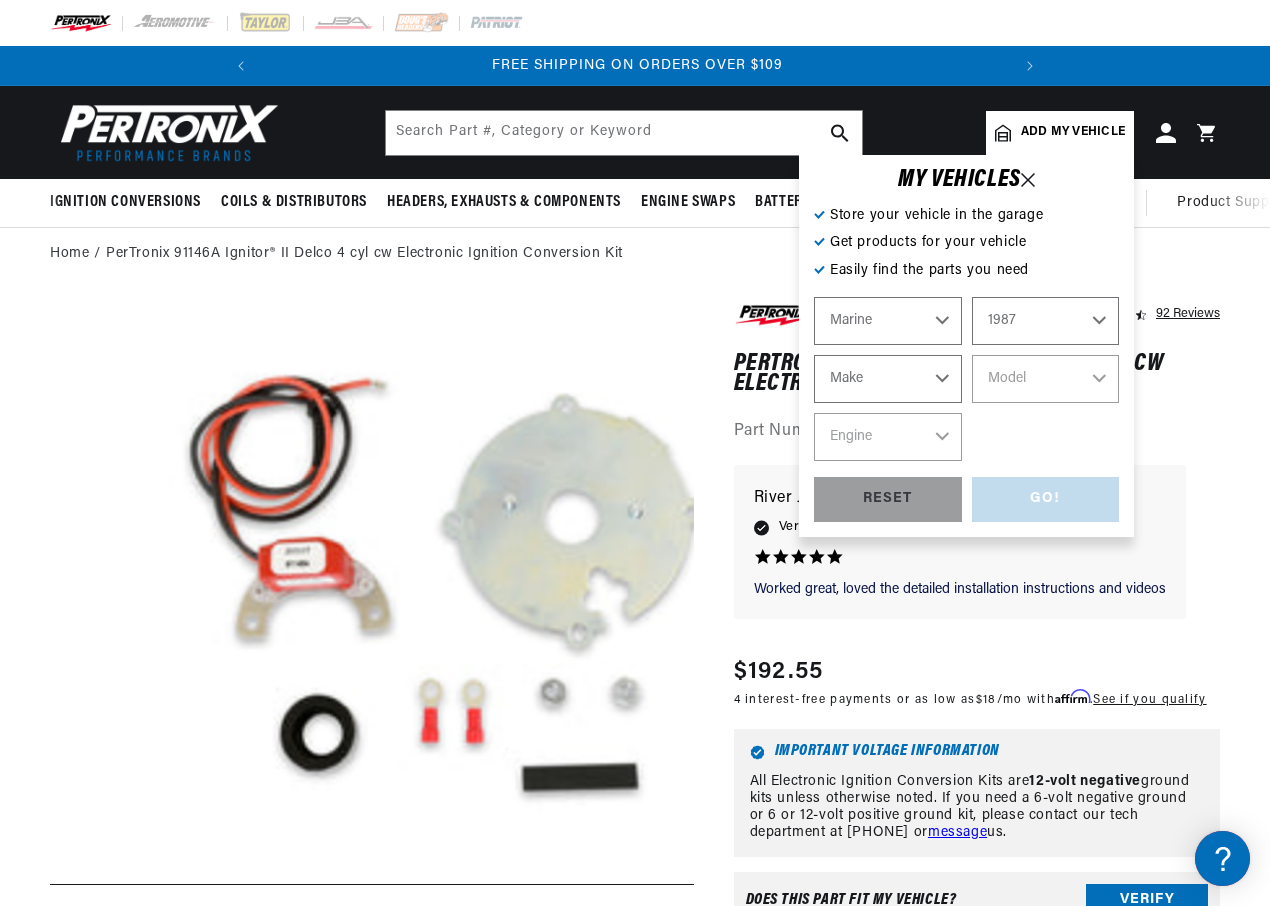 select on "Crusader-(Thermo-Electron)" 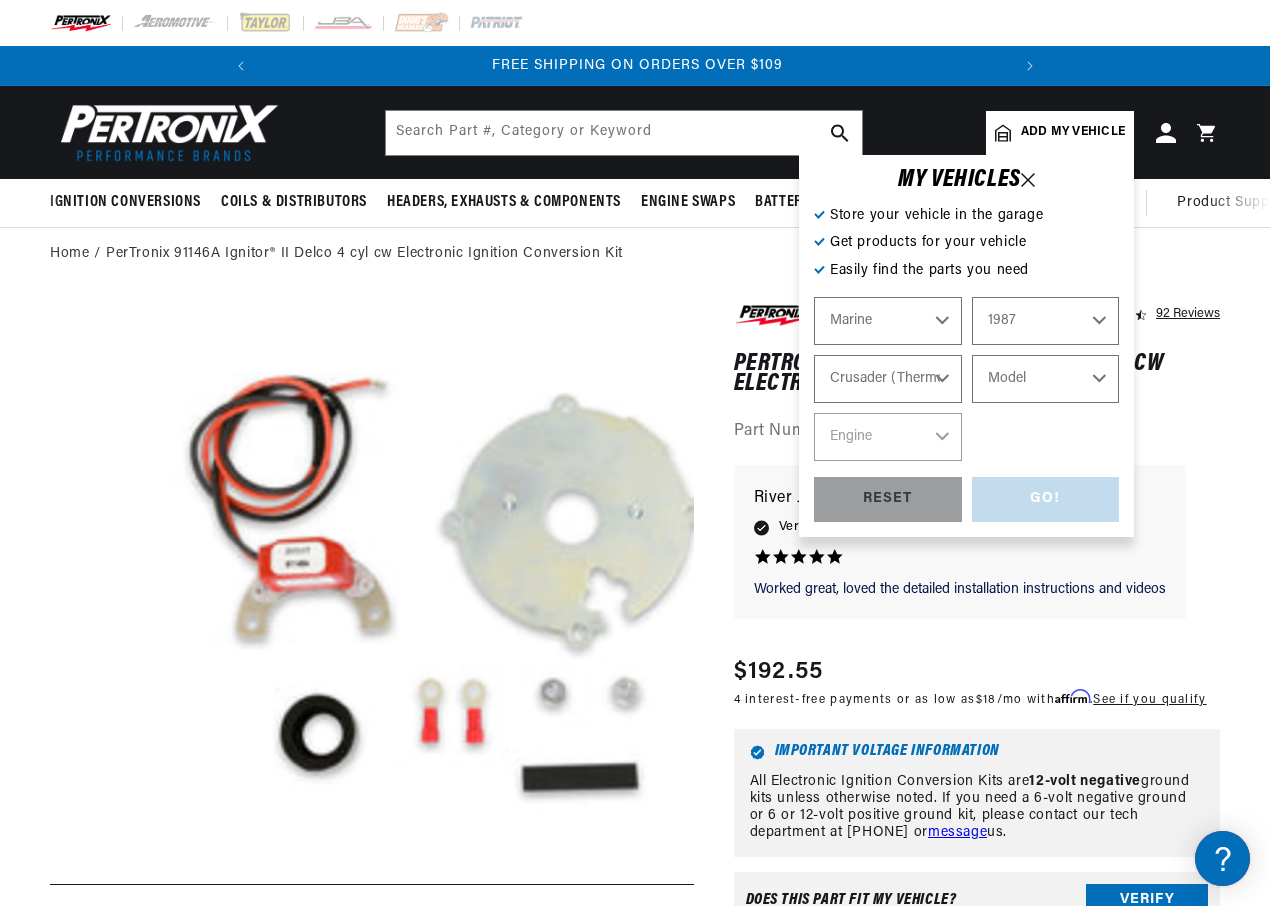 click on "Model
305
350
454 cid. engine" at bounding box center [1046, 379] 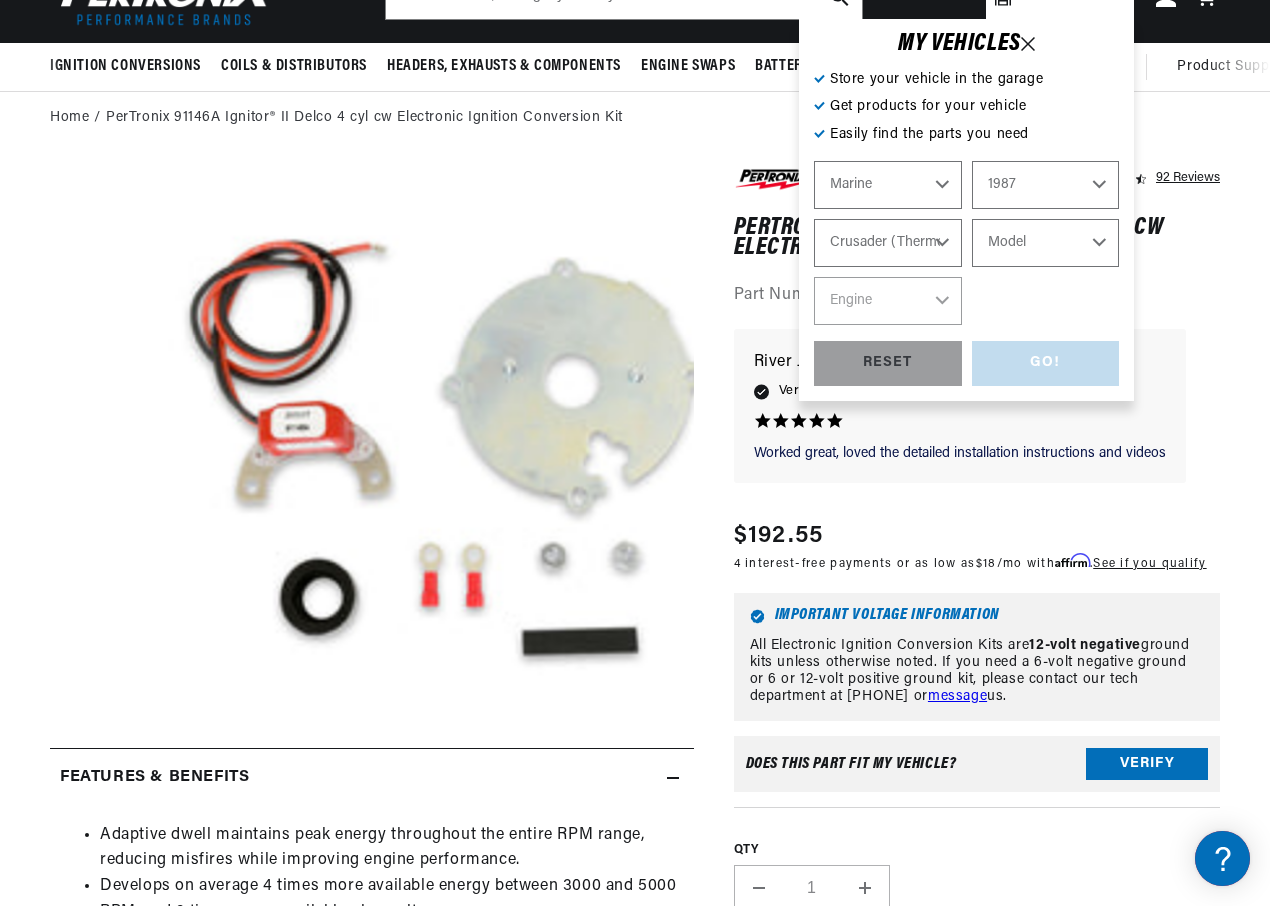 scroll, scrollTop: 100, scrollLeft: 0, axis: vertical 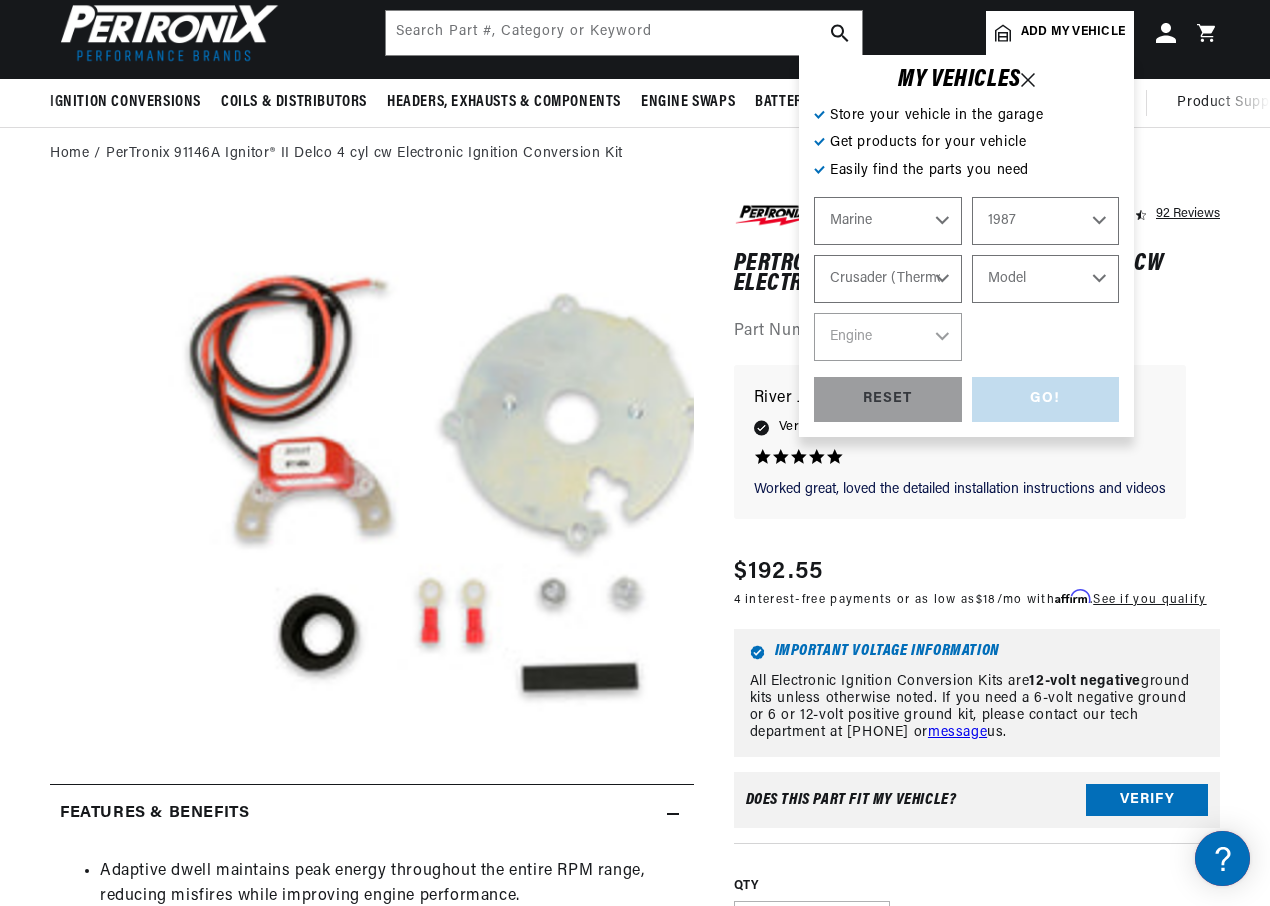 click on "1987
1986
1985
1983
1982
1981
1980
1979
1978
1977
1976
1975
1974
1973
1972
1968
1967
1966
1965
1964
1963
1961
1960
1959
1957
1953
1950
1949
1948
1947
1946
1945
1944
1940
1939
1938
1936
1935" at bounding box center (1046, 221) 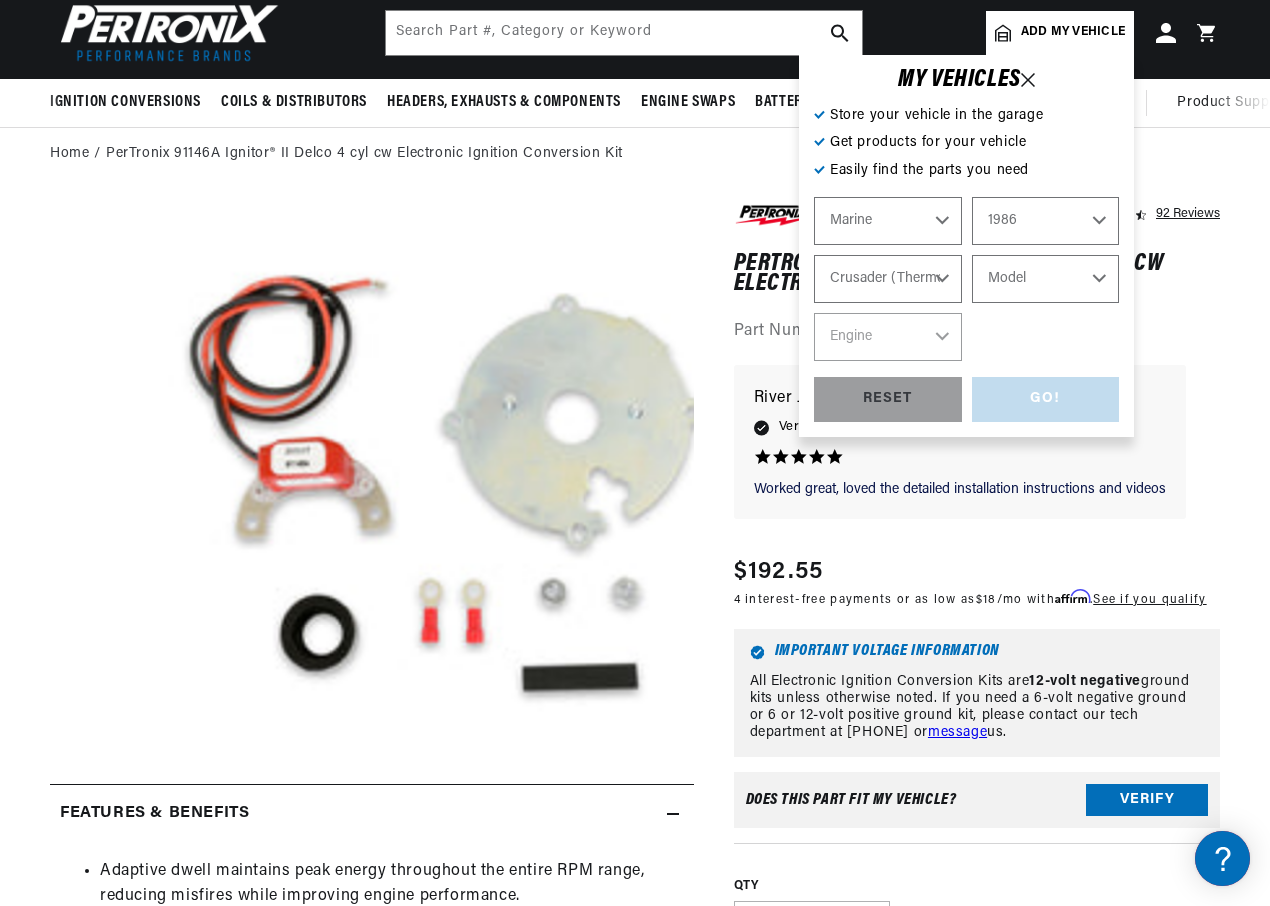 click on "1987
1986
1985
1983
1982
1981
1980
1979
1978
1977
1976
1975
1974
1973
1972
1968
1967
1966
1965
1964
1963
1961
1960
1959
1957
1953
1950
1949
1948
1947
1946
1945
1944
1940
1939
1938
1936
1935" at bounding box center [1046, 221] 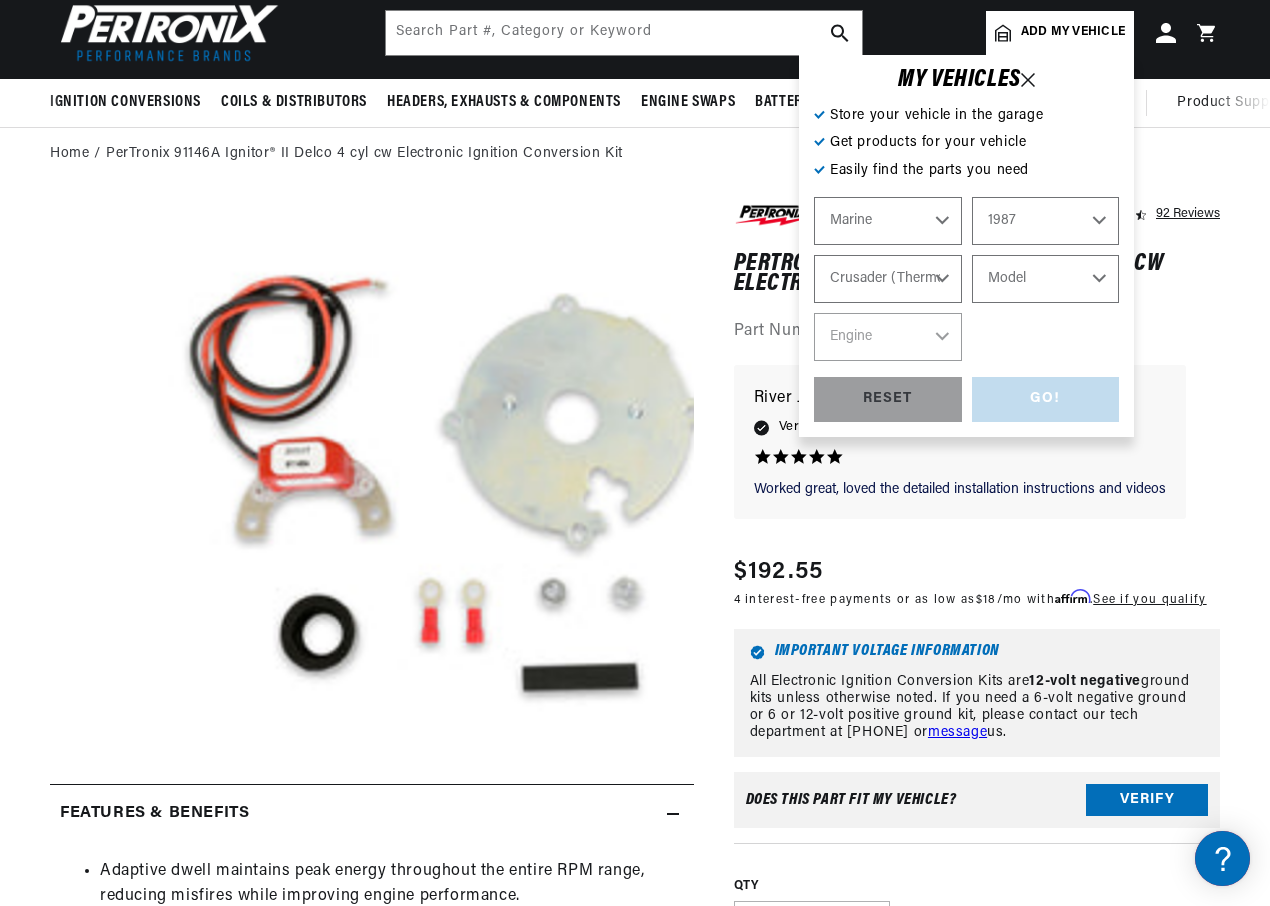 select on "1986" 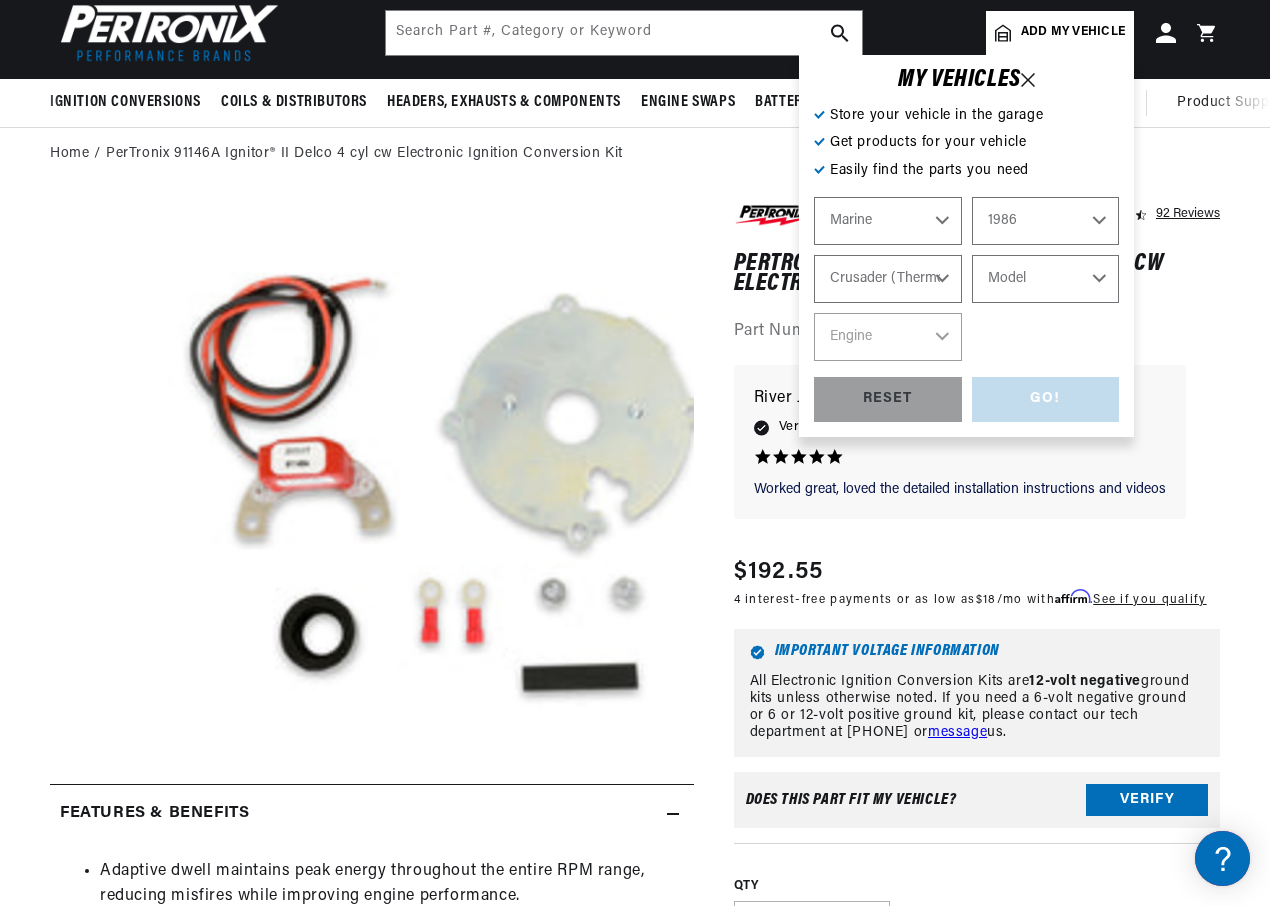 select 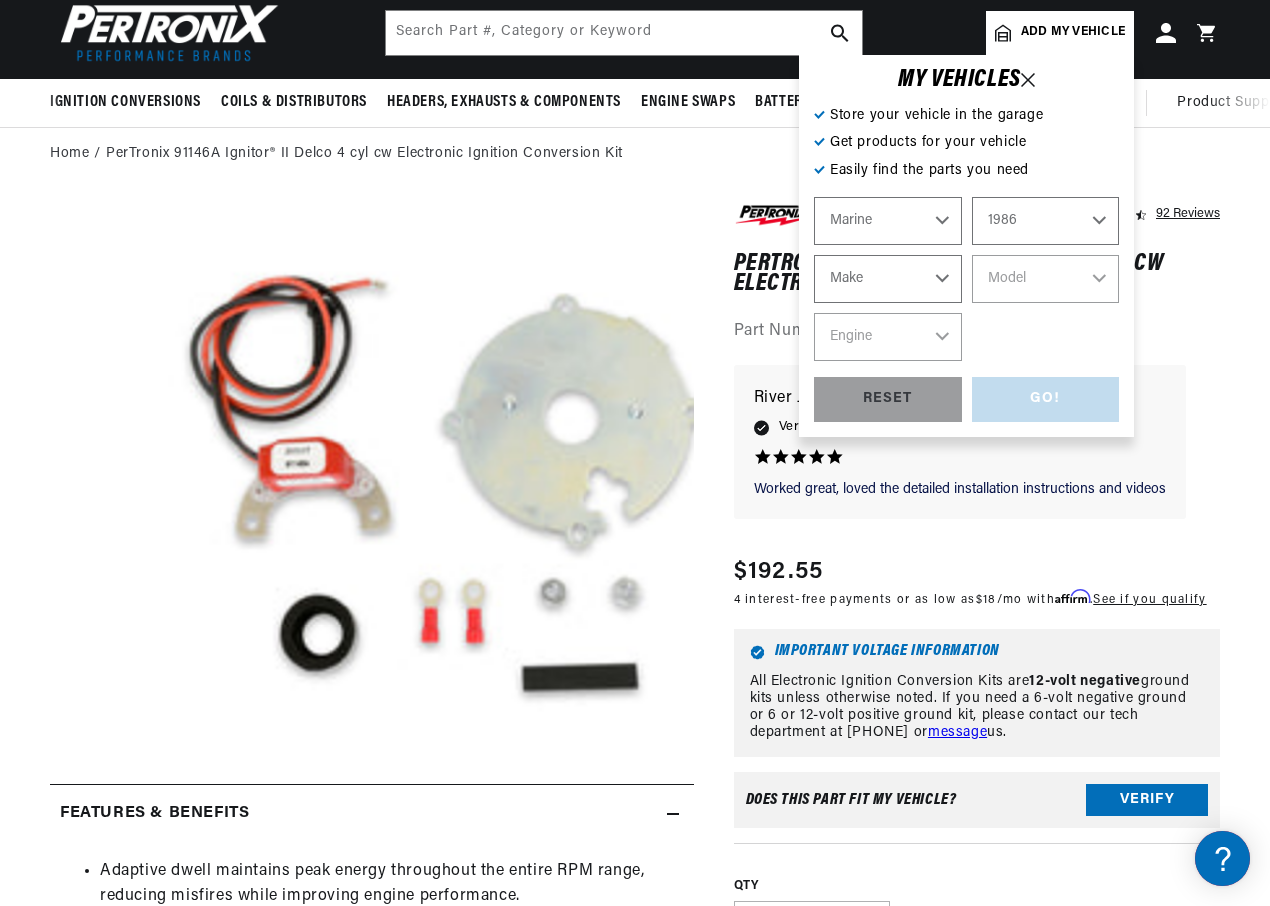 click on "Make
Volvo-Penta" at bounding box center (888, 279) 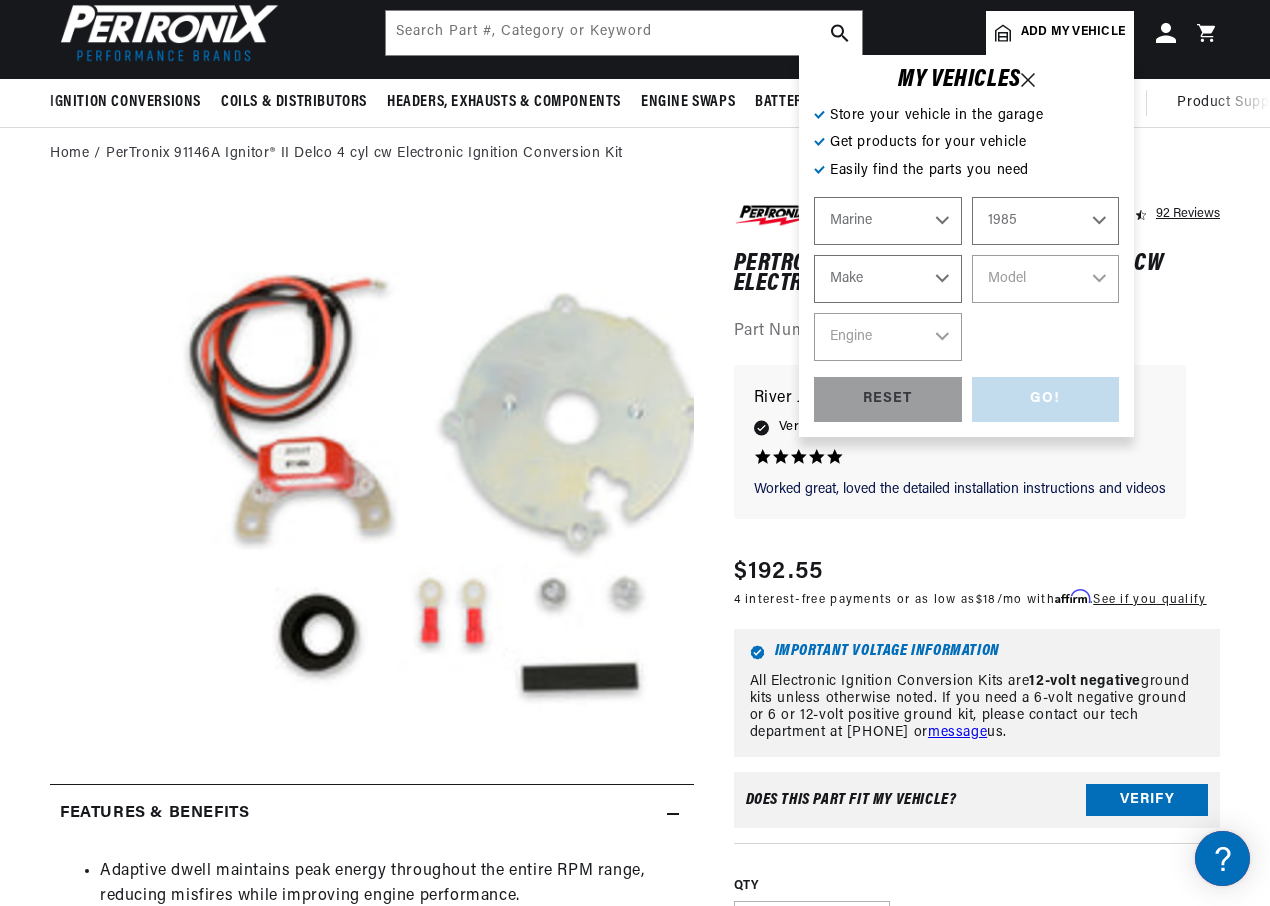 click on "1987
1986
1985
1983
1982
1981
1980
1979
1978
1977
1976
1975
1974
1973
1972
1968
1967
1966
1965
1964
1963
1961
1960
1959
1957
1953
1950
1949
1948
1947
1946
1945
1944
1940
1939
1938
1936
1935" at bounding box center (1046, 221) 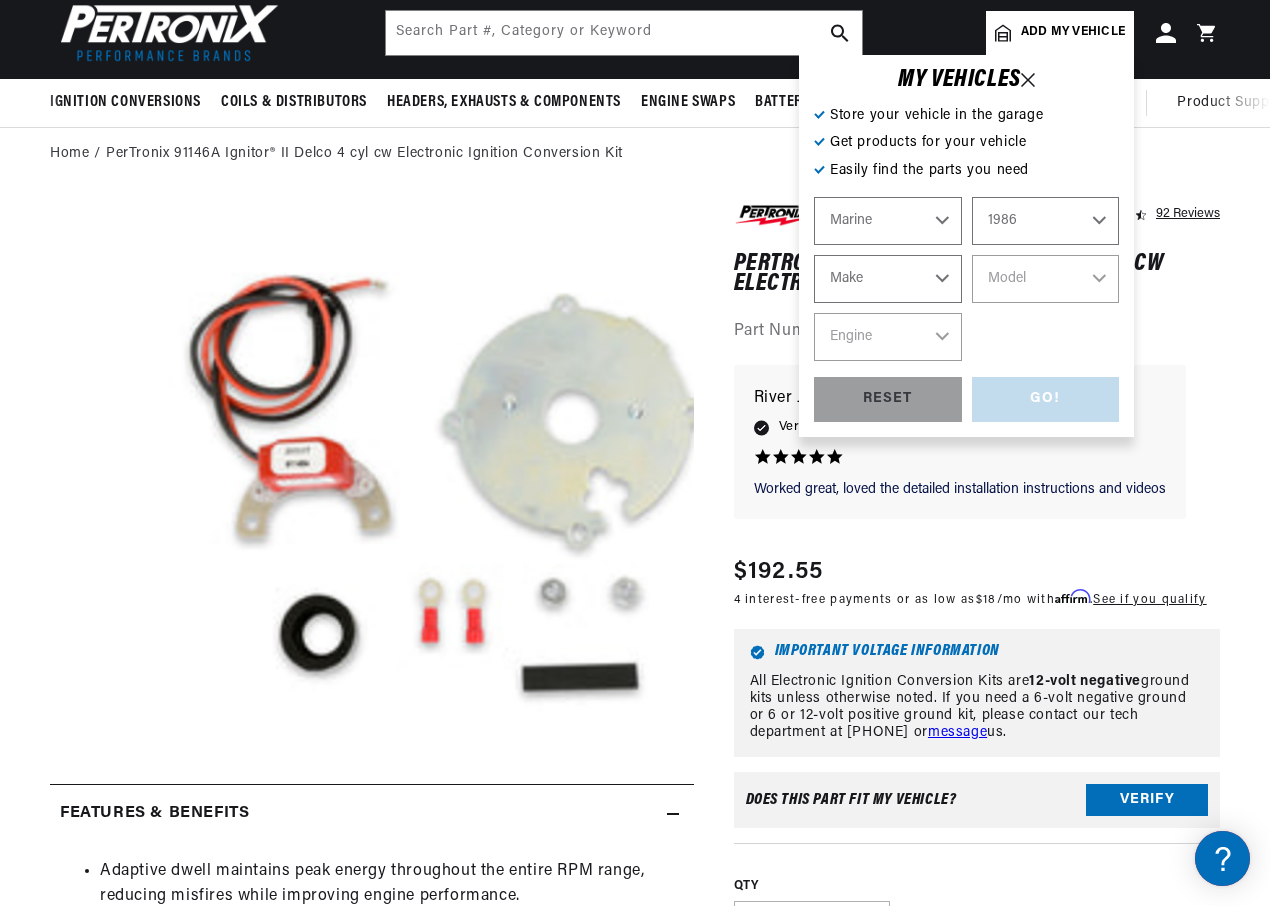 select on "1985" 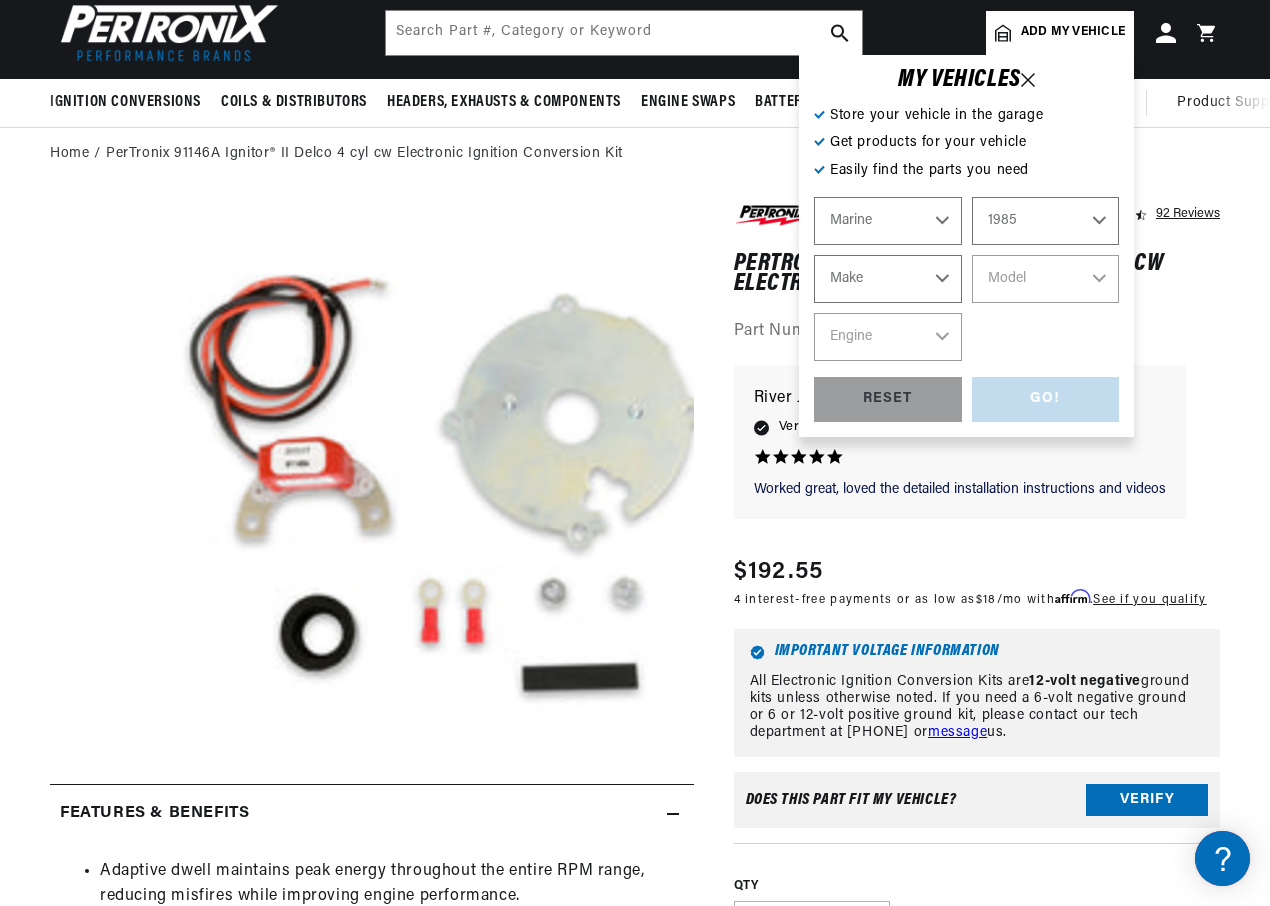 click on "Make
Chevrolet Marine
Crusader (Thermo-Electron)" at bounding box center (888, 279) 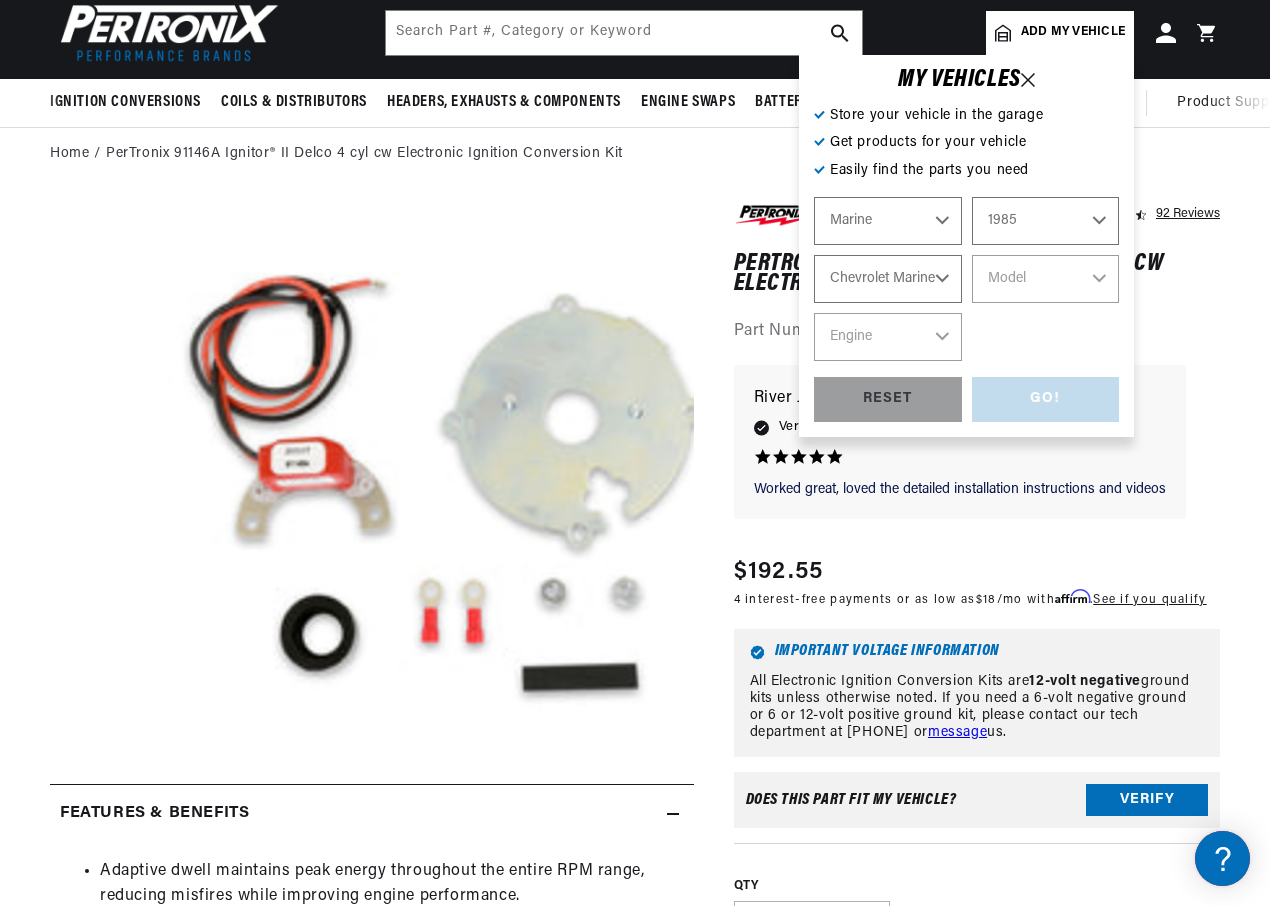 click on "Make
Chevrolet Marine
Crusader (Thermo-Electron)" at bounding box center (888, 279) 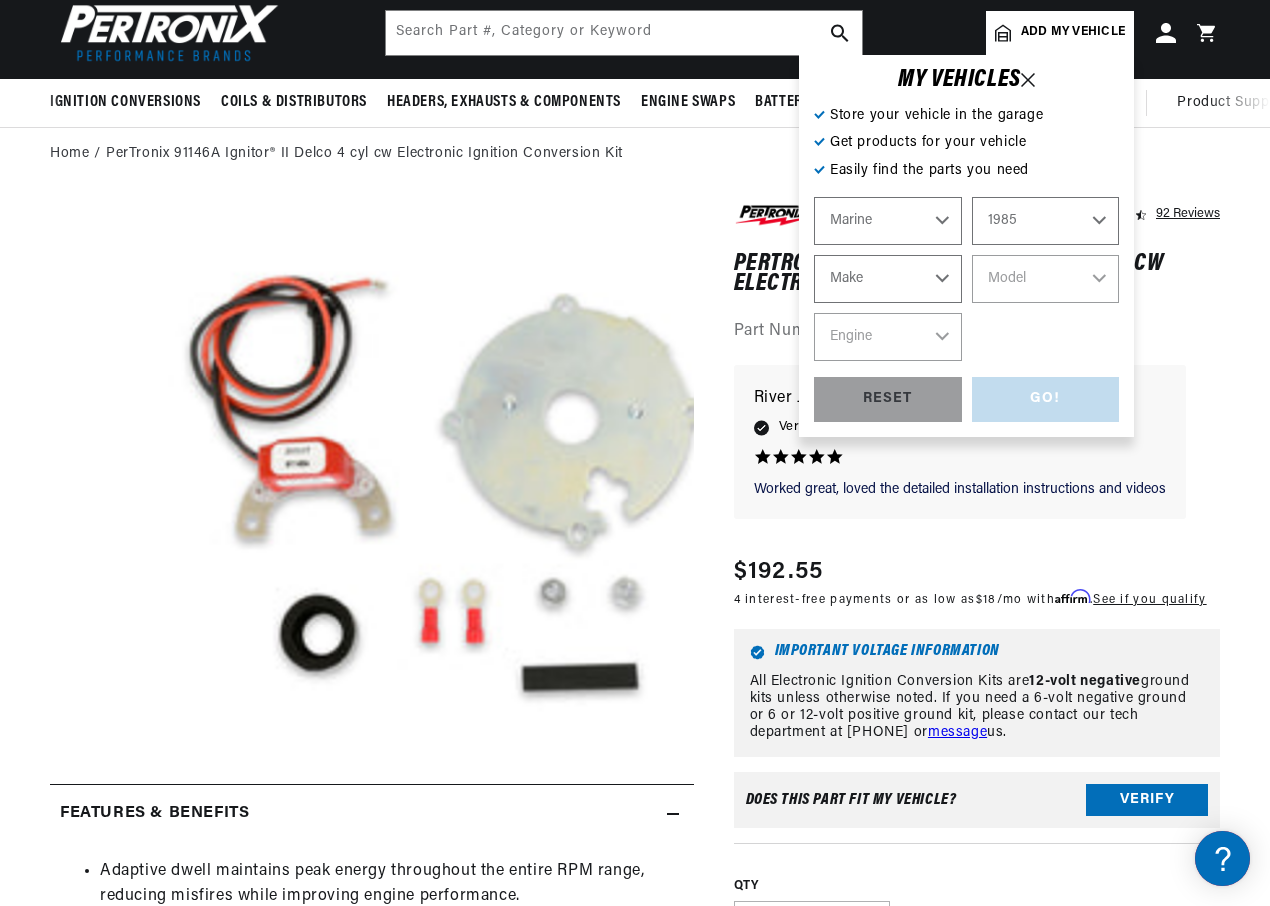 select on "Chevrolet-Marine" 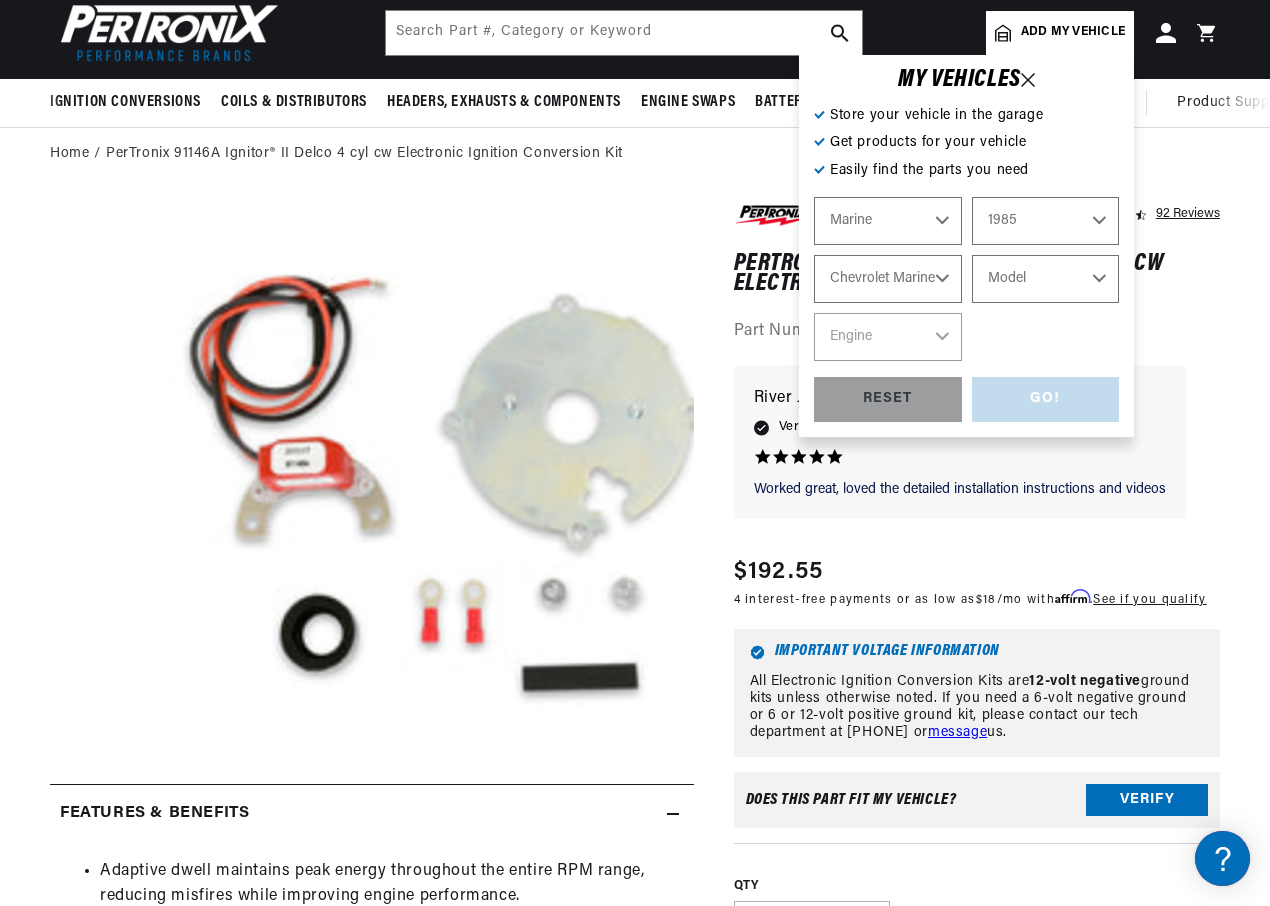 scroll, scrollTop: 0, scrollLeft: 747, axis: horizontal 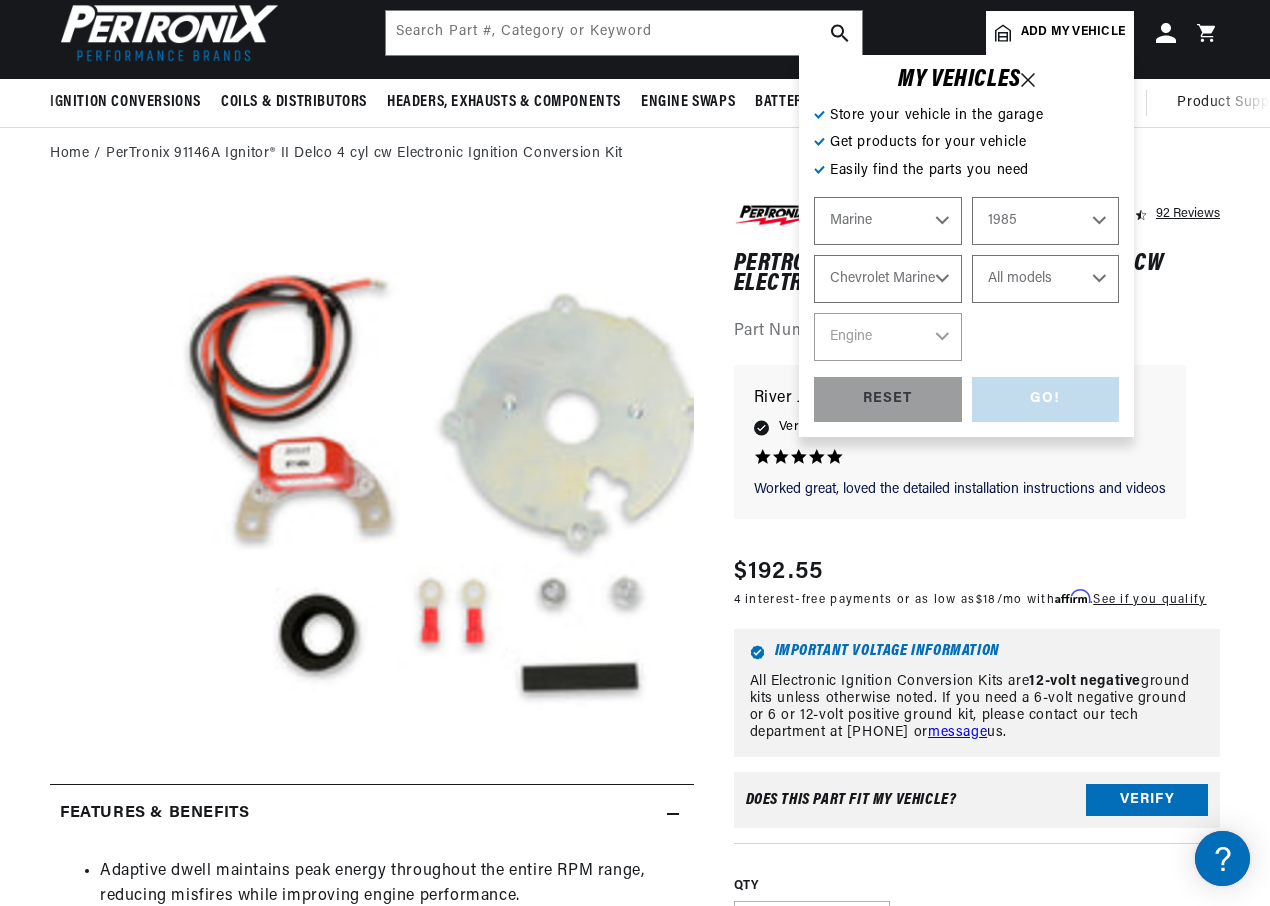 click on "Model
All models" at bounding box center [1046, 279] 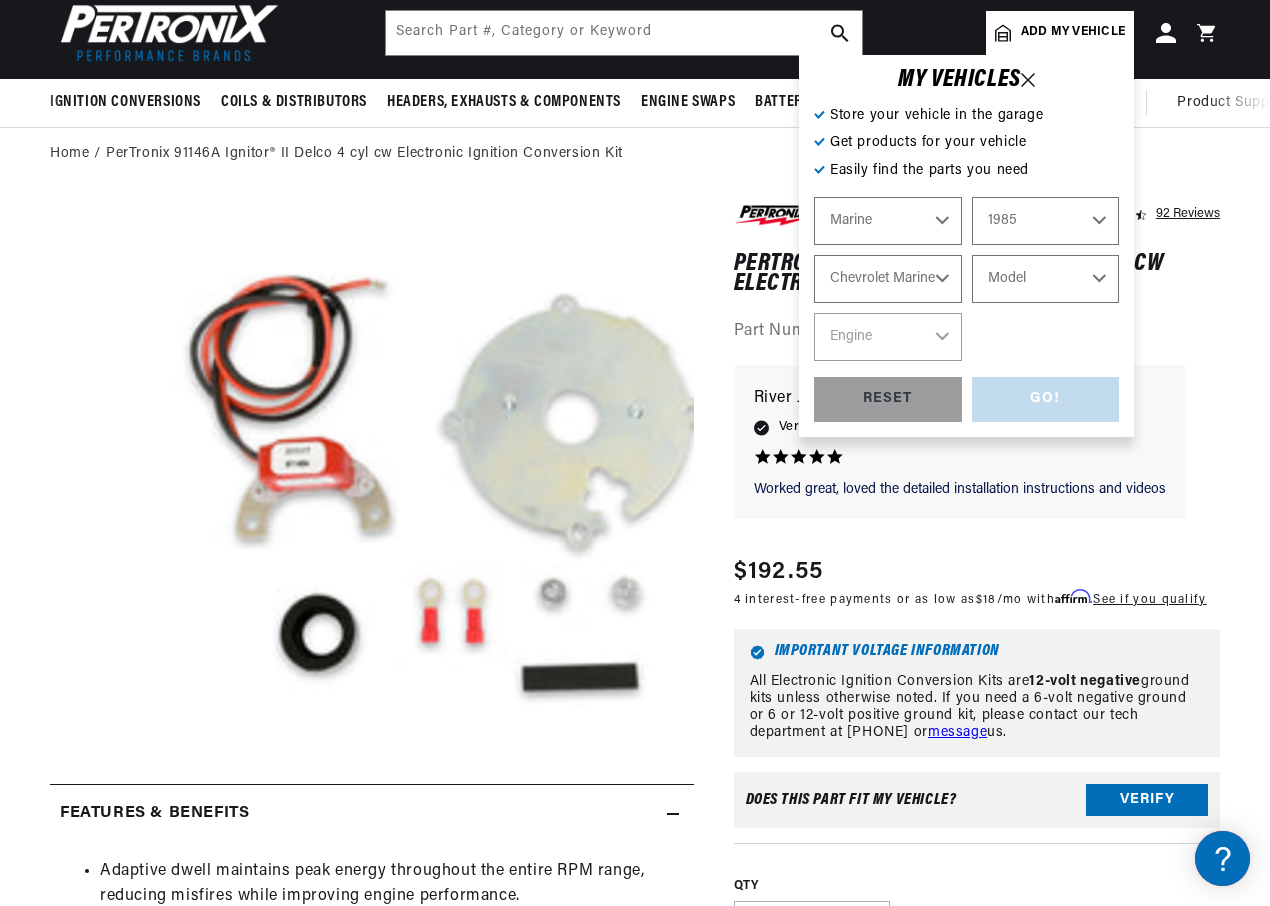 select on "All-models" 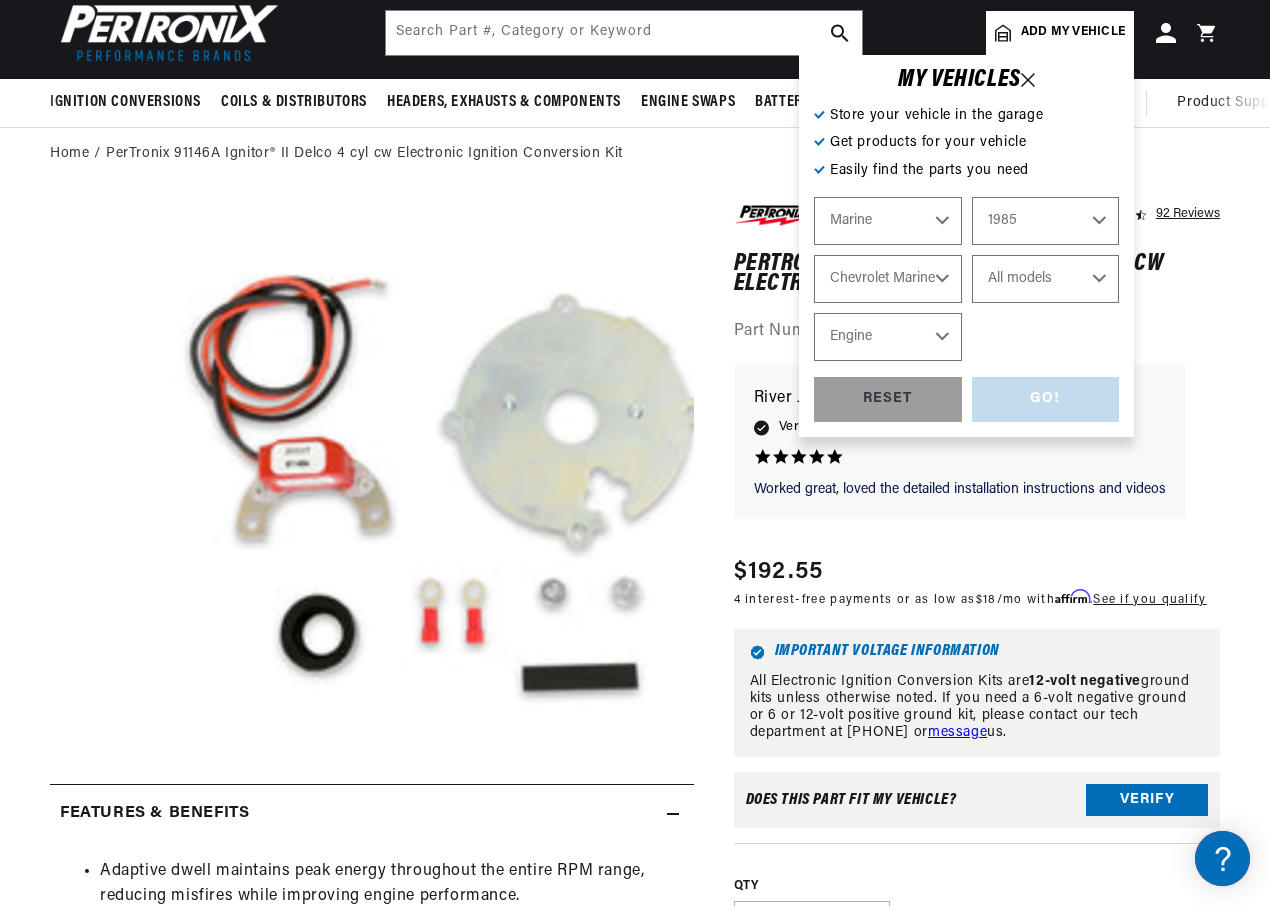 click on "Engine
V6" at bounding box center (888, 337) 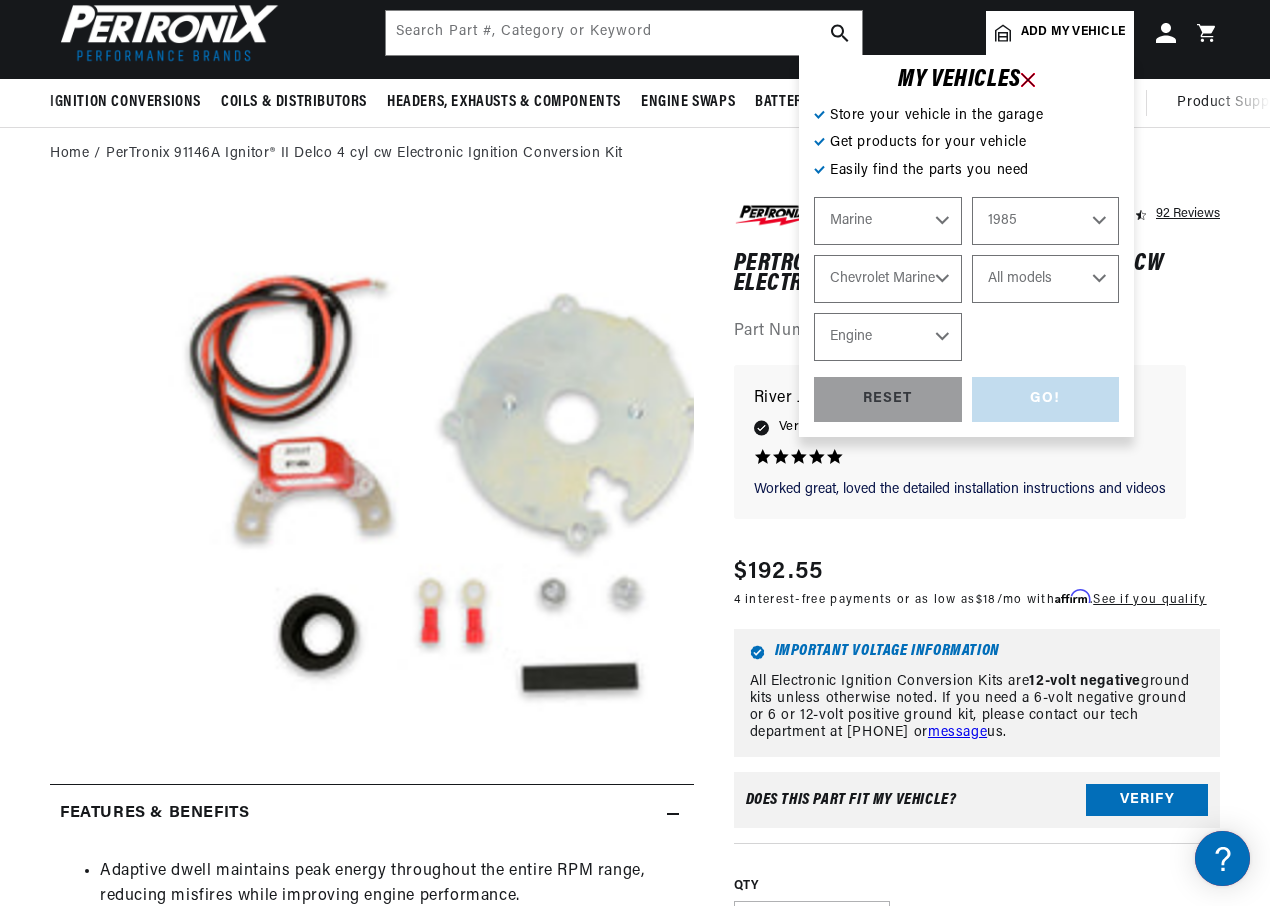 click 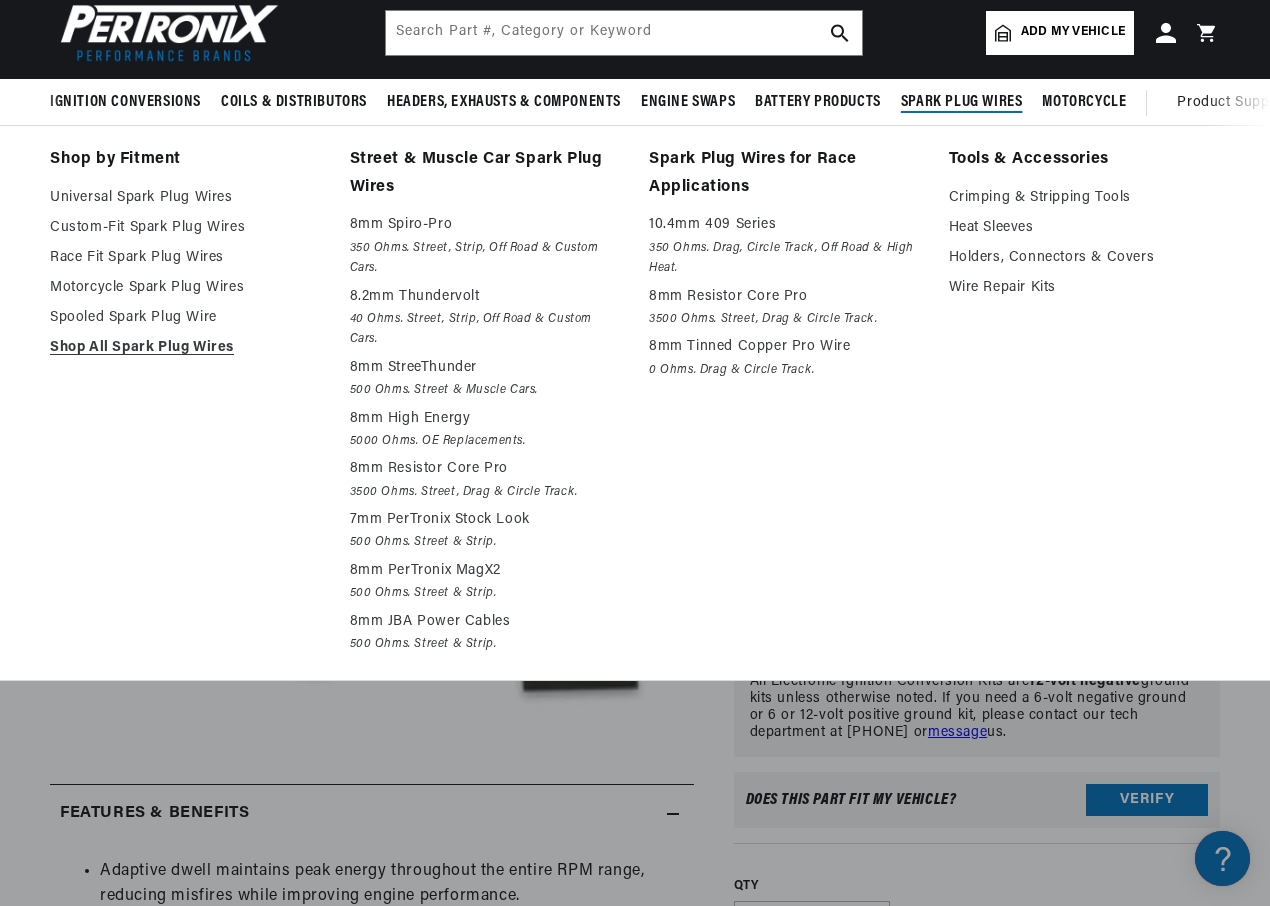 scroll, scrollTop: 0, scrollLeft: 0, axis: both 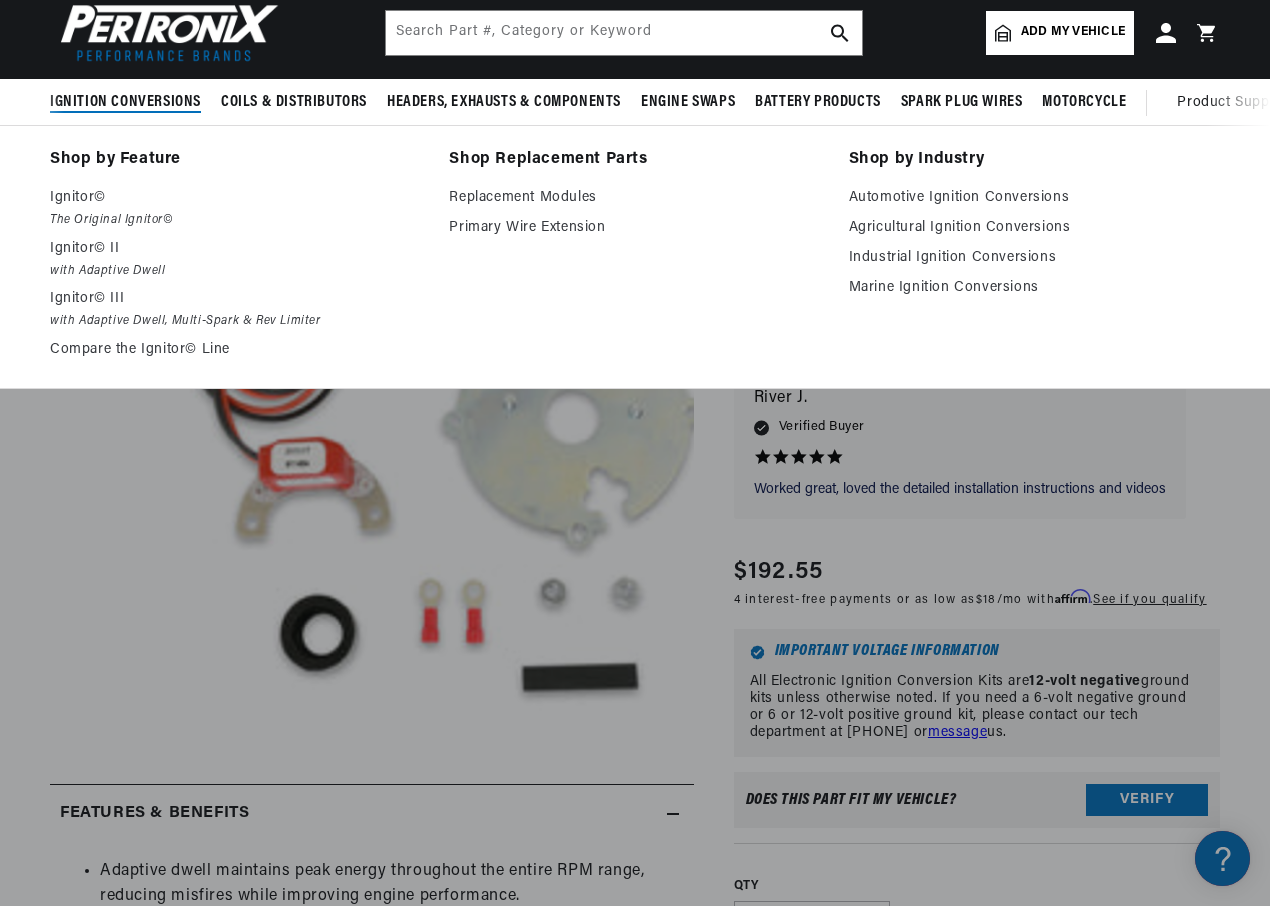 click on "Ignition Conversions" at bounding box center (125, 102) 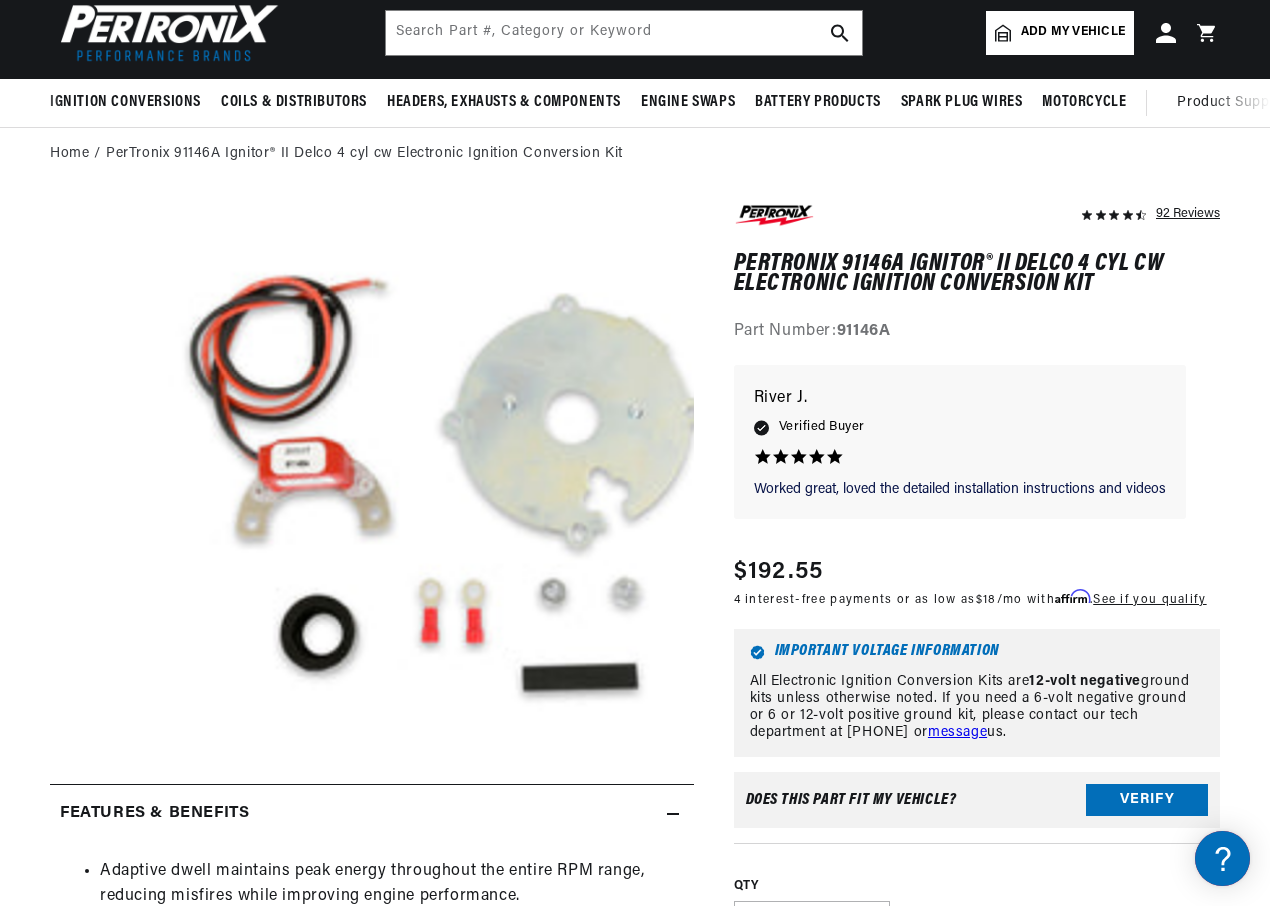 scroll, scrollTop: 0, scrollLeft: 747, axis: horizontal 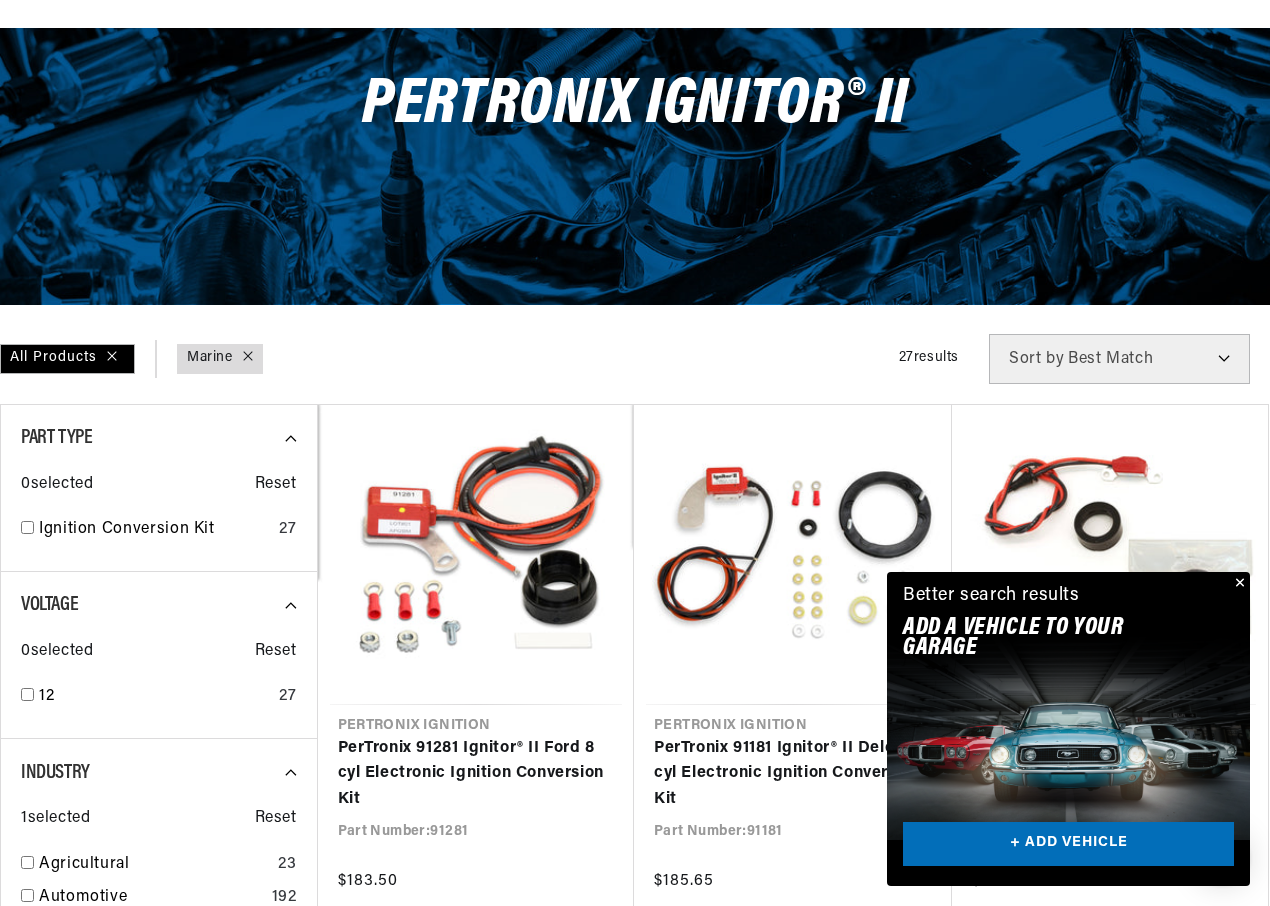 click at bounding box center (1238, 584) 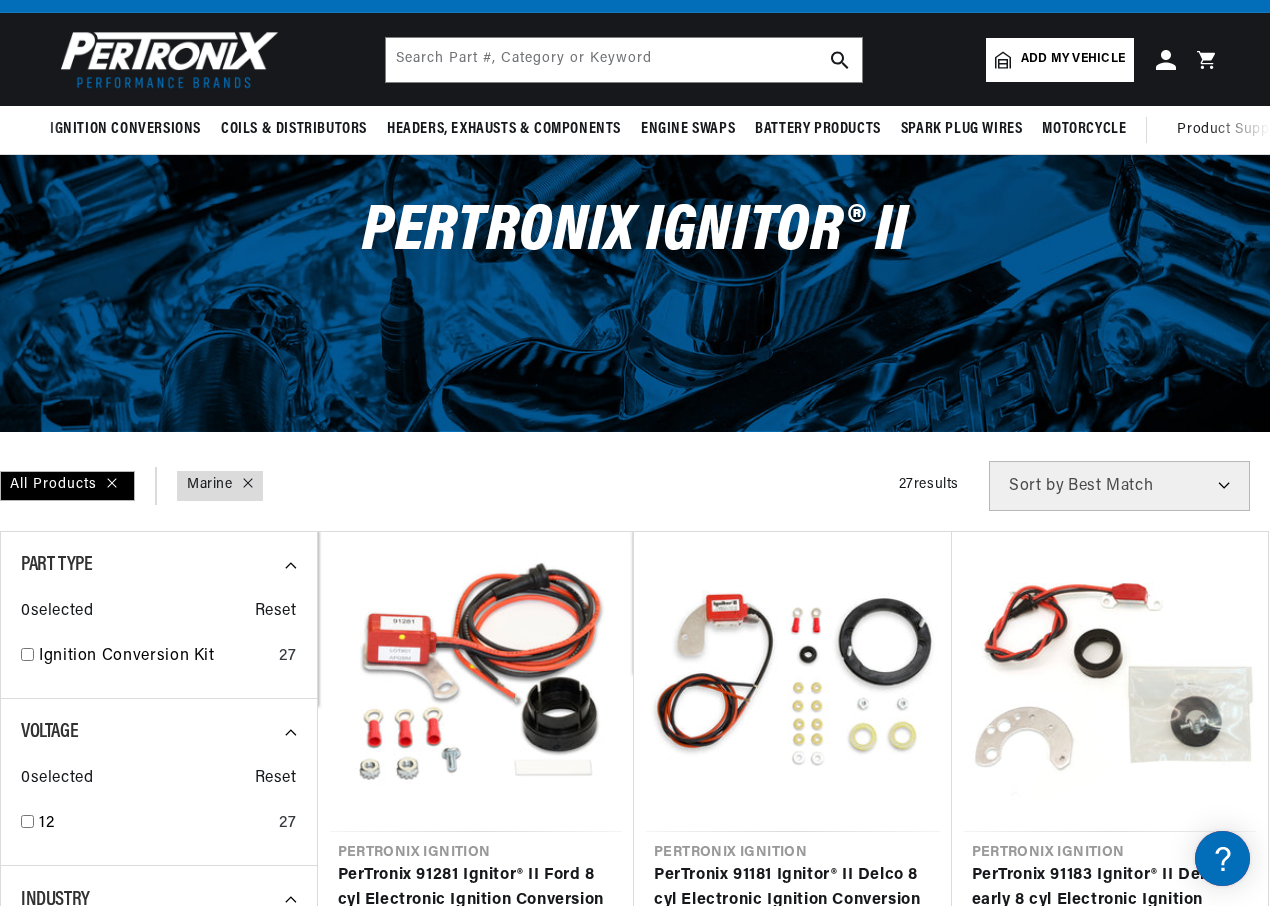 scroll, scrollTop: 0, scrollLeft: 0, axis: both 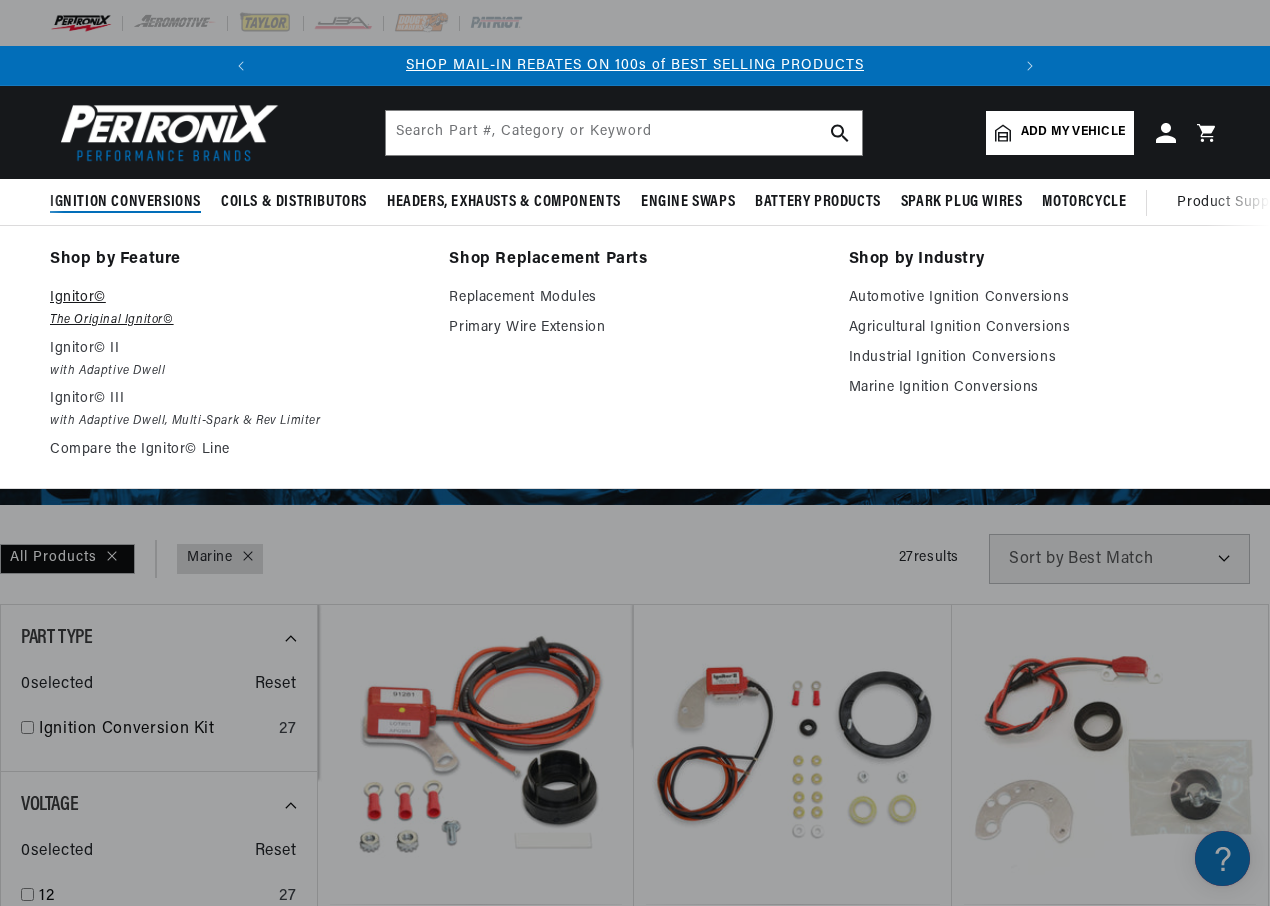 click on "Ignitor©" at bounding box center [235, 298] 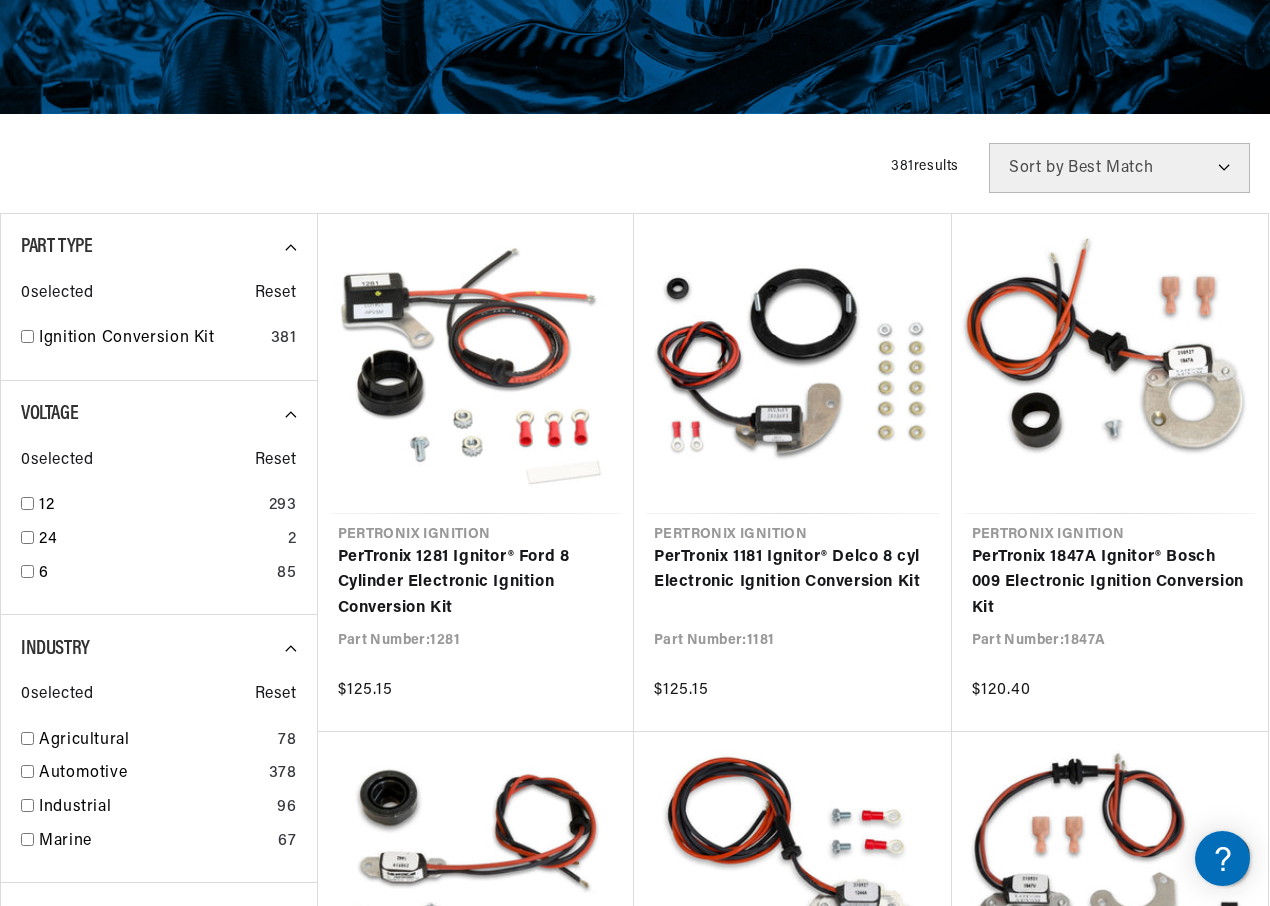 scroll, scrollTop: 500, scrollLeft: 0, axis: vertical 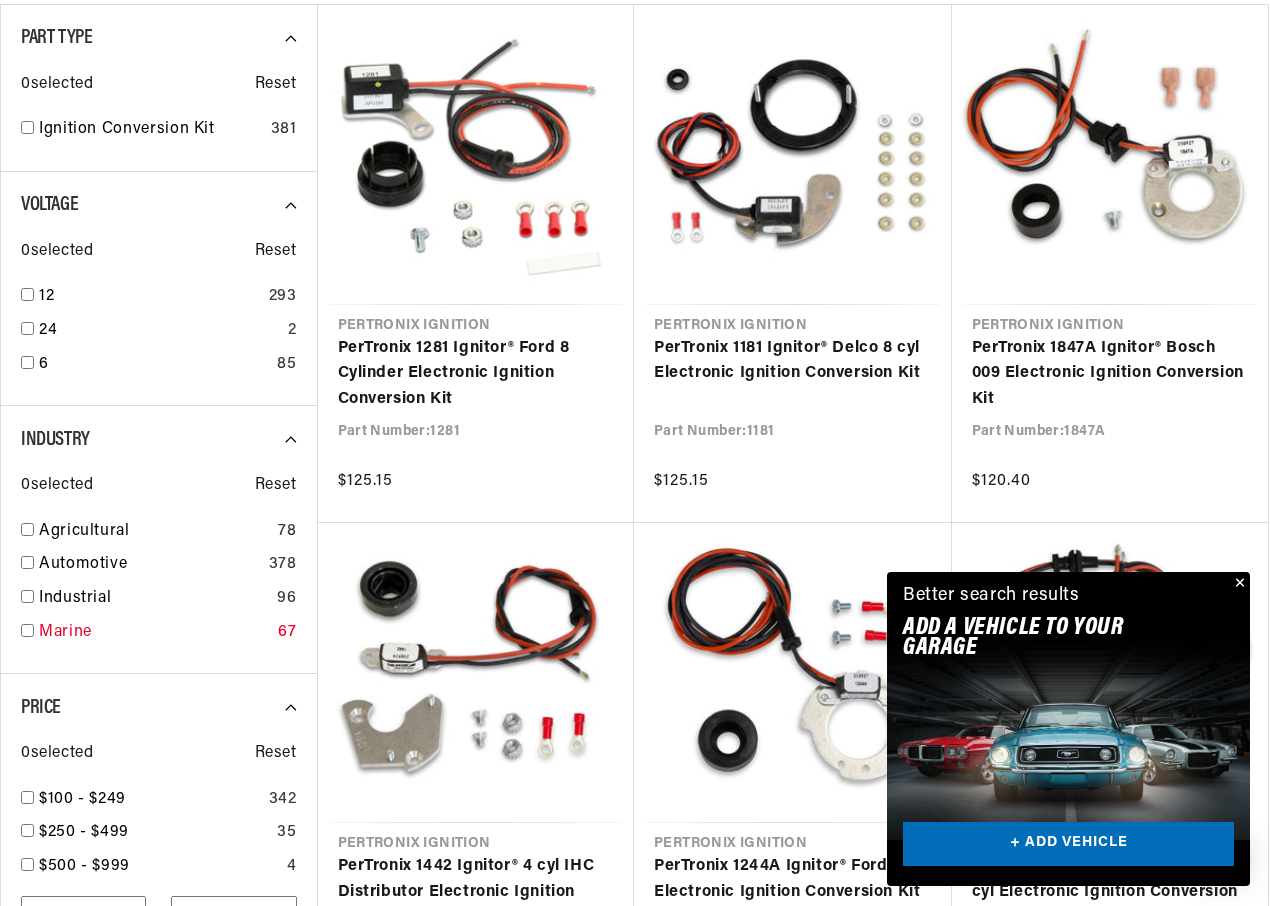 click on "Marine" at bounding box center [154, 633] 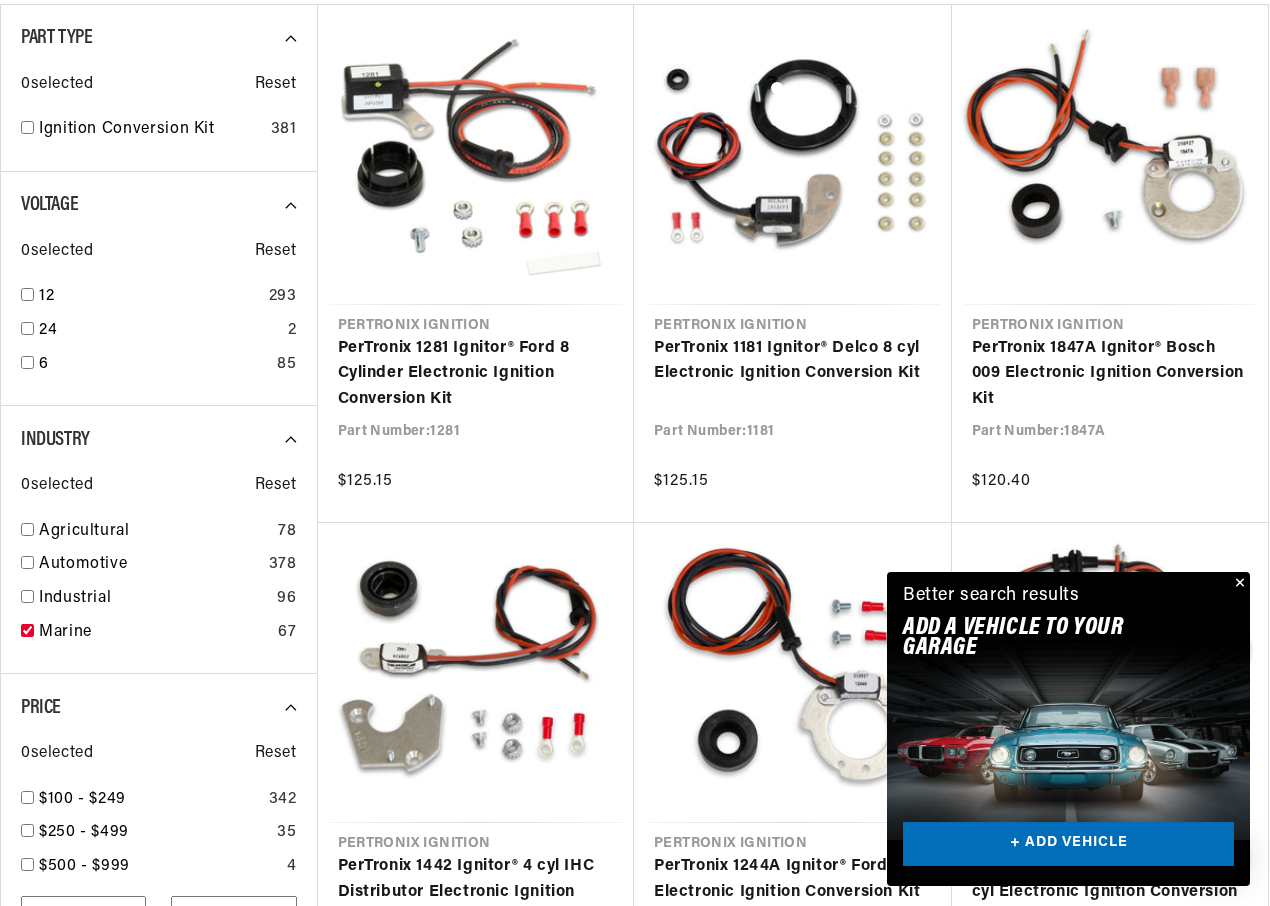 checkbox on "true" 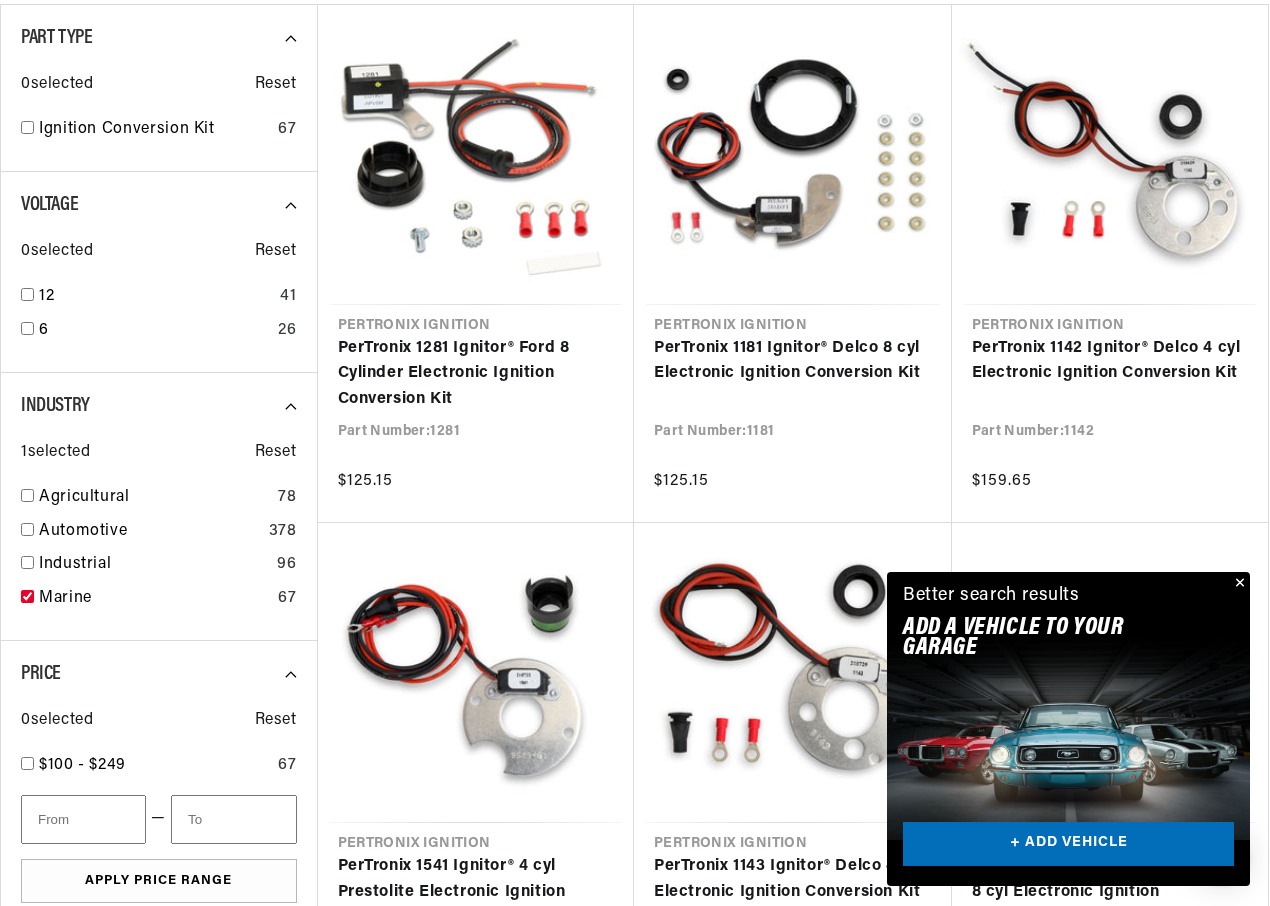 scroll, scrollTop: 532, scrollLeft: 0, axis: vertical 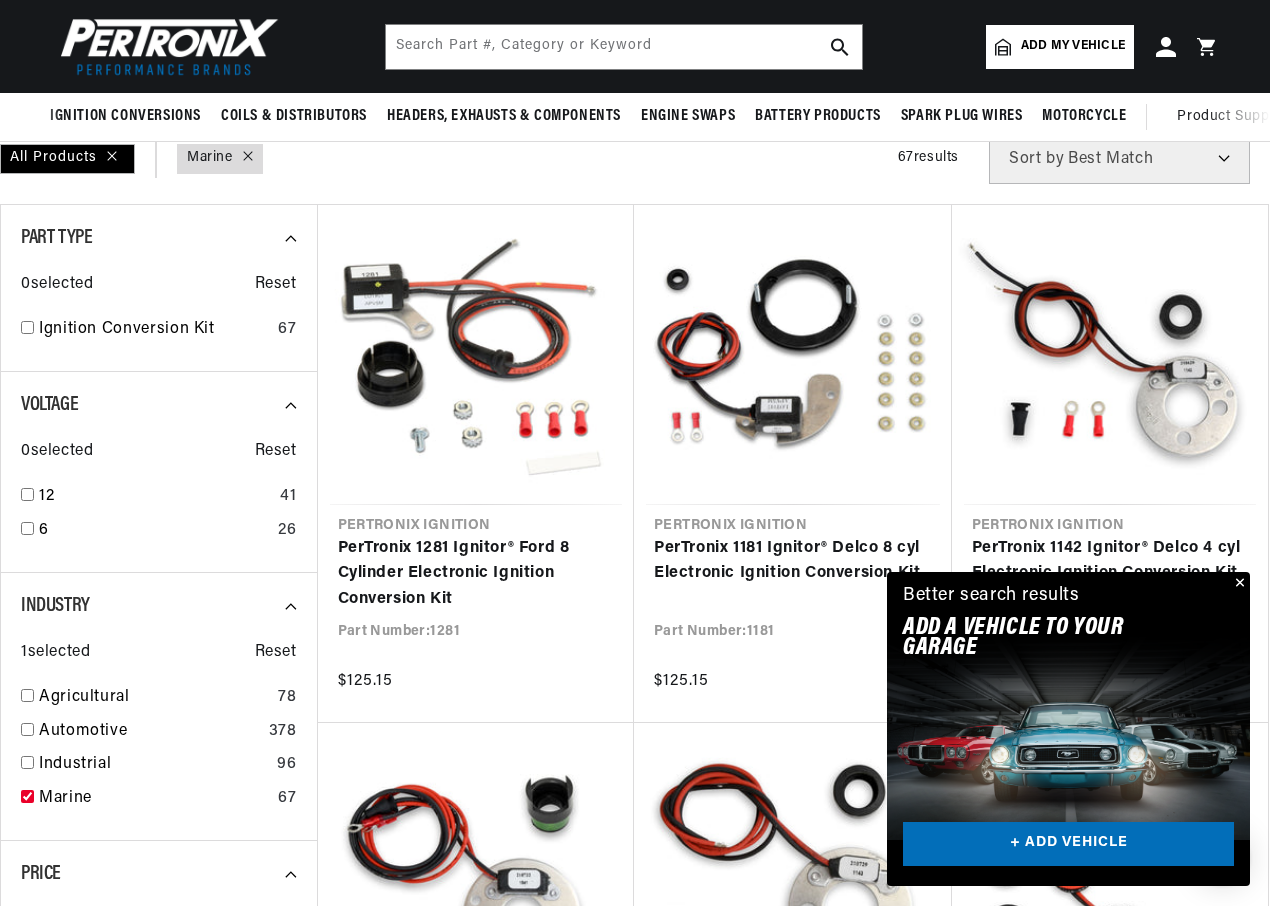 click on "0  selected
Reset
12 41 6 26" at bounding box center [159, 485] 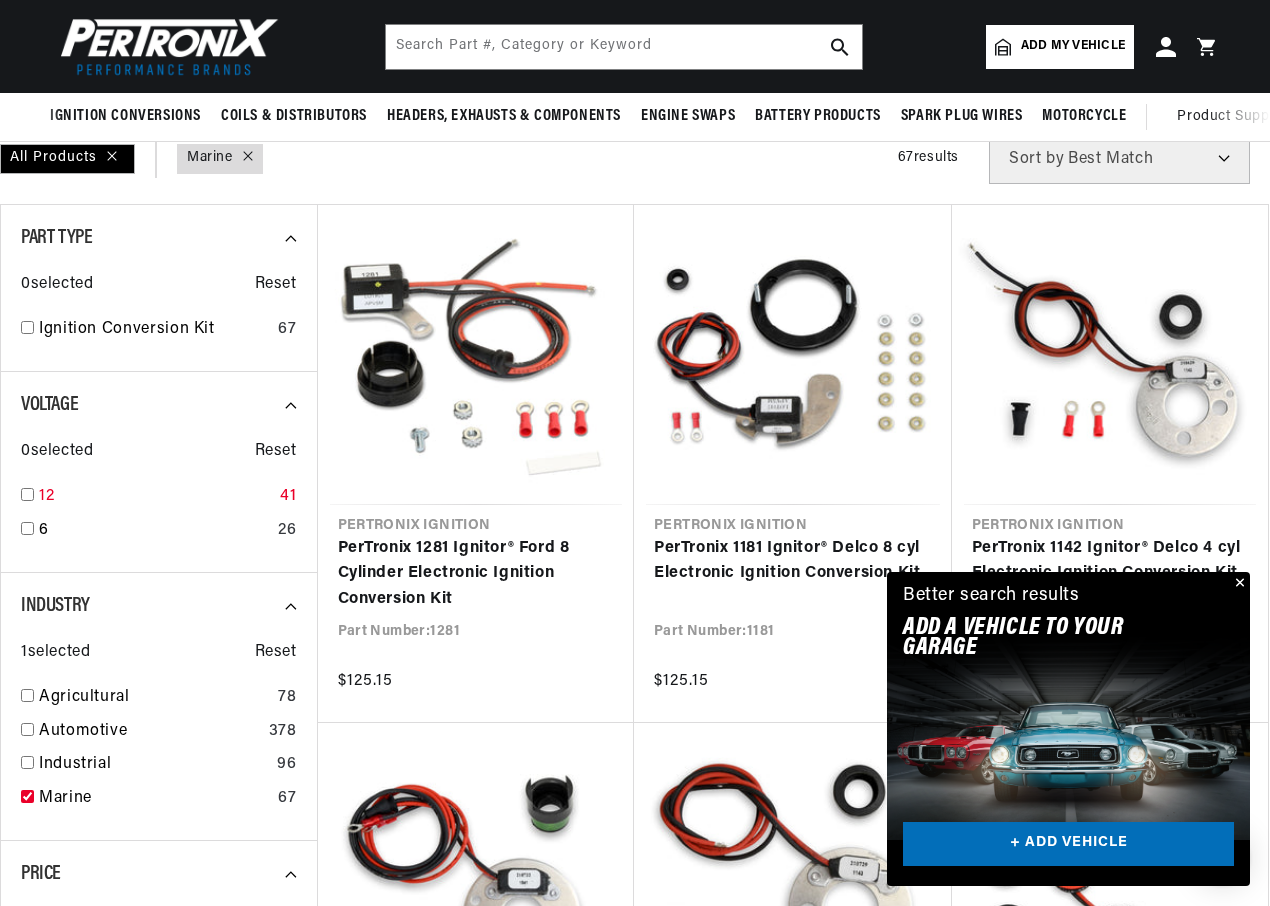 click at bounding box center [27, 494] 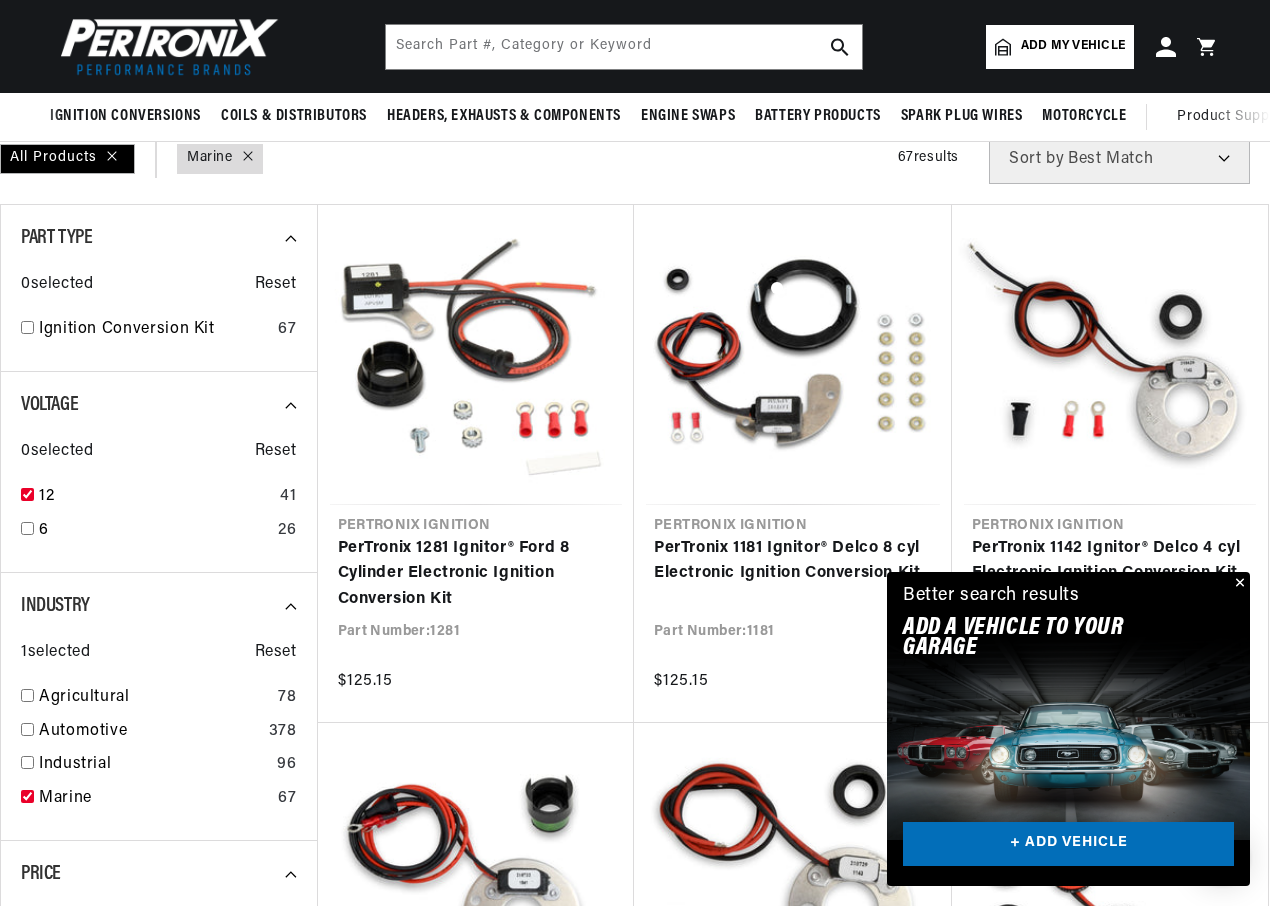 checkbox on "true" 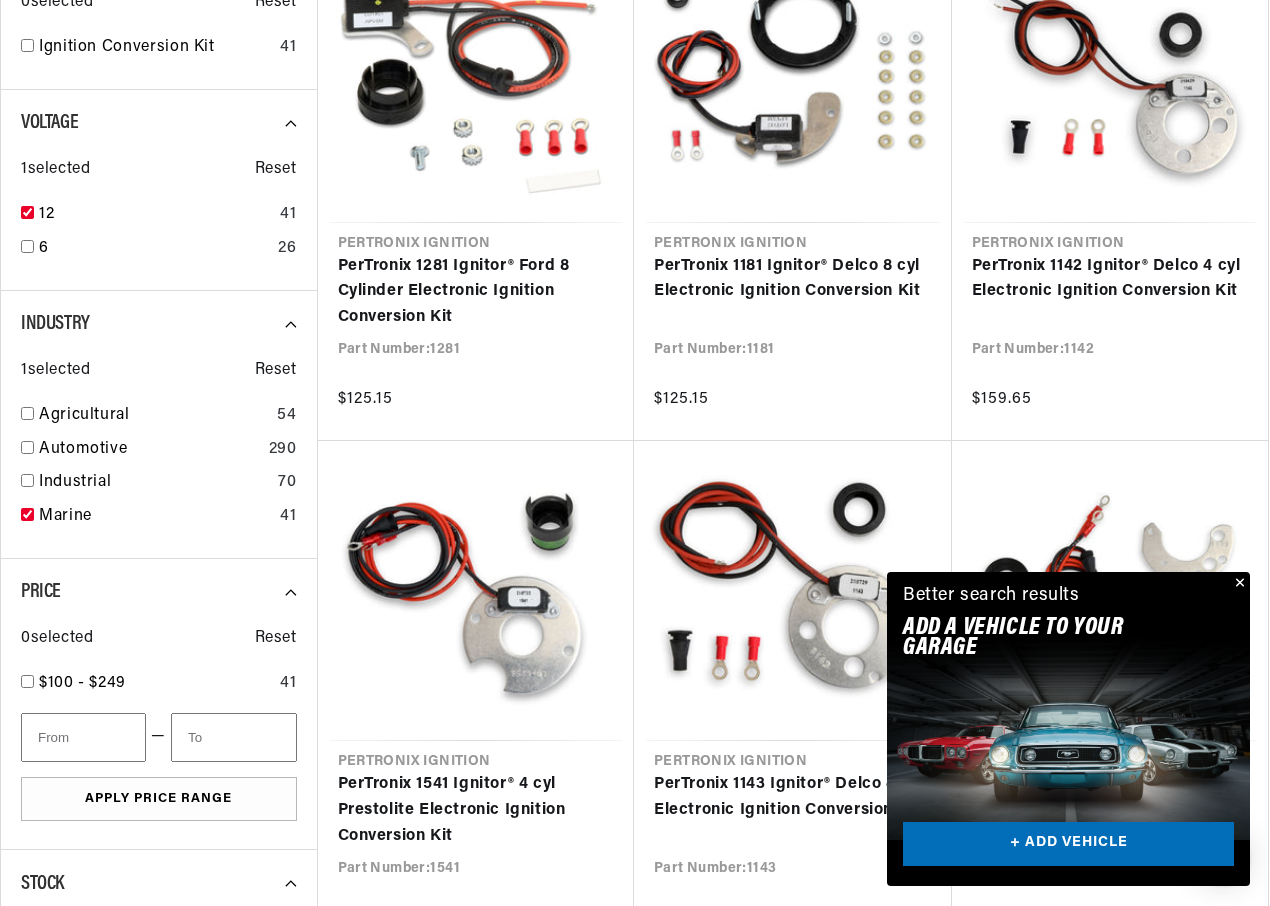 scroll, scrollTop: 700, scrollLeft: 0, axis: vertical 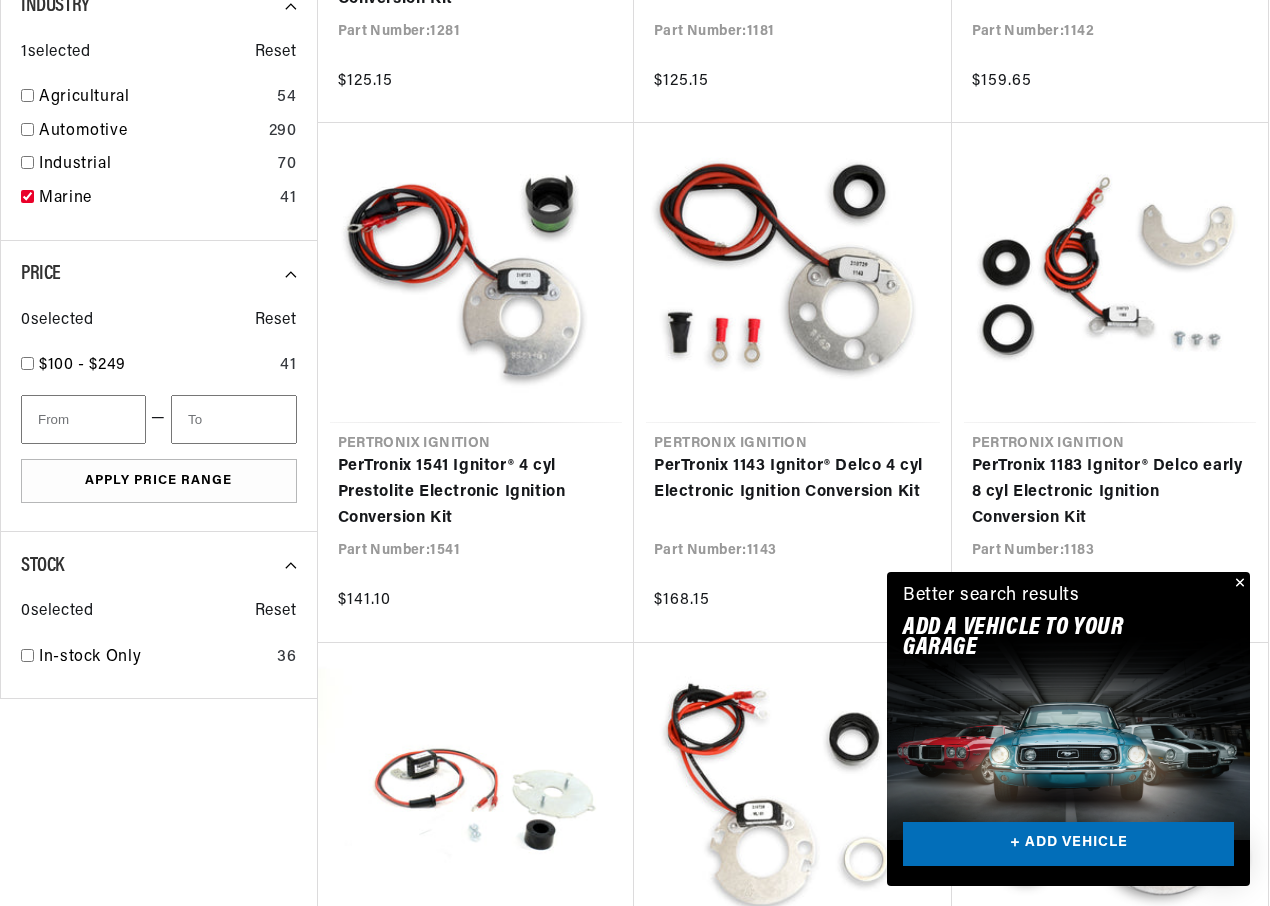 click at bounding box center [1238, 584] 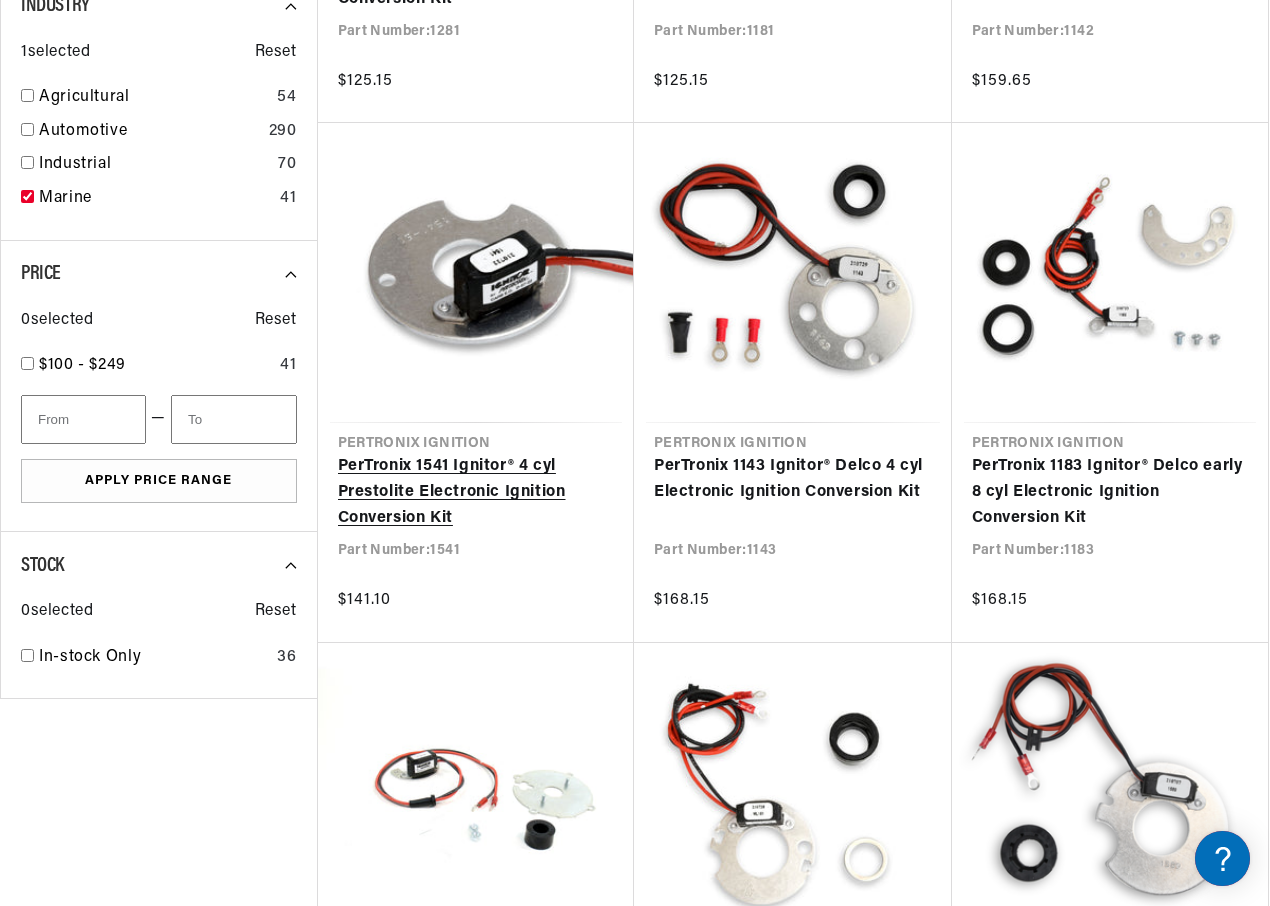 scroll, scrollTop: 0, scrollLeft: 747, axis: horizontal 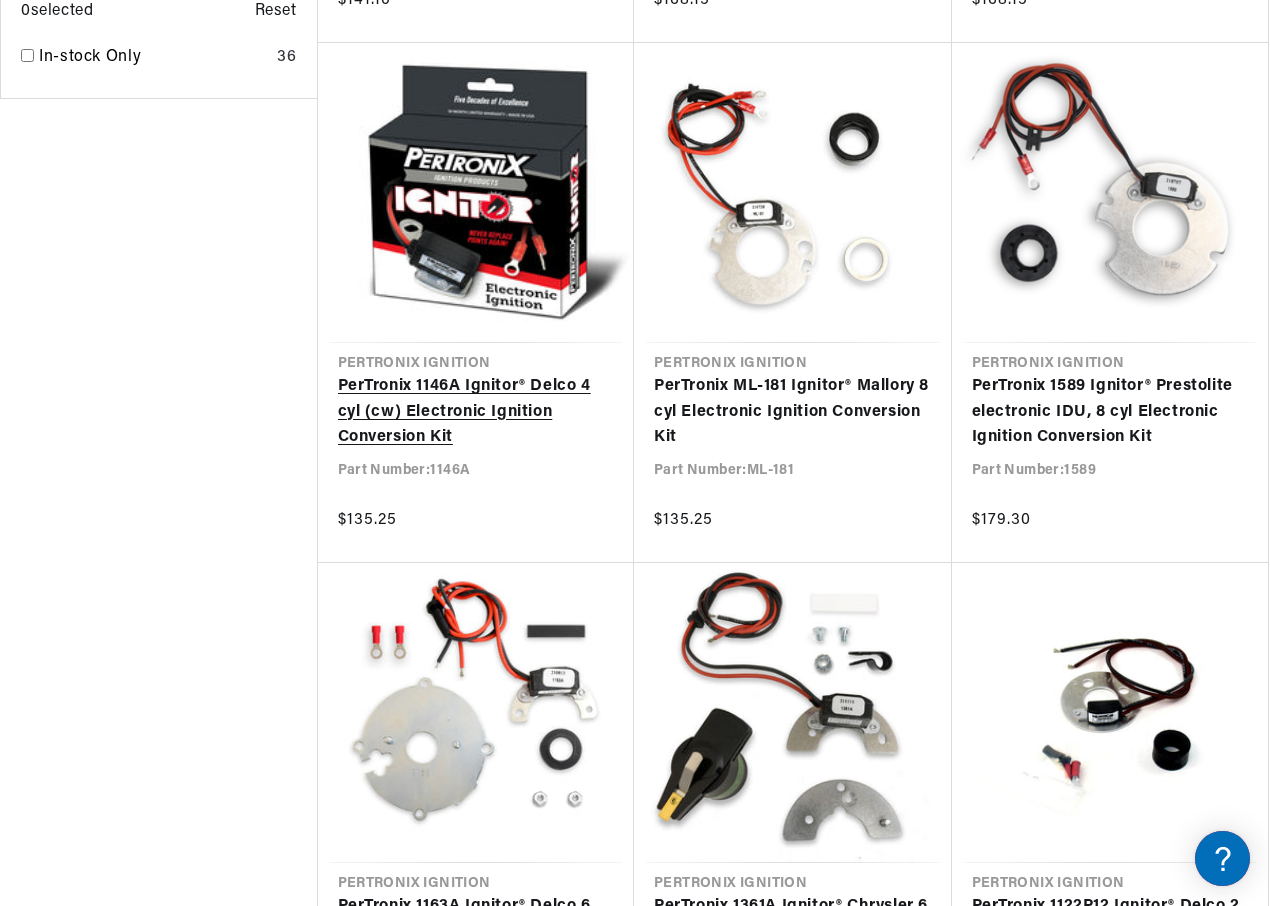click on "PerTronix 1146A Ignitor® Delco 4 cyl (cw) Electronic Ignition Conversion Kit" at bounding box center [476, 412] 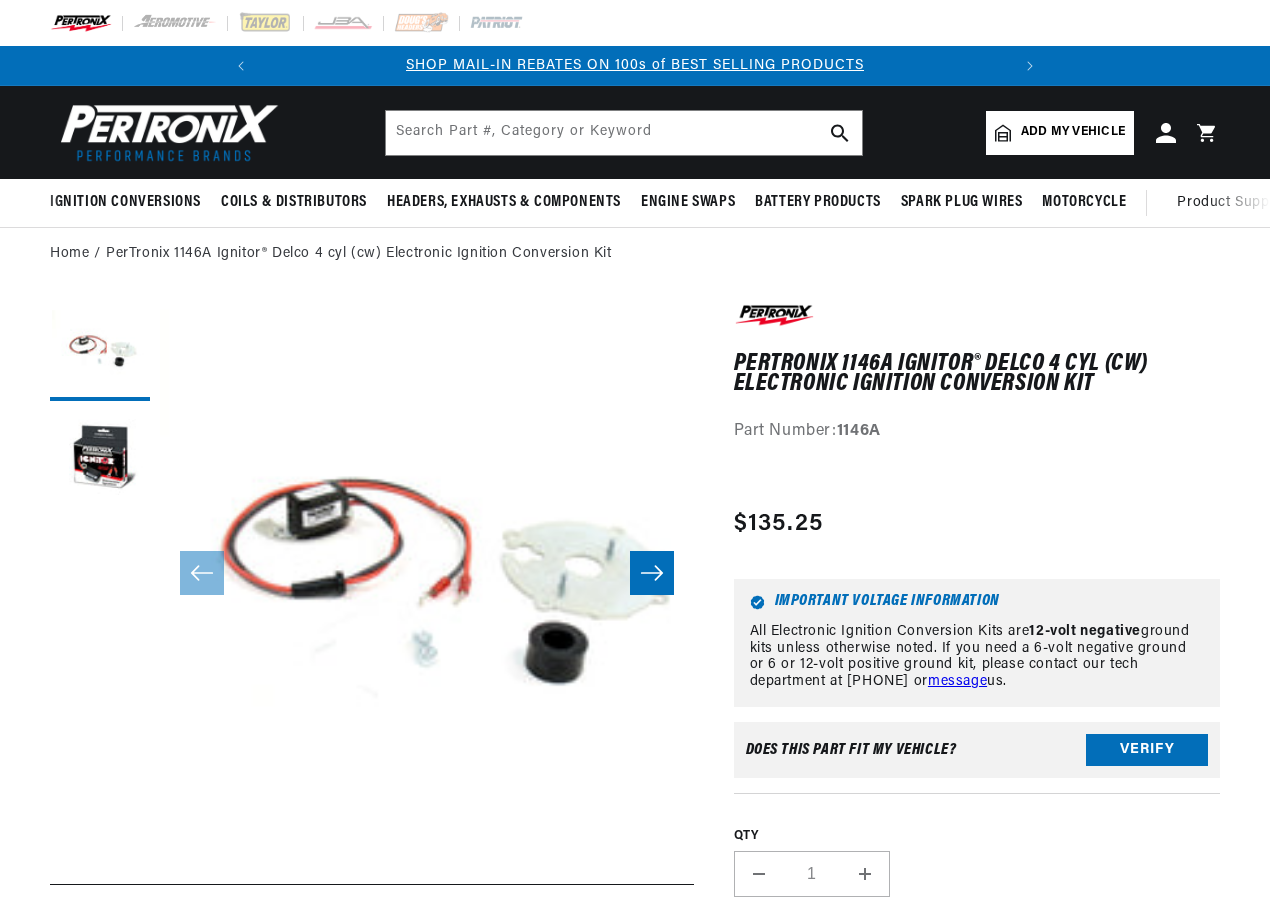 scroll, scrollTop: 0, scrollLeft: 0, axis: both 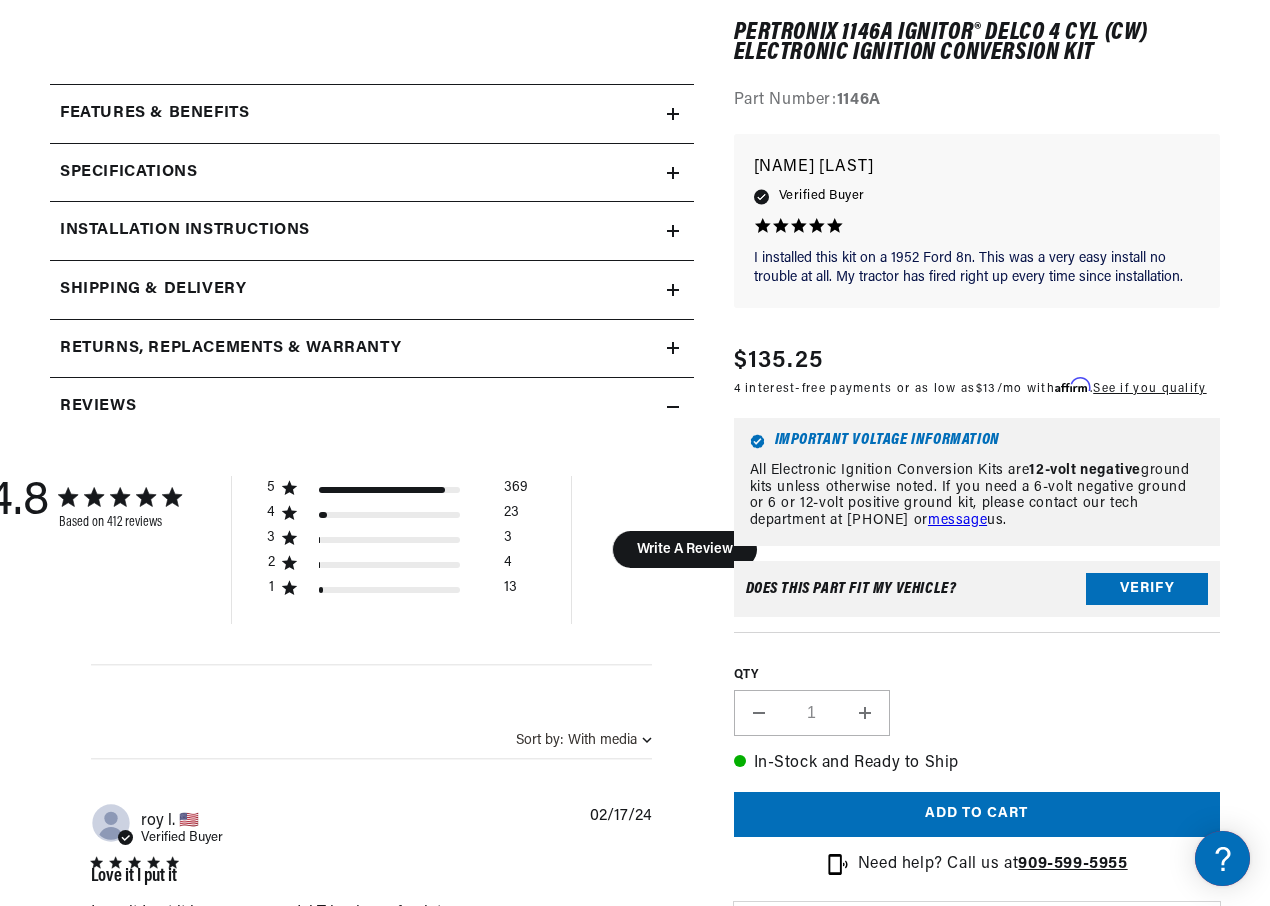 click on "Features & Benefits" at bounding box center [358, 114] 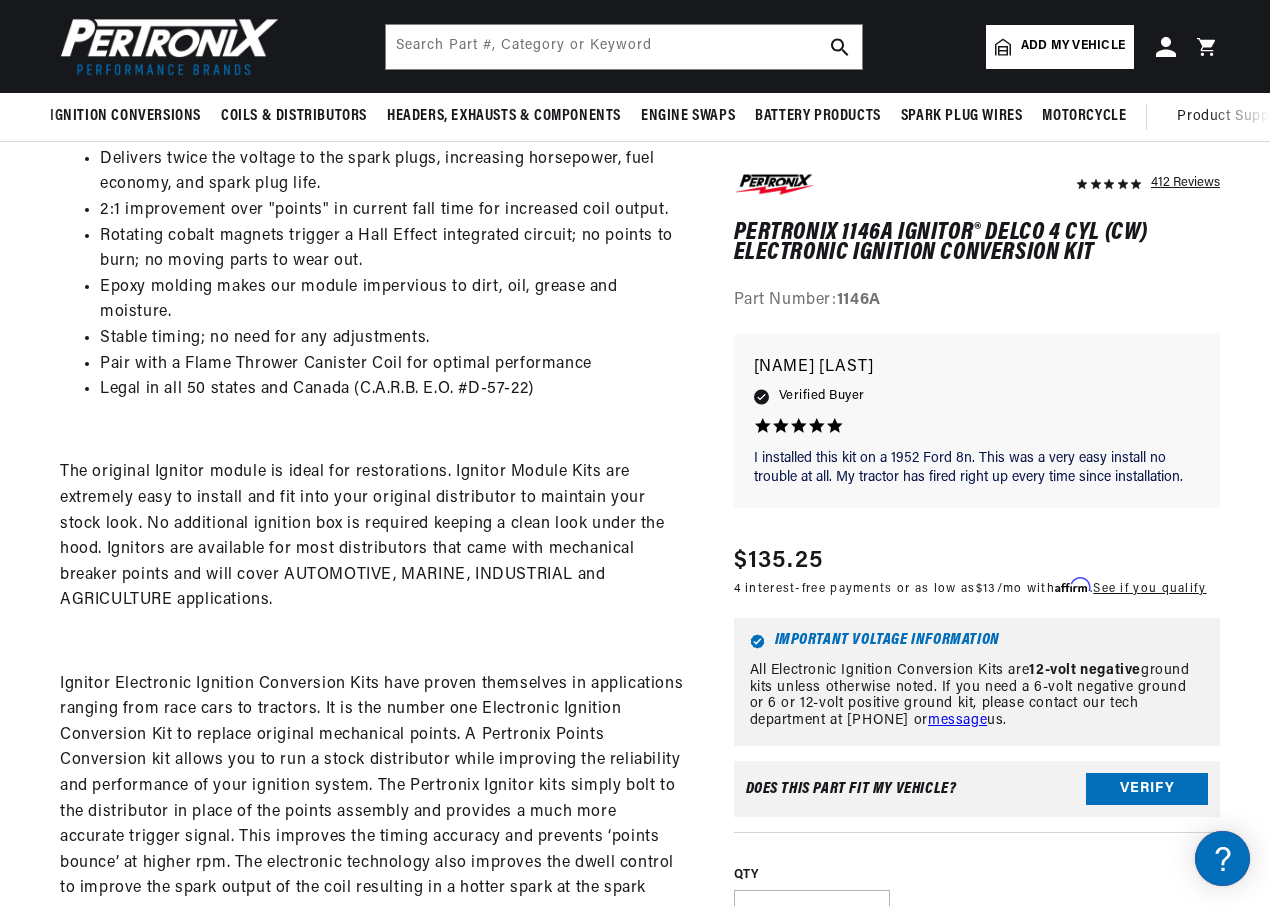 scroll, scrollTop: 700, scrollLeft: 0, axis: vertical 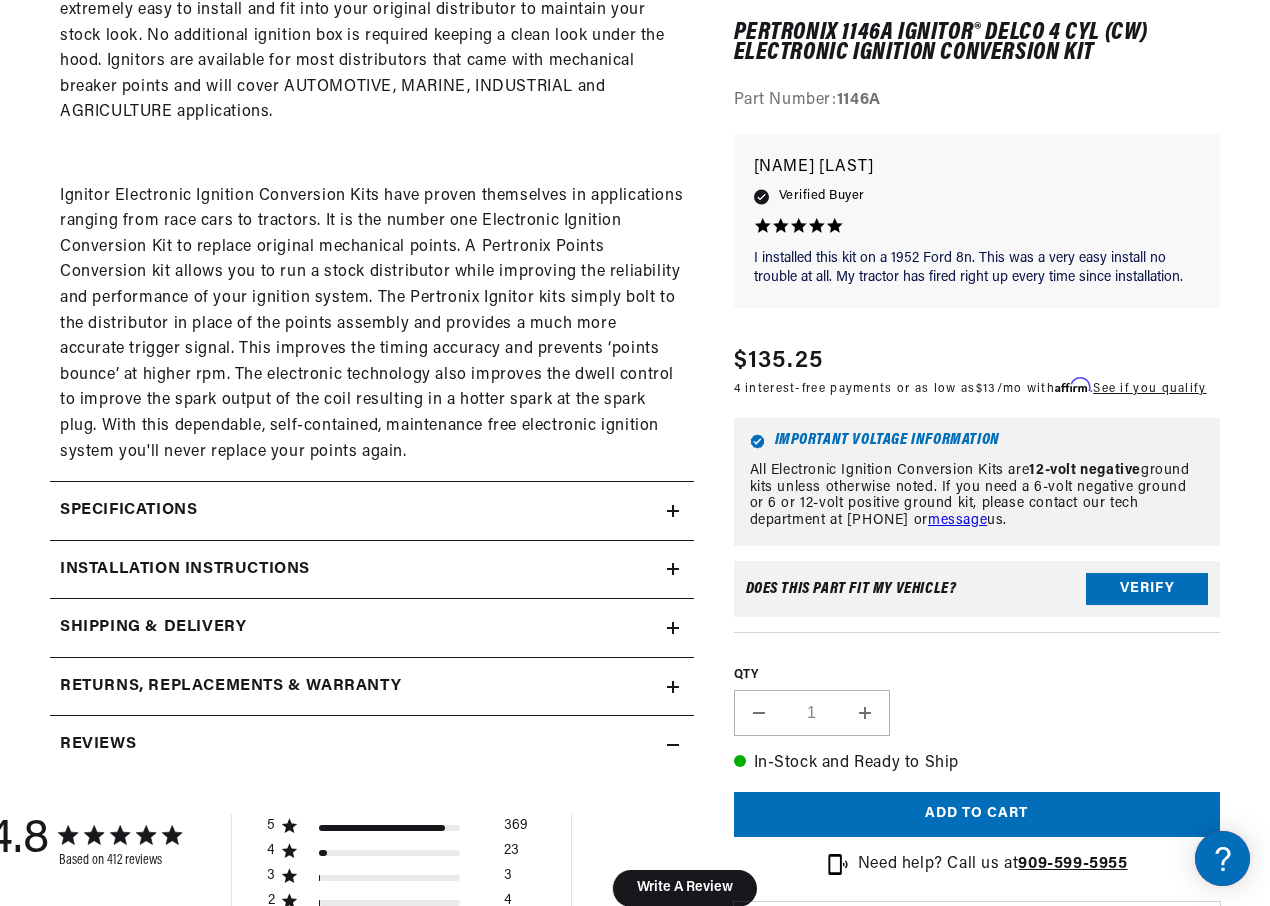 click on "Specifications" at bounding box center (358, -386) 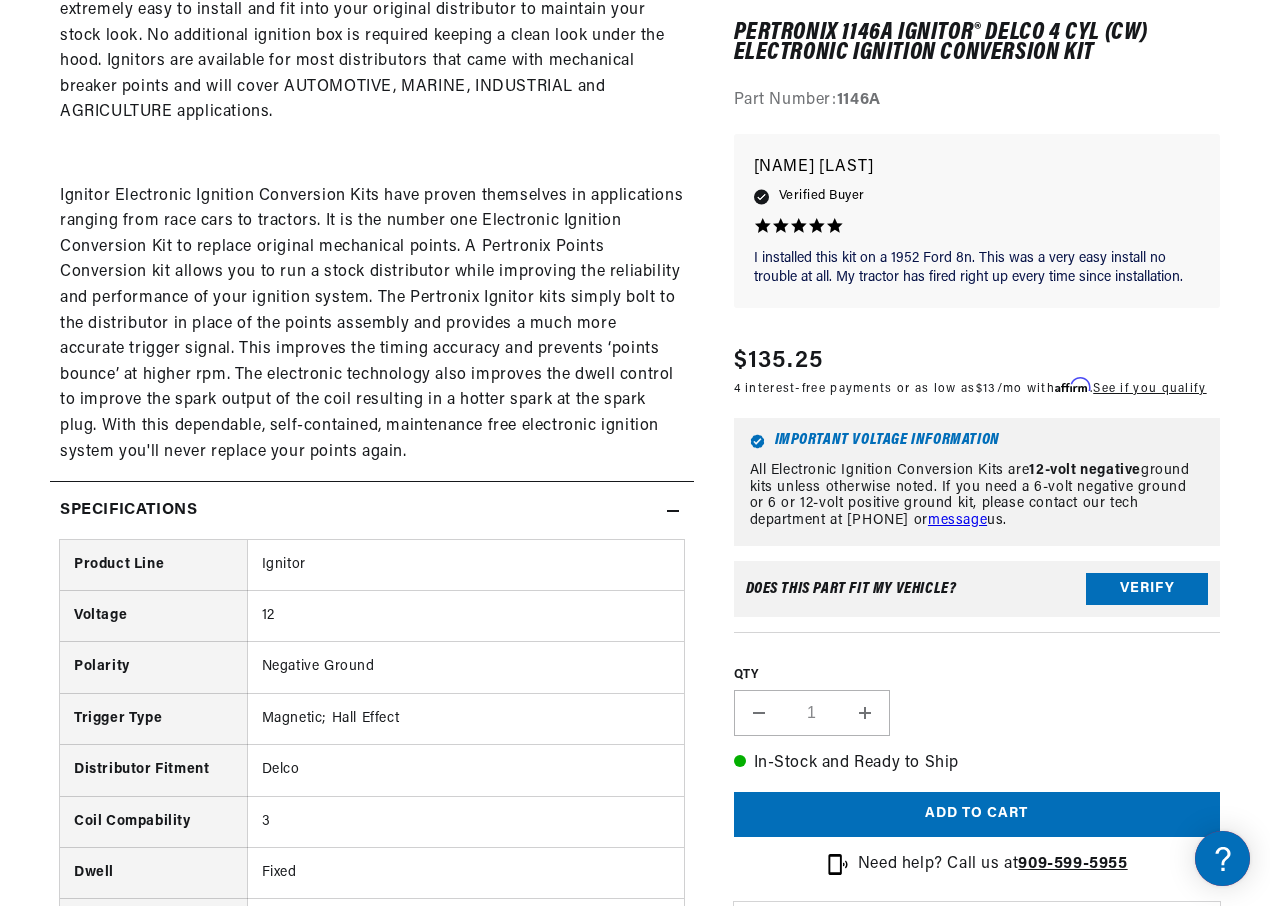 click on "Specifications" at bounding box center [358, -386] 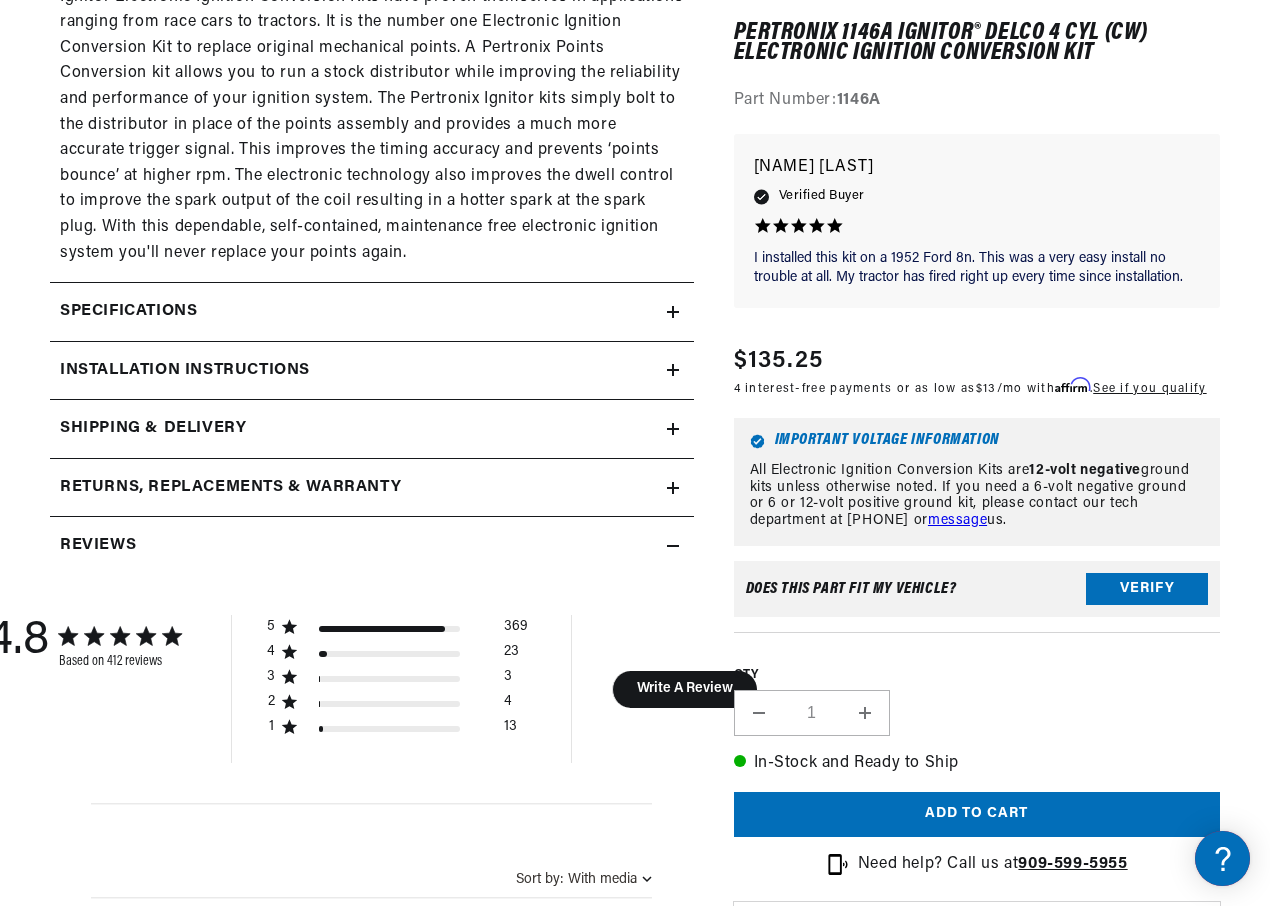 scroll, scrollTop: 1500, scrollLeft: 0, axis: vertical 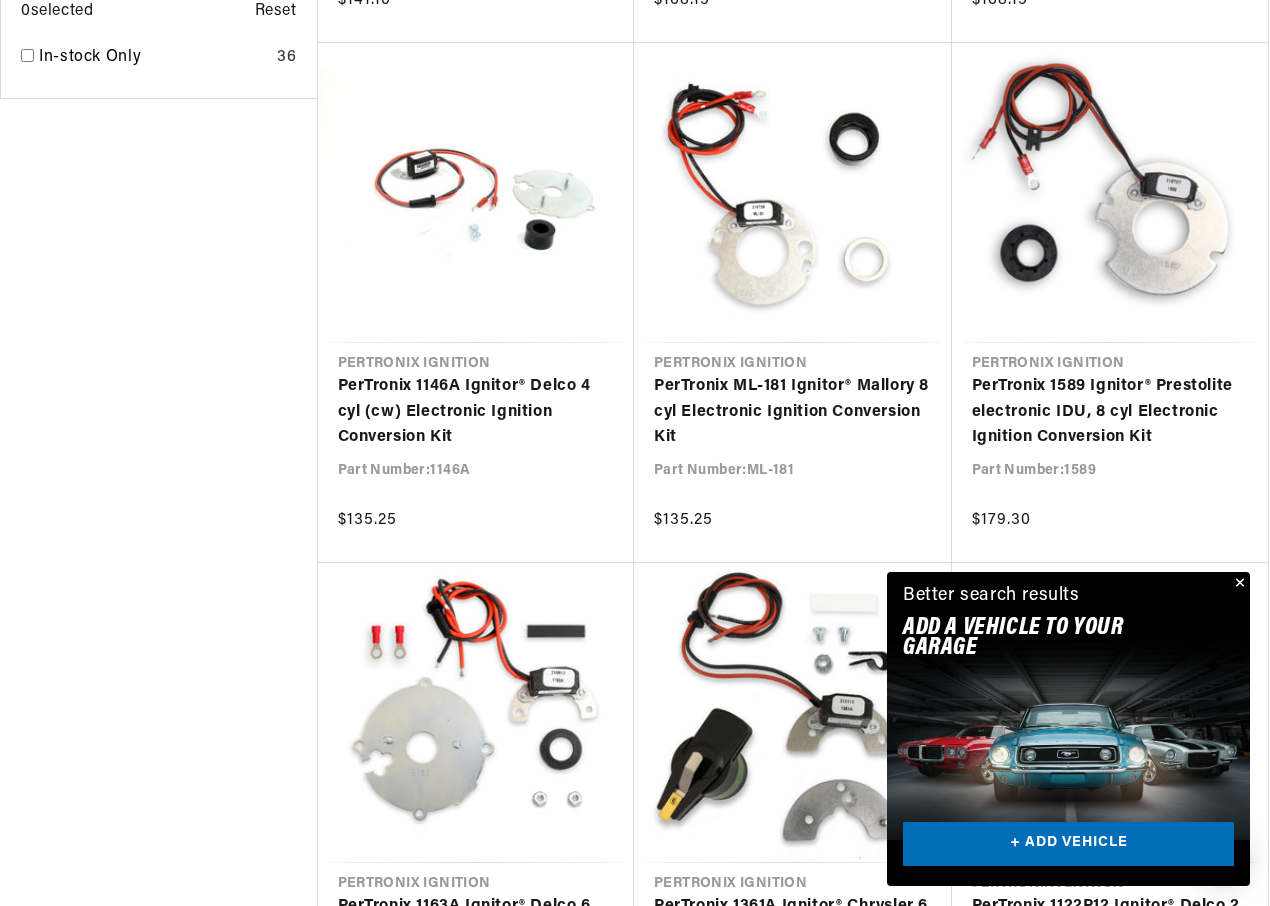 click at bounding box center [1238, 584] 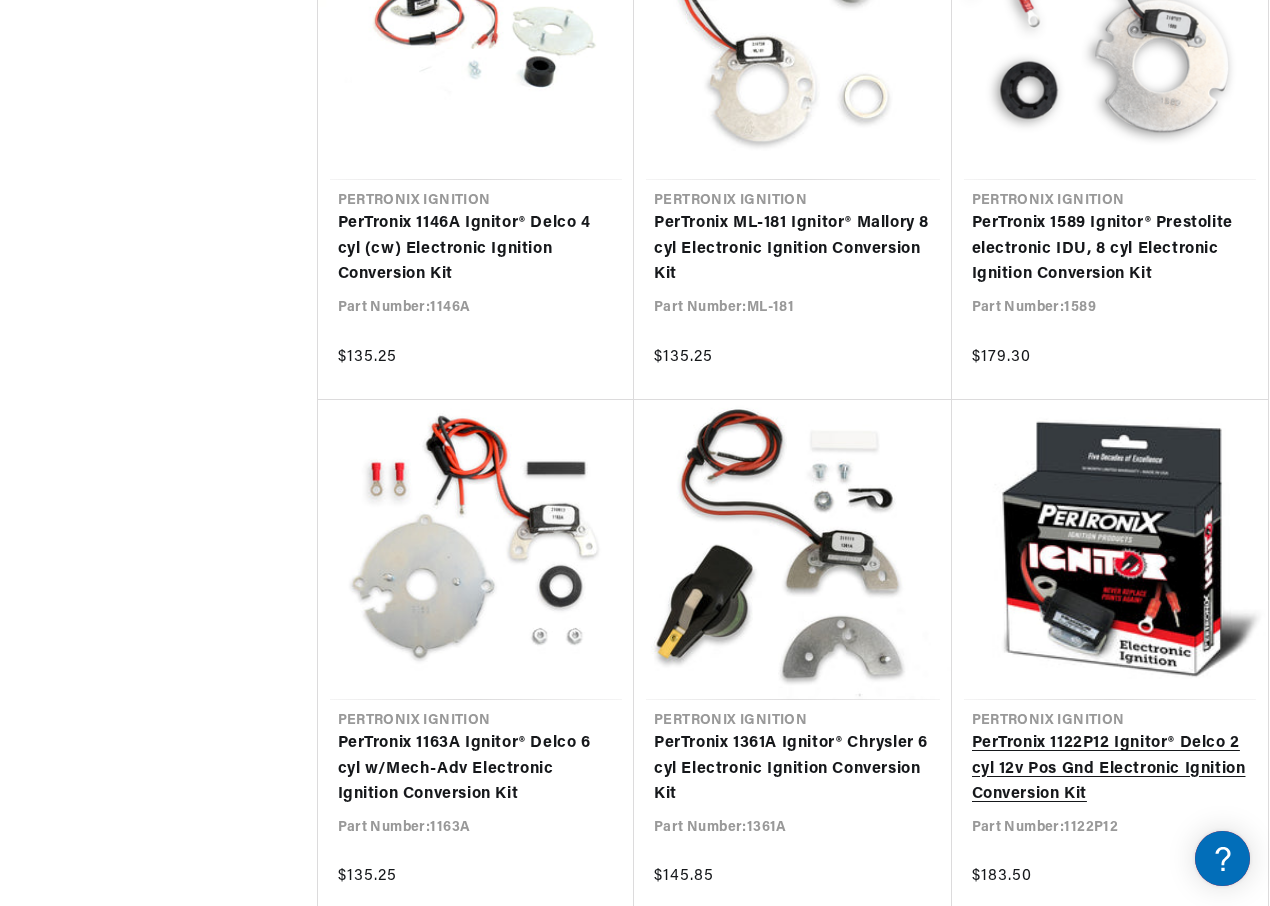 scroll, scrollTop: 2000, scrollLeft: 0, axis: vertical 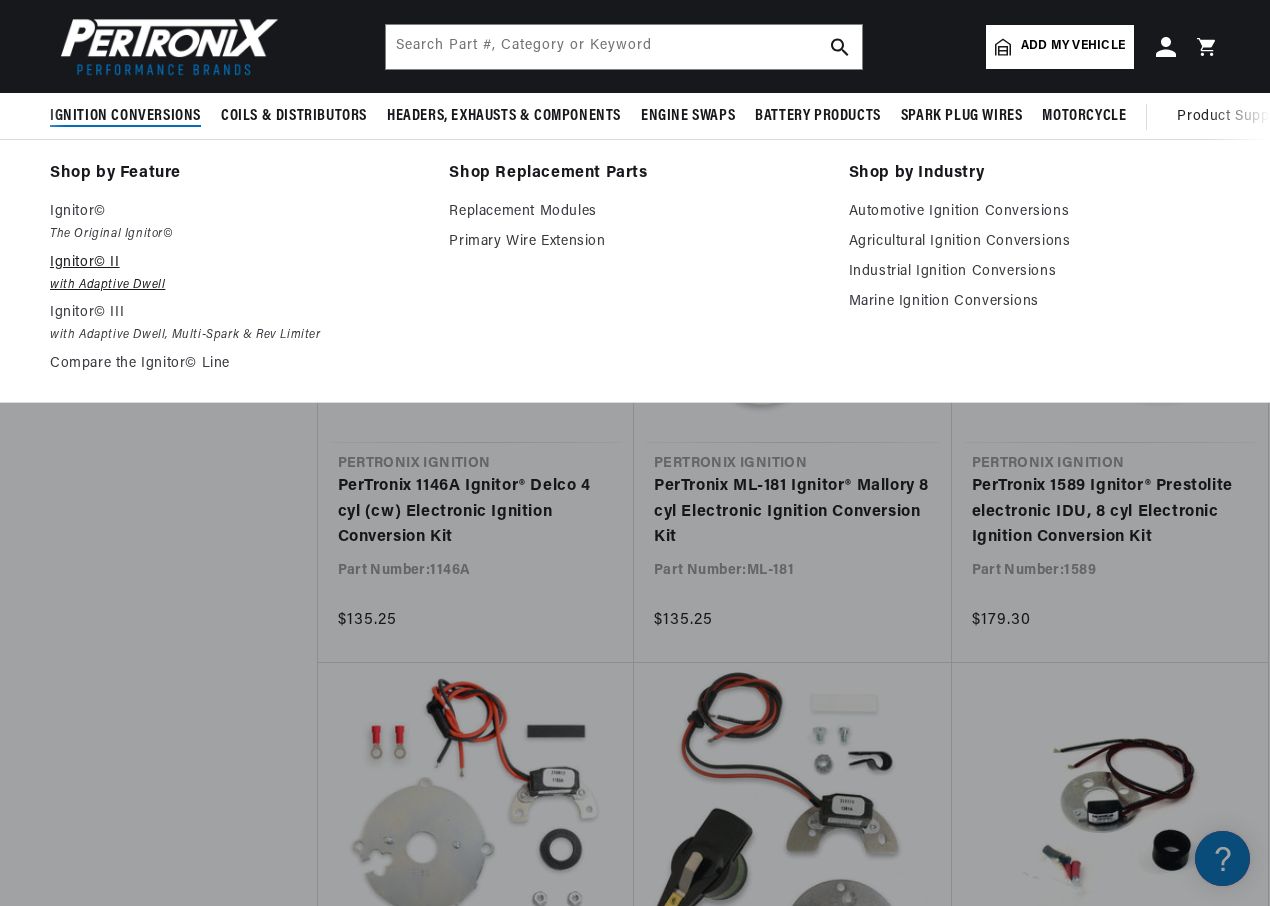 click on "Ignitor© II" at bounding box center [235, 263] 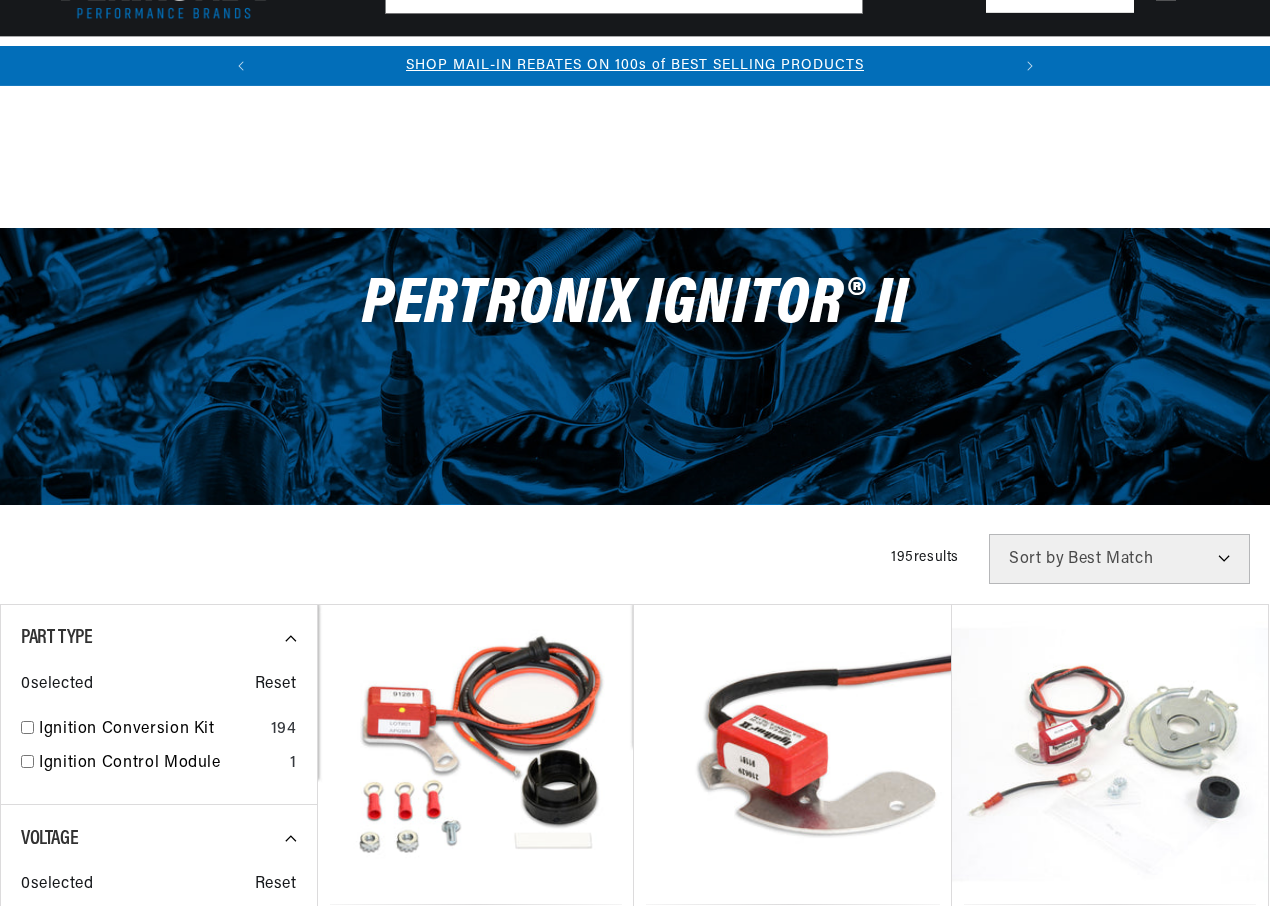 scroll, scrollTop: 600, scrollLeft: 0, axis: vertical 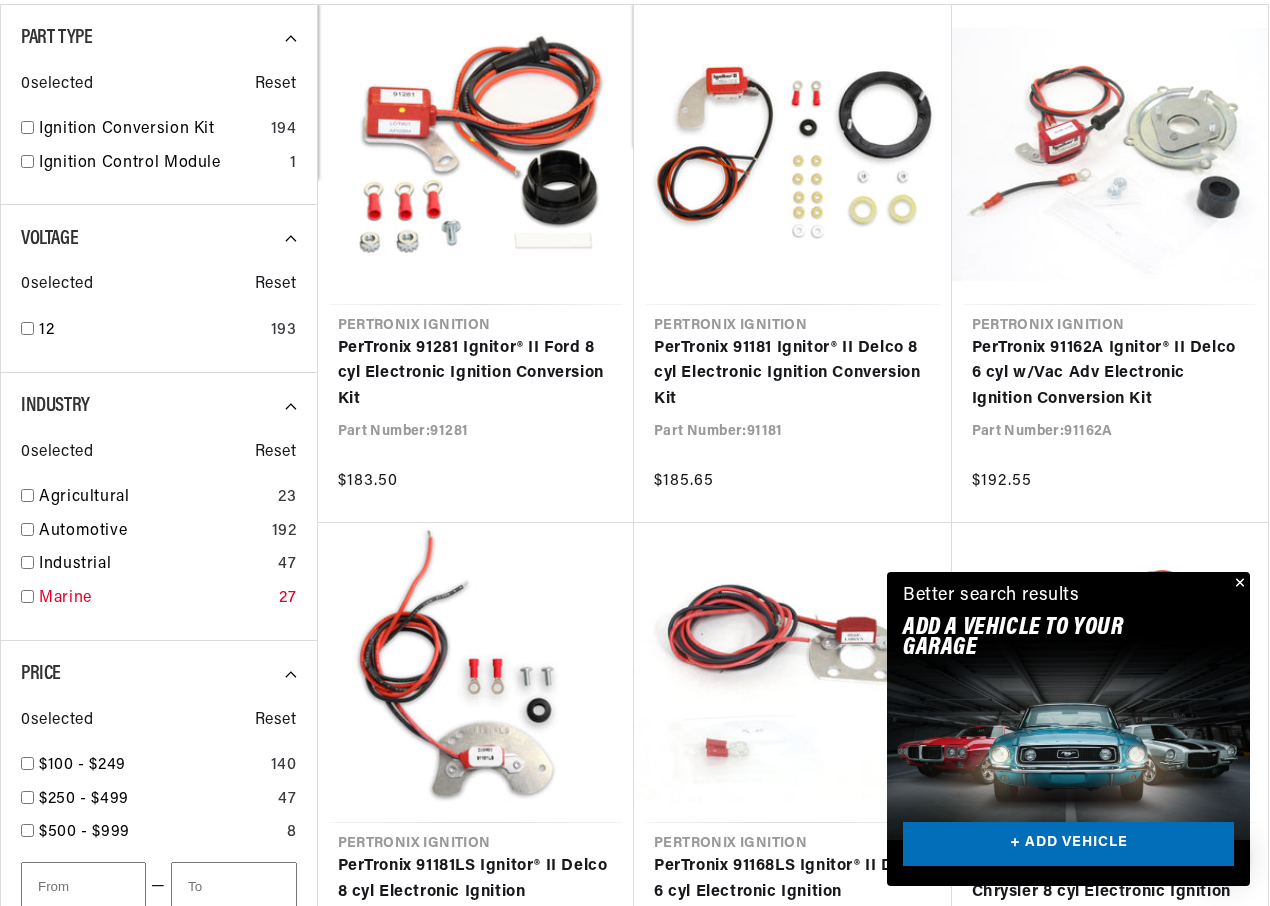 click on "Marine" at bounding box center [155, 599] 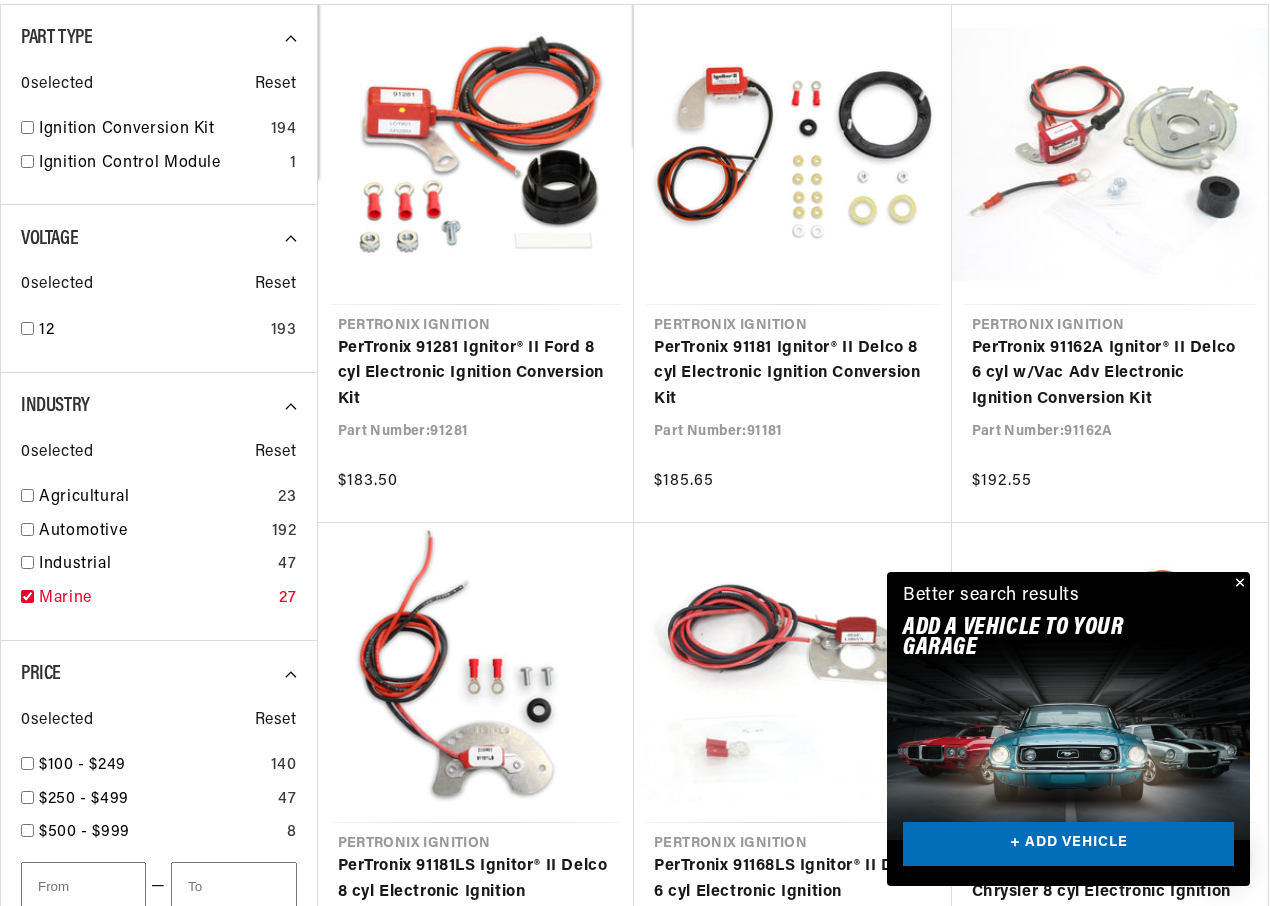 checkbox on "true" 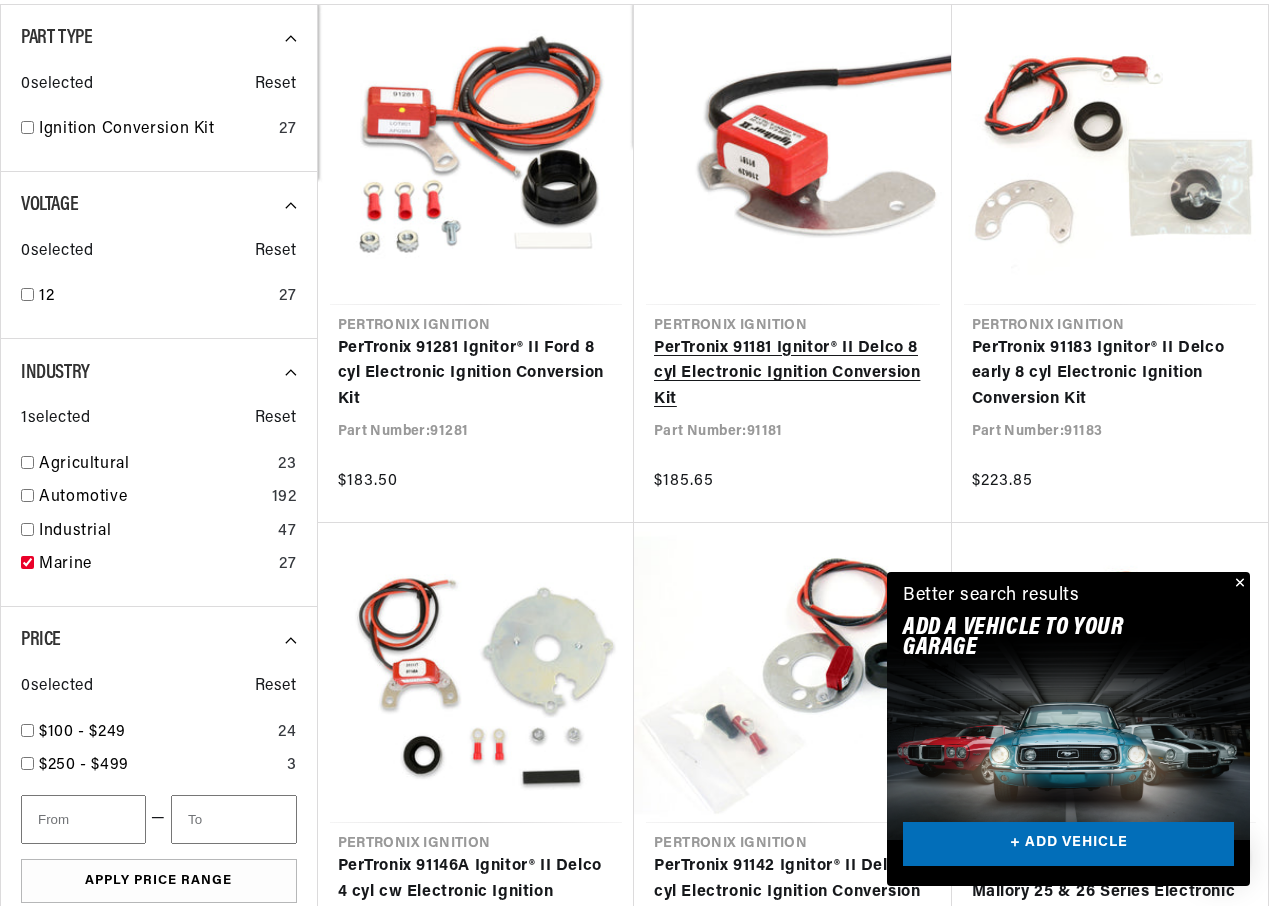 scroll, scrollTop: 0, scrollLeft: 747, axis: horizontal 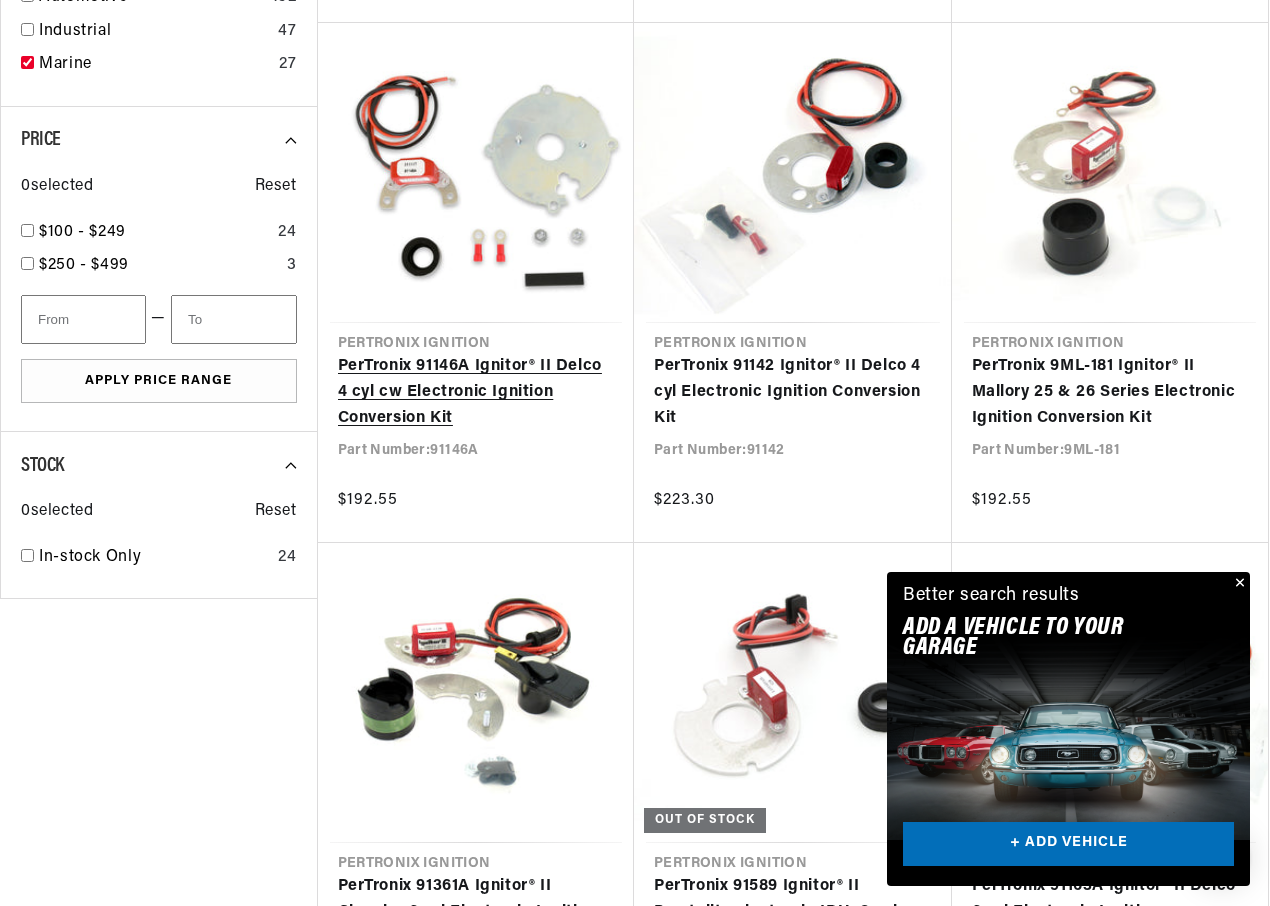 click on "PerTronix 91146A Ignitor® II Delco 4 cyl cw Electronic Ignition Conversion Kit" at bounding box center [476, 392] 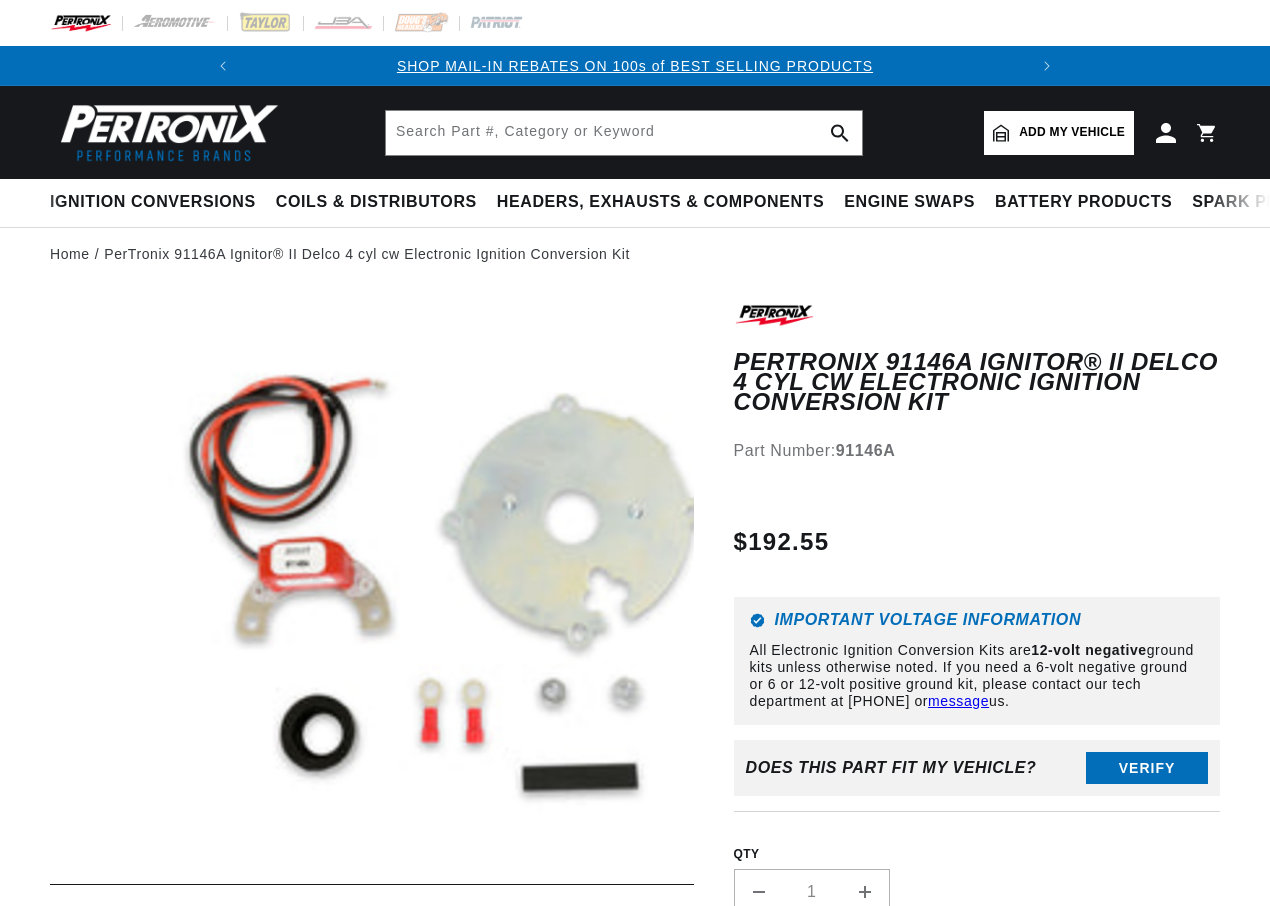 scroll, scrollTop: 0, scrollLeft: 0, axis: both 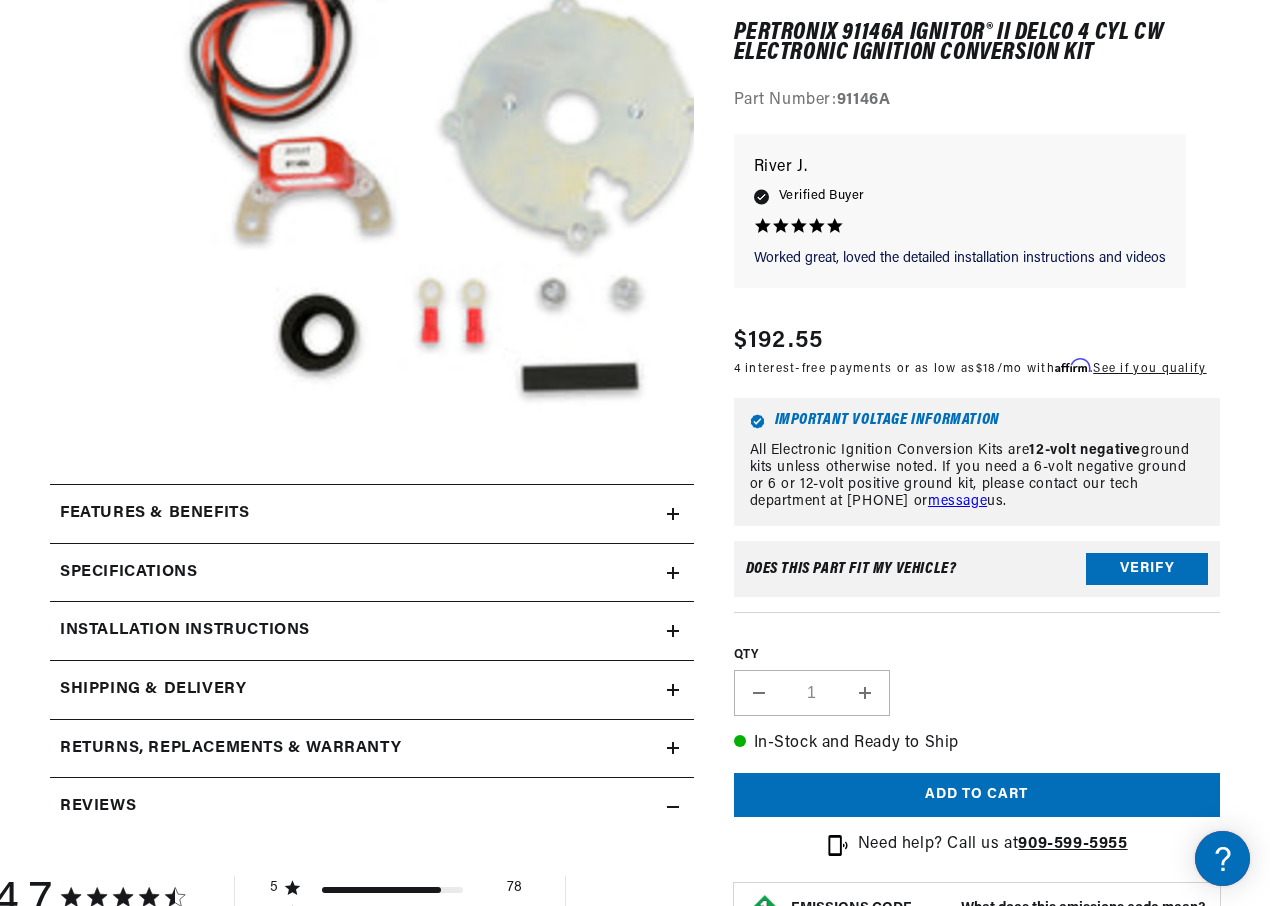 click on "Features & Benefits" at bounding box center (372, 514) 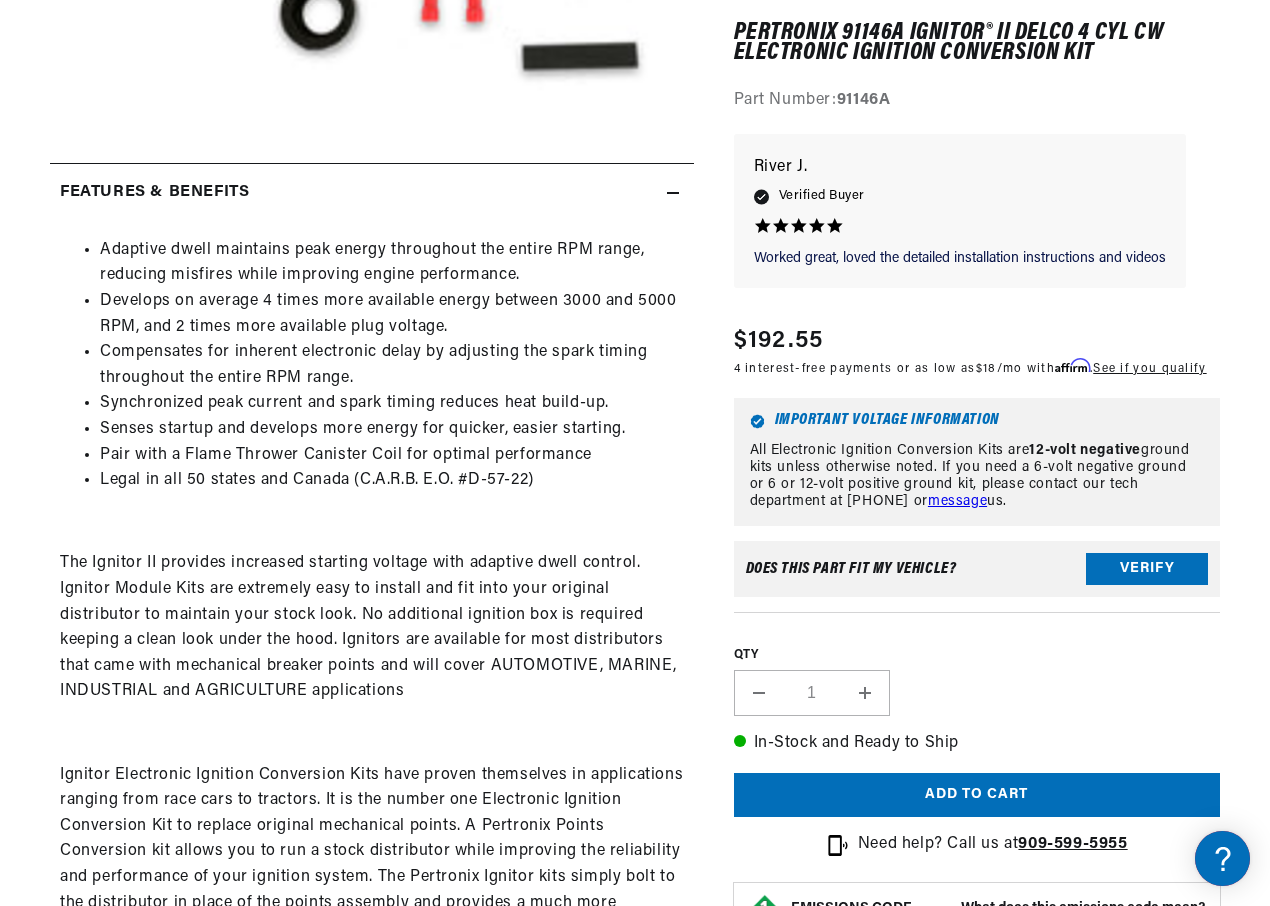 scroll, scrollTop: 800, scrollLeft: 0, axis: vertical 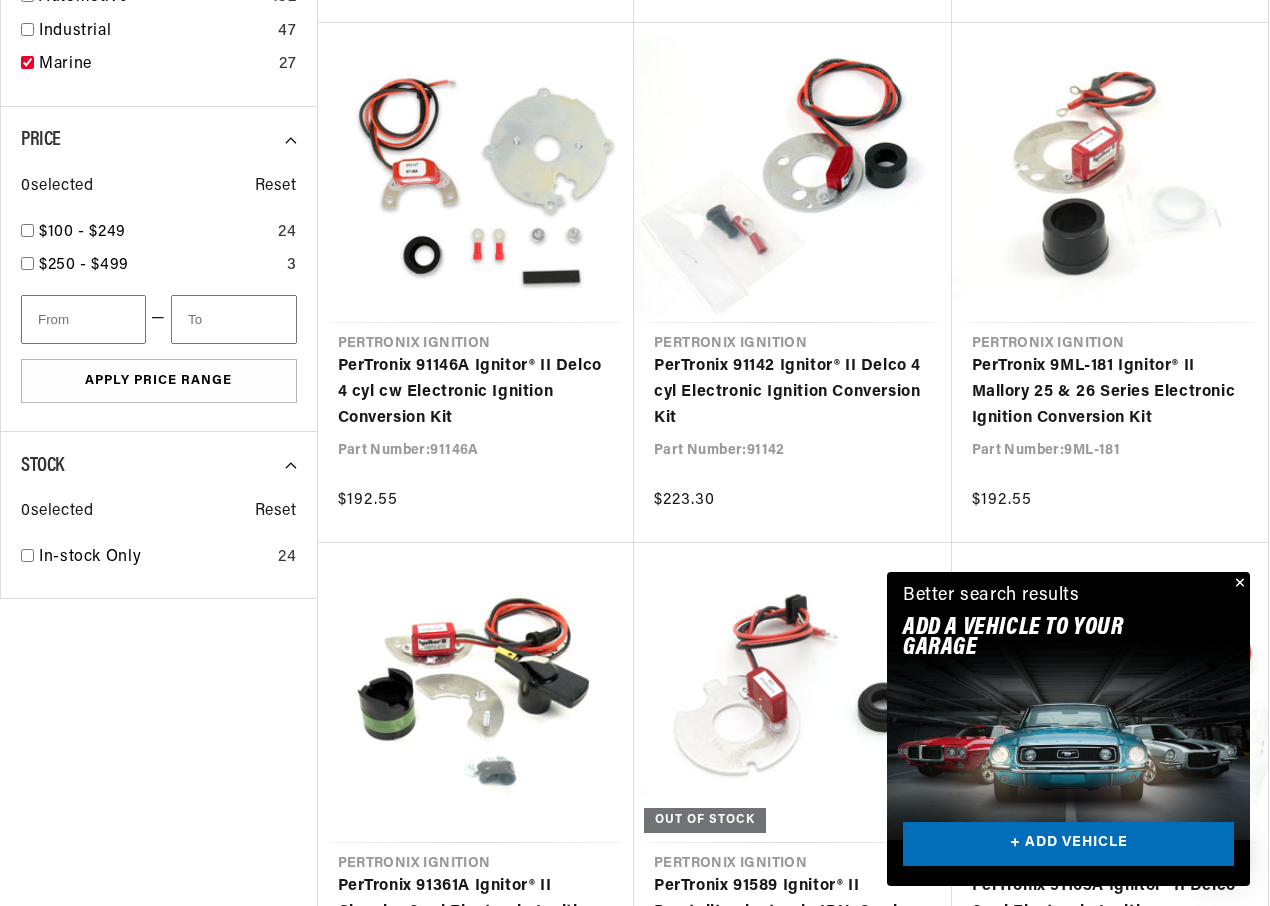 click at bounding box center [1238, 584] 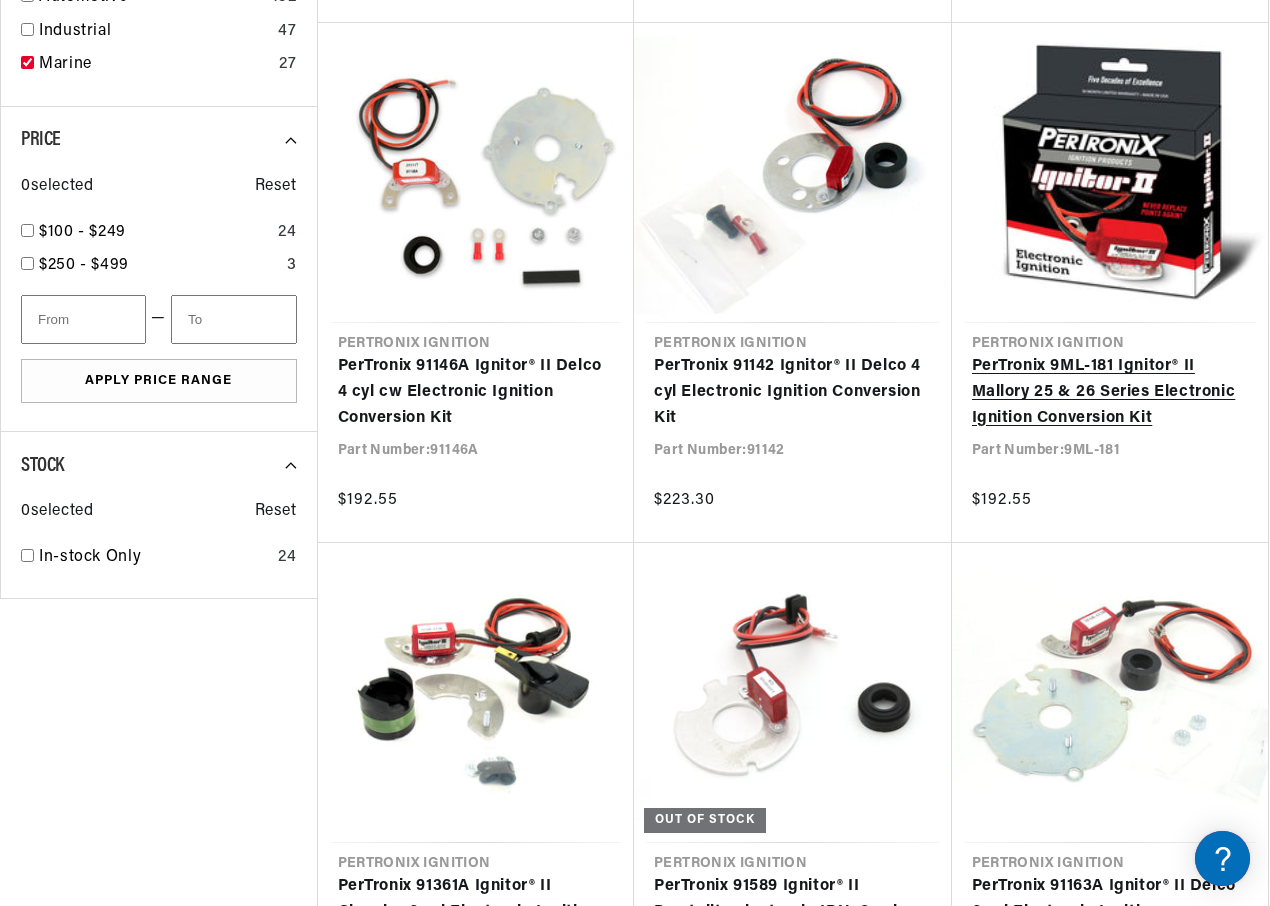 scroll, scrollTop: 0, scrollLeft: 0, axis: both 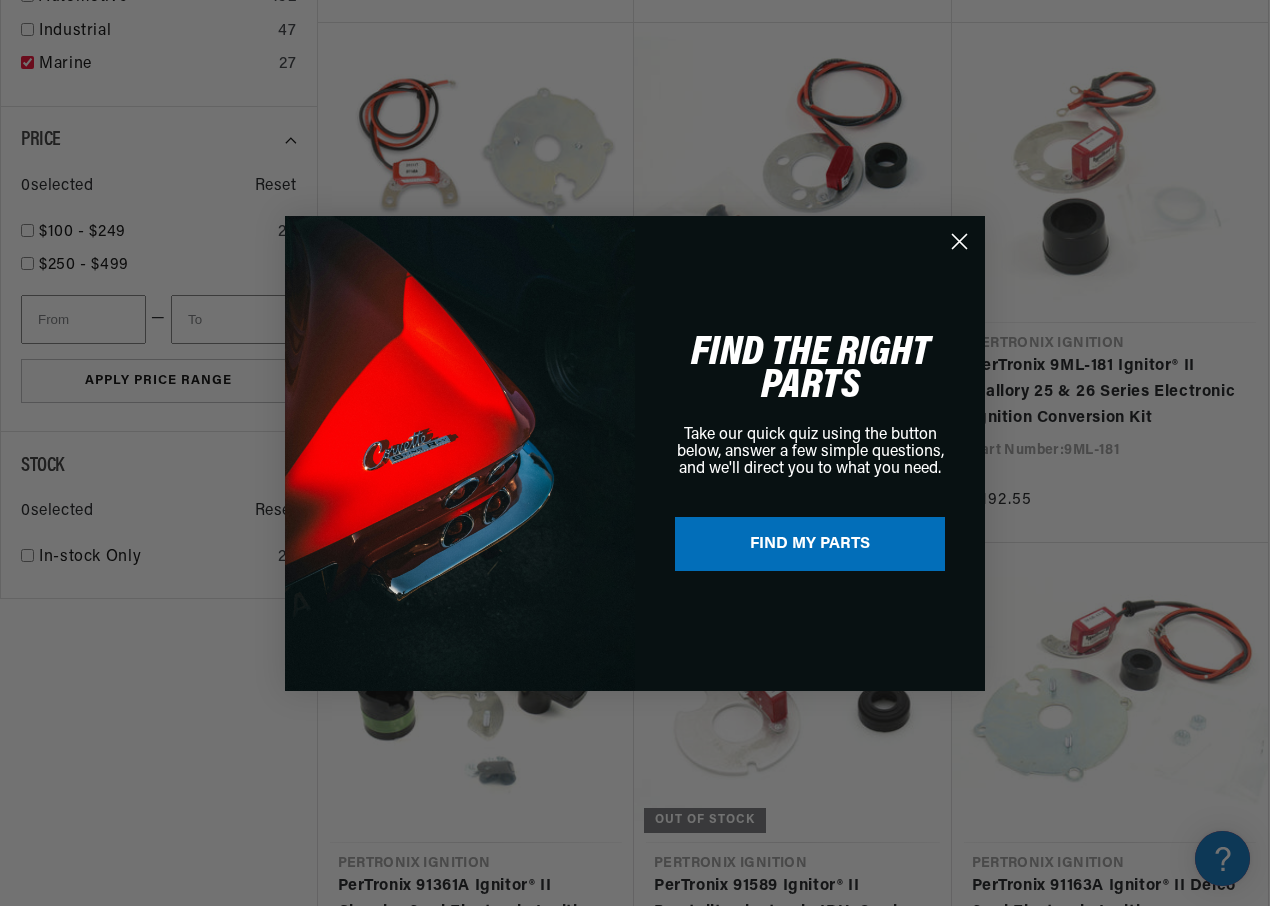 click 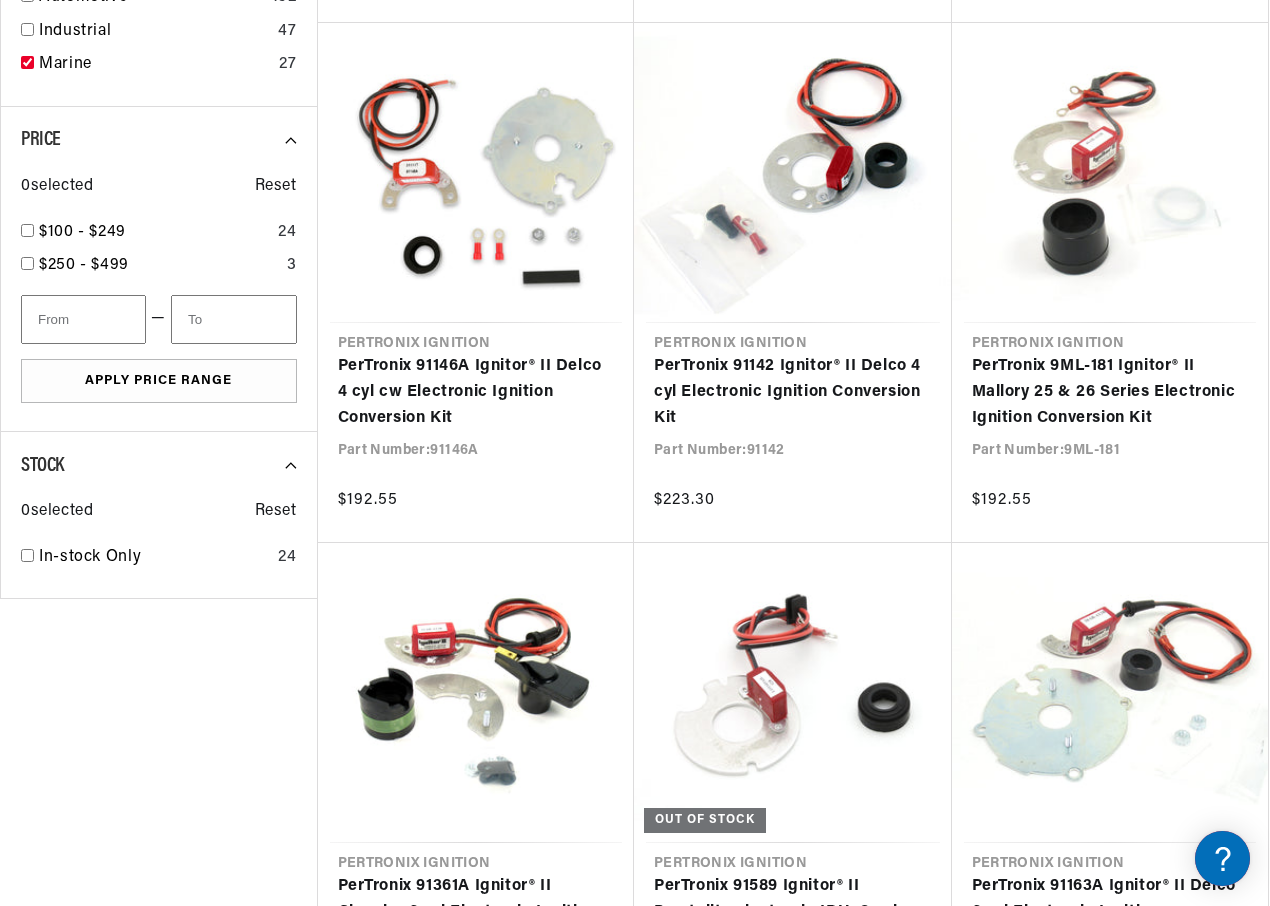 scroll, scrollTop: 0, scrollLeft: 747, axis: horizontal 